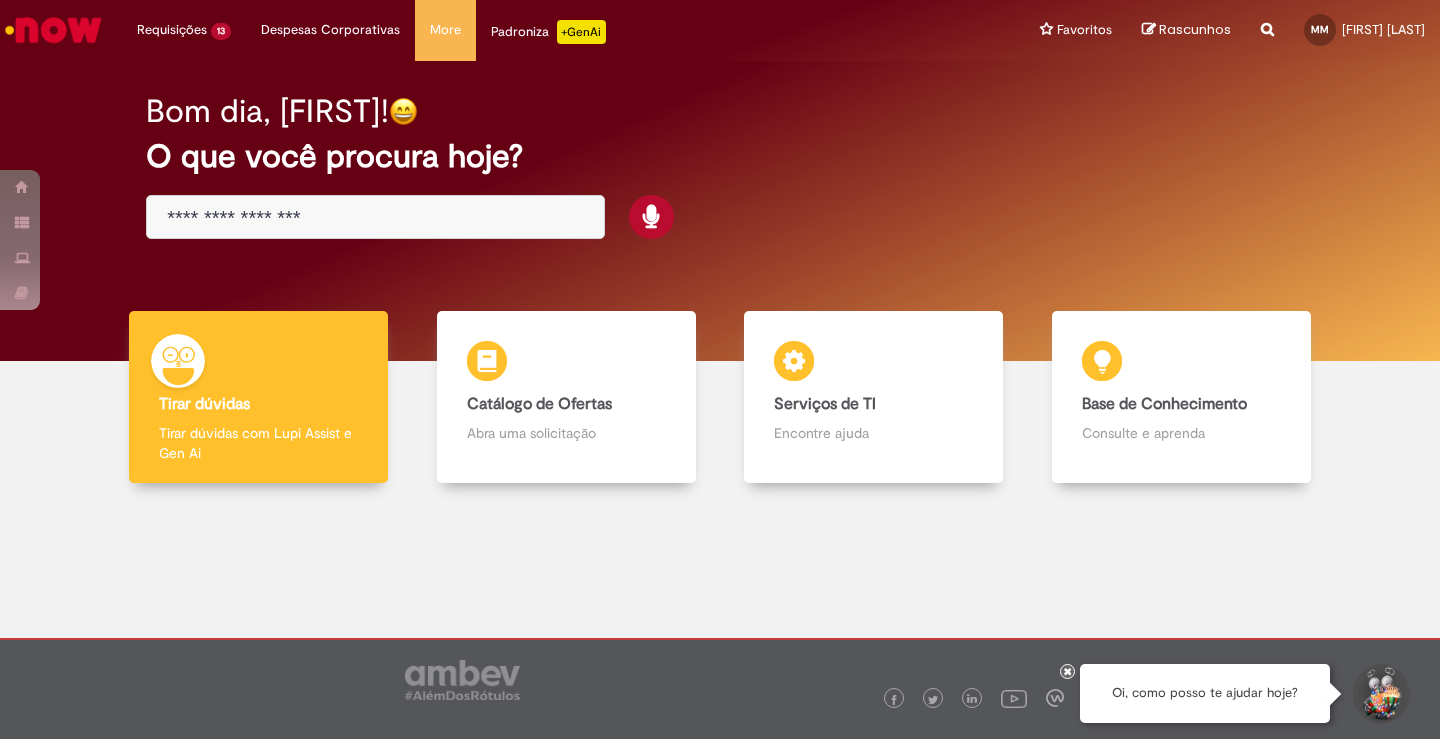 scroll, scrollTop: 0, scrollLeft: 0, axis: both 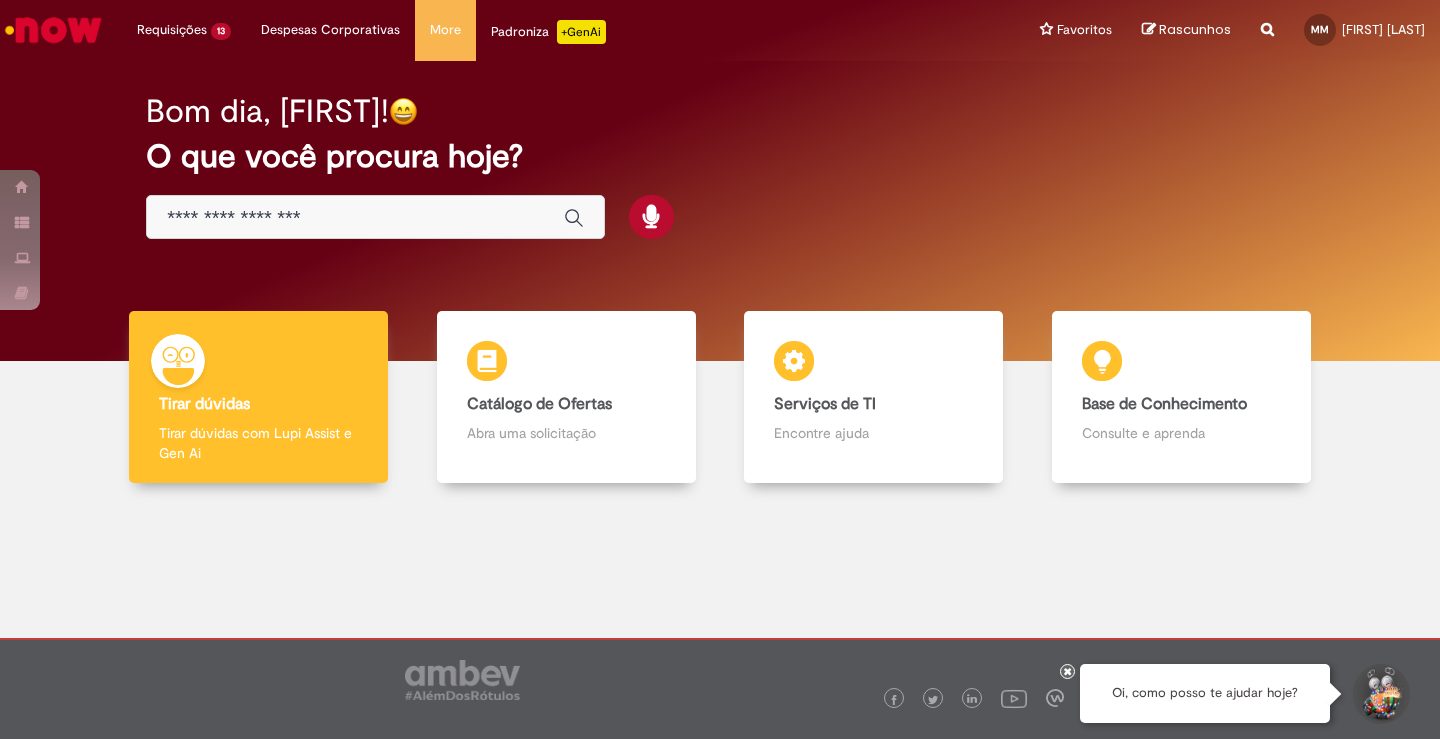click at bounding box center (355, 218) 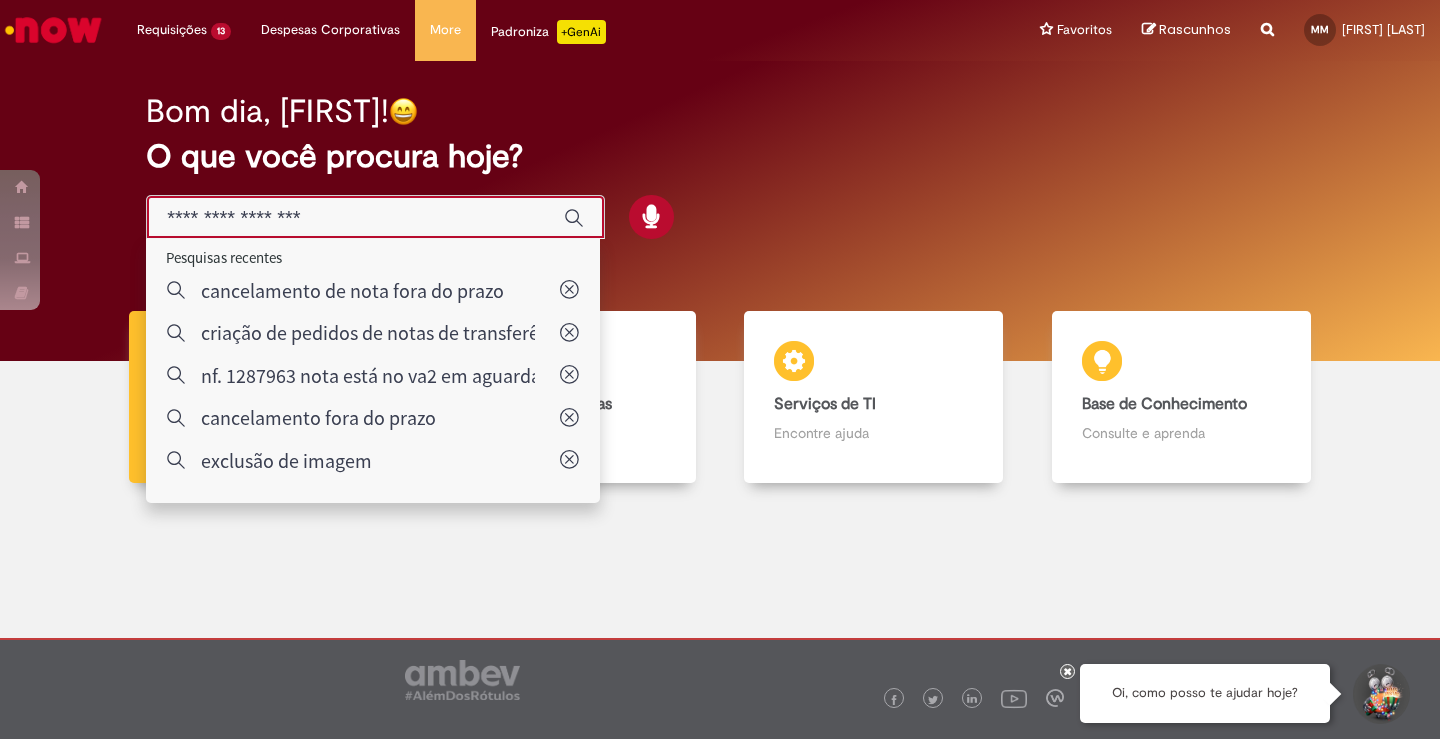 paste on "*********" 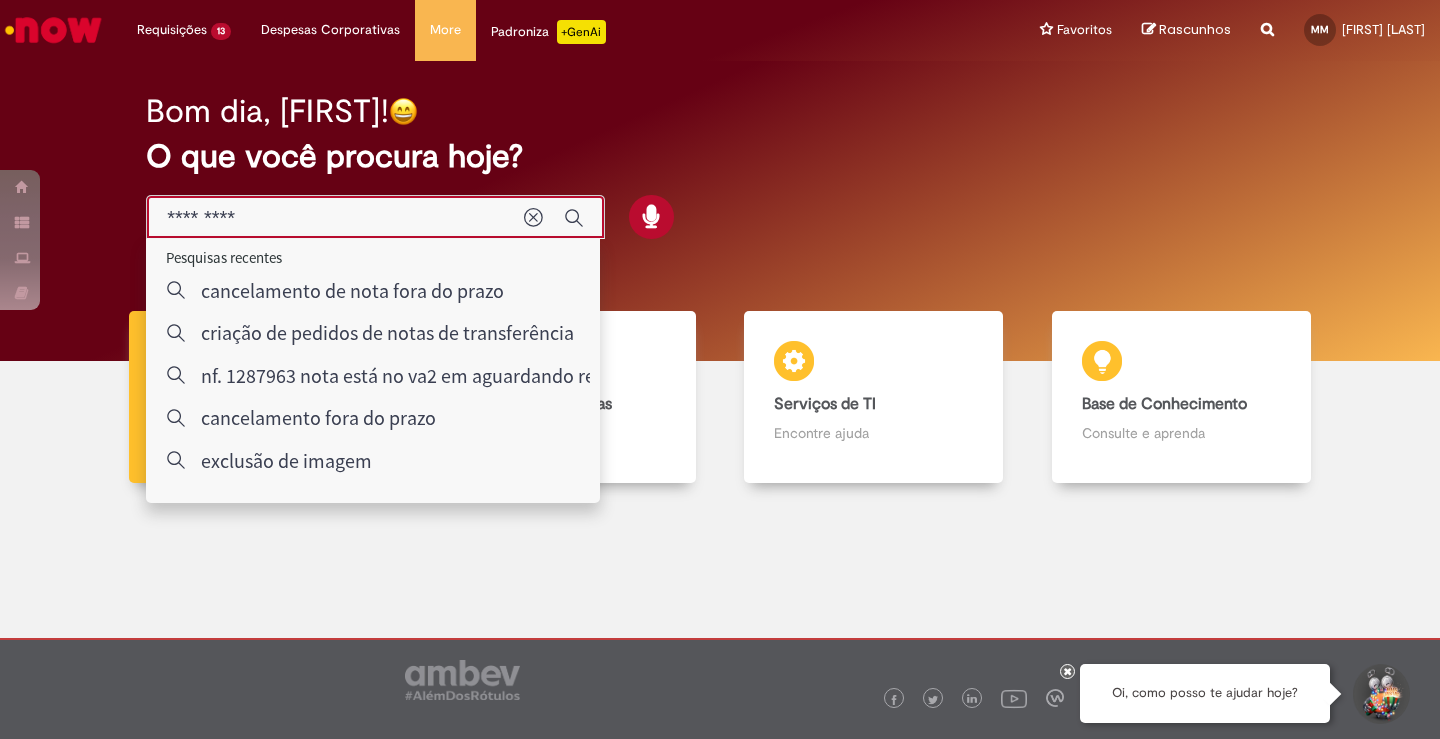 type on "*********" 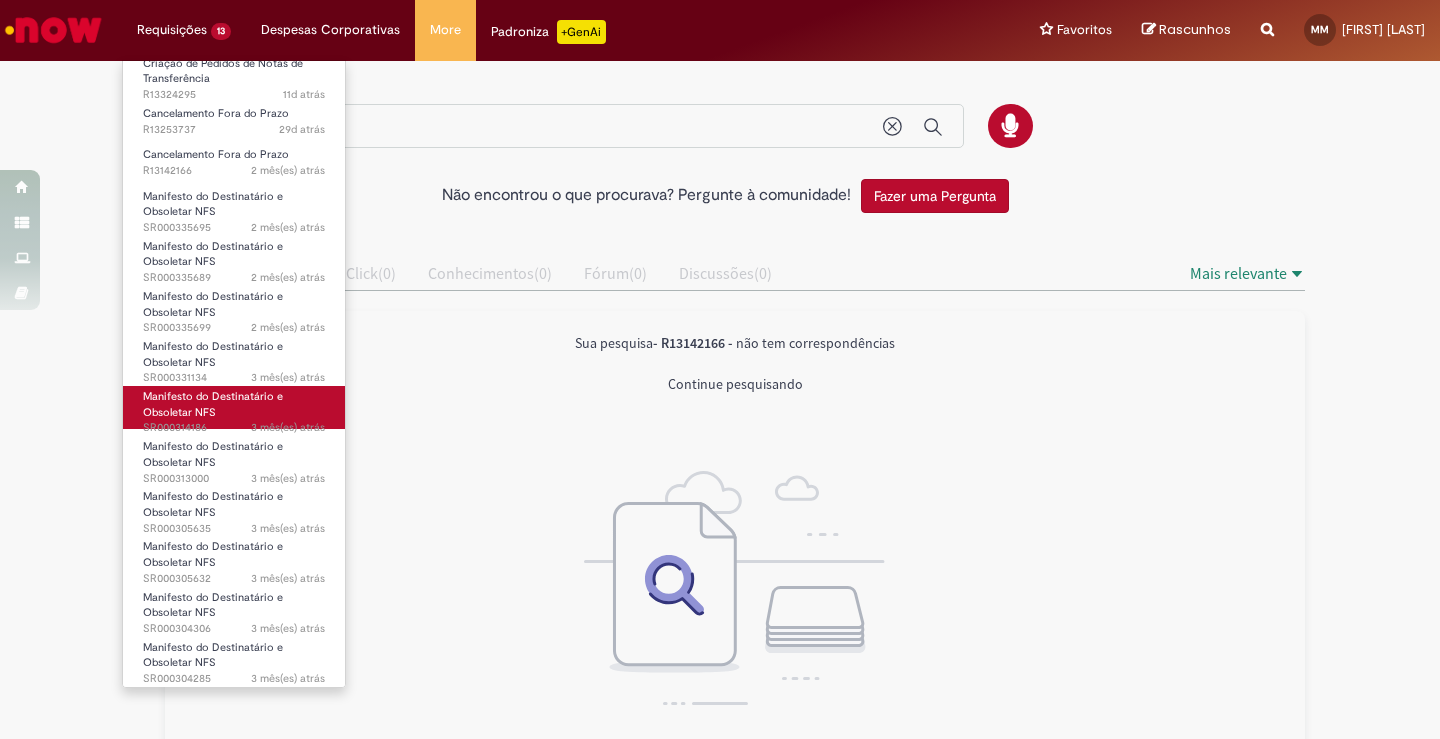scroll, scrollTop: 0, scrollLeft: 0, axis: both 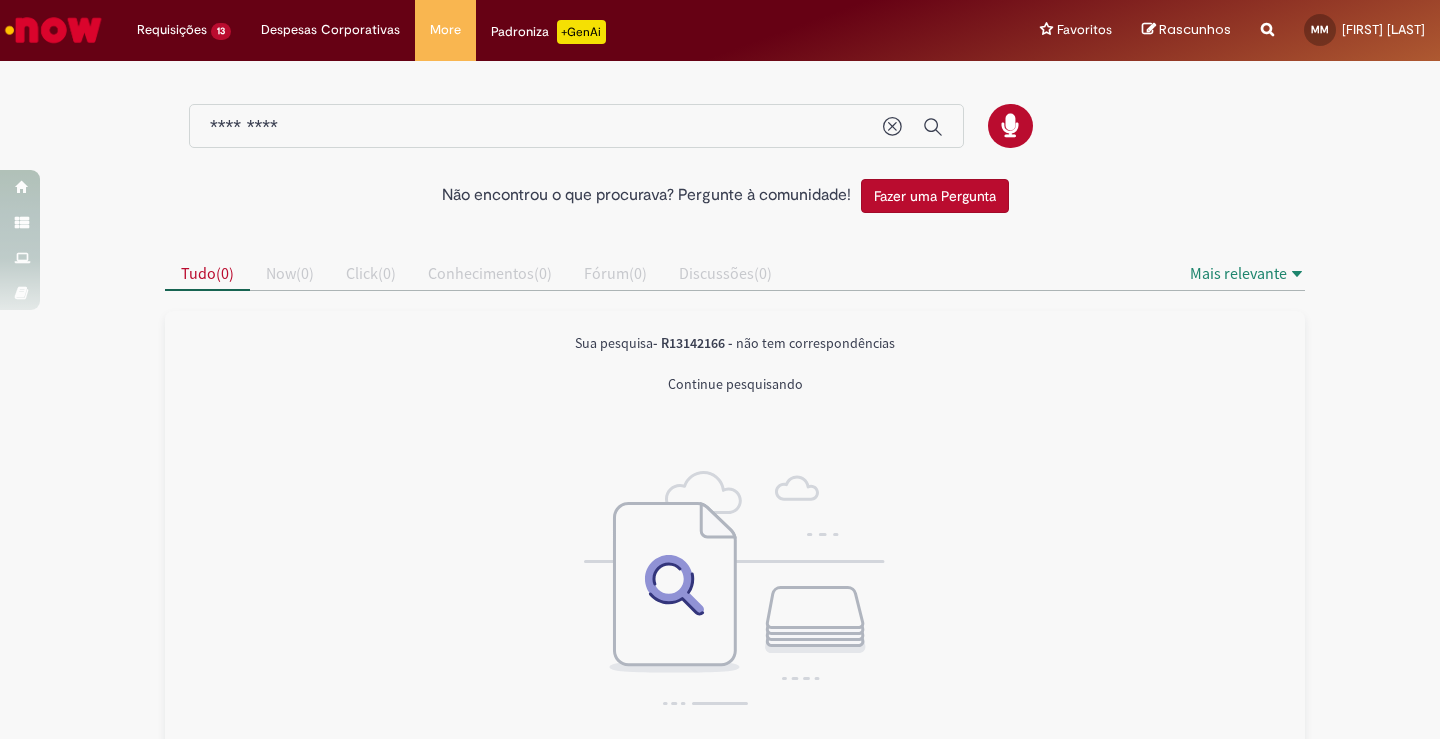 click on "Não encontrou o que procurava? Pergunte à comunidade!   Fazer uma Pergunta
Cancelar      resultados      Concluído
Categorias de Pesquisa Origens Tudo
Aguarde, os filtros estão sendo carregados..." at bounding box center (720, 495) 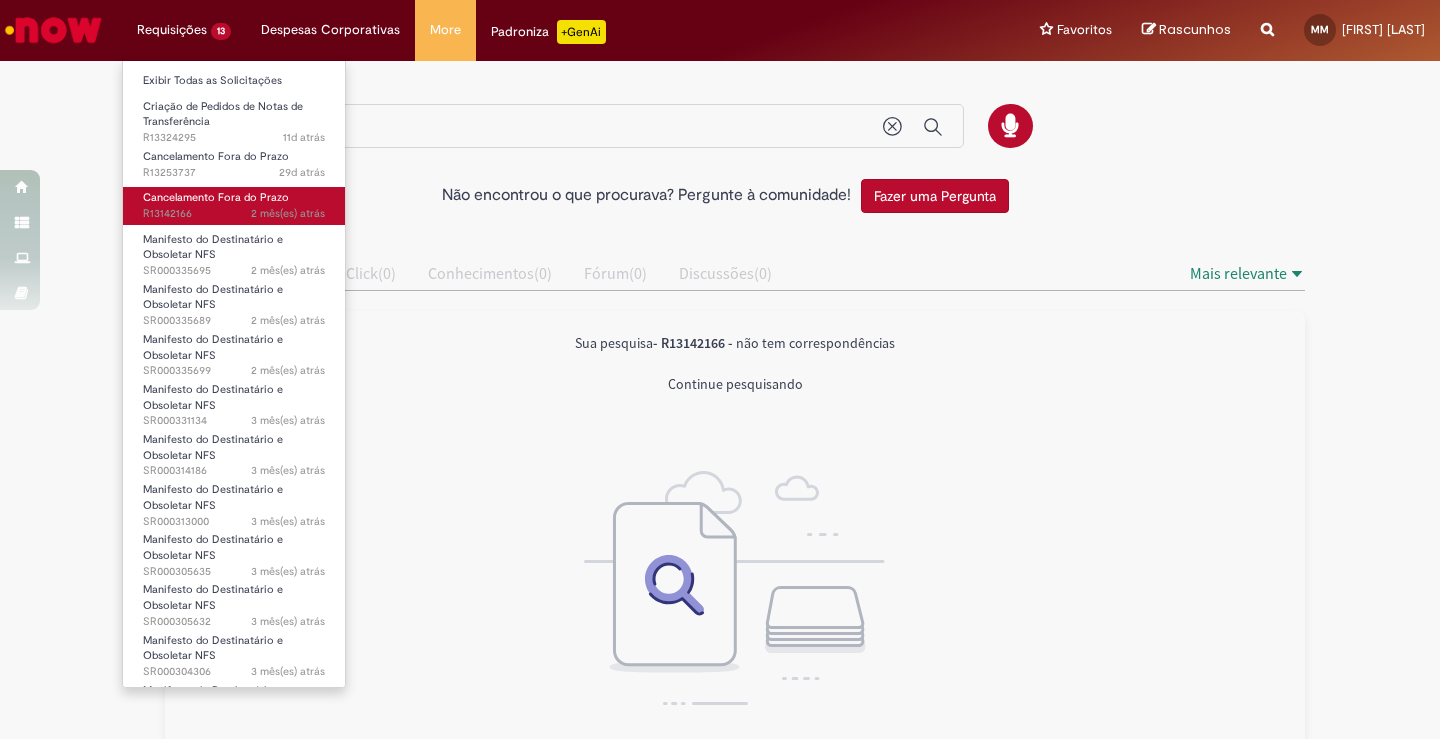 click on "2 mês(es) atrás 2 meses atrás  R13142166" at bounding box center [234, 214] 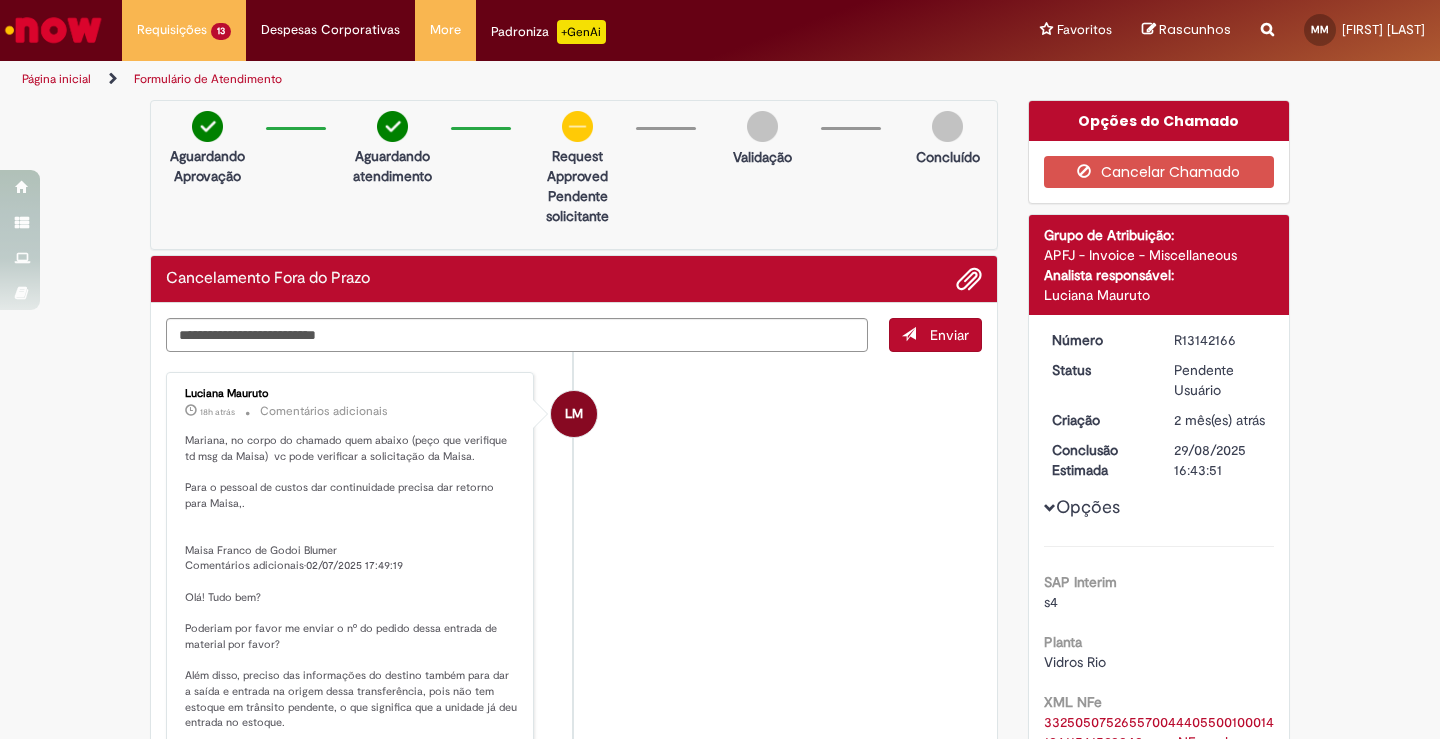 click on "Mariana, no corpo do chamado quem abaixo (peço que verifique td msg da Maisa)  vc pode verificar a solicitação da Maisa.
Para o pessoal de custos dar continuidade precisa dar retorno para Maisa,.
Maisa Franco de Godoi Blumer
Comentários adicionais•02/07/2025 17:49:19
Olá! Tudo bem?
Poderiam por favor me enviar o nº do pedido dessa entrada de material por favor?
Além disso, preciso das informações do destino também para dar a saída e entrada na origem dessa transferência, pois não tem estoque em trânsito pendente, o que significa que a unidade já deu entrada no estoque.
Podem verificar por favor?" at bounding box center (351, 598) 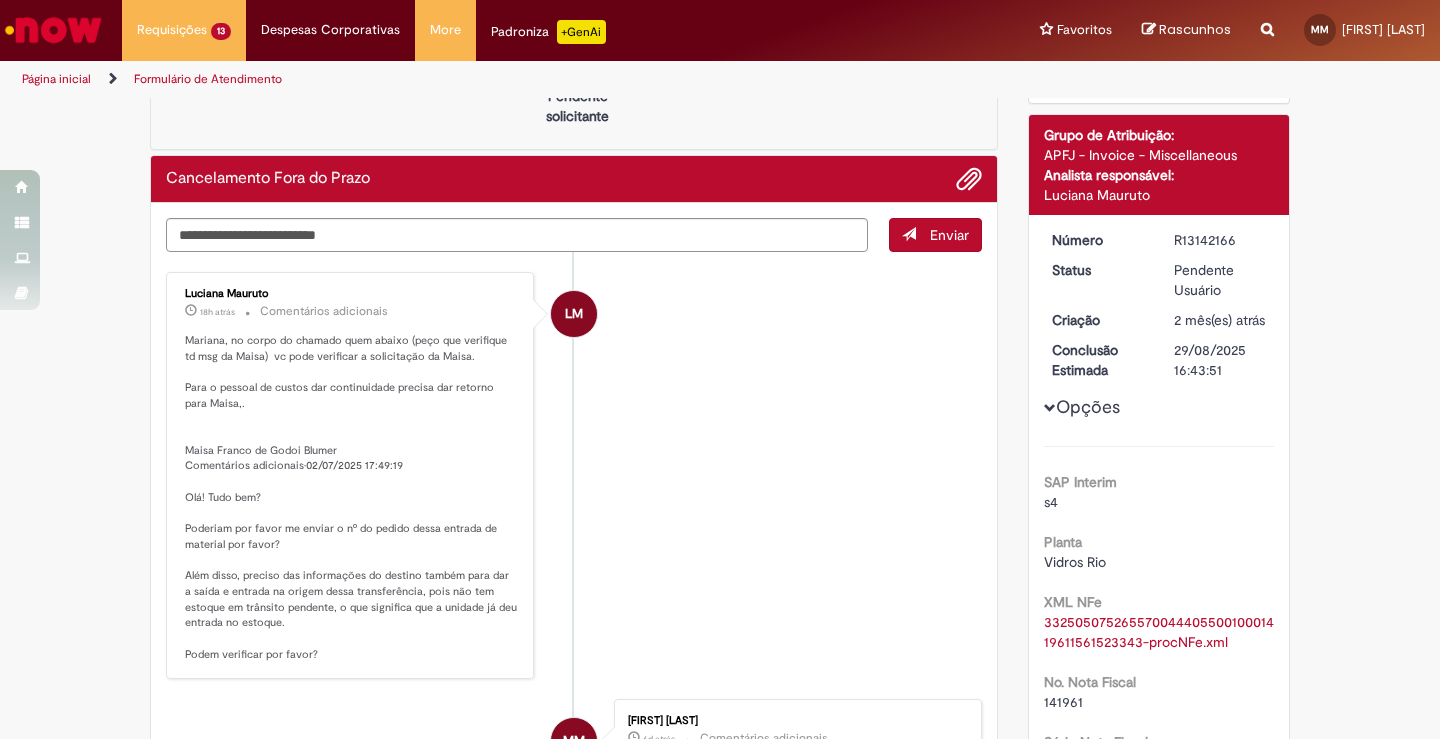 click on "Mariana, no corpo do chamado quem abaixo (peço que verifique td msg da Maisa)  vc pode verificar a solicitação da Maisa.
Para o pessoal de custos dar continuidade precisa dar retorno para Maisa,.
Maisa Franco de Godoi Blumer
Comentários adicionais•02/07/2025 17:49:19
Olá! Tudo bem?
Poderiam por favor me enviar o nº do pedido dessa entrada de material por favor?
Além disso, preciso das informações do destino também para dar a saída e entrada na origem dessa transferência, pois não tem estoque em trânsito pendente, o que significa que a unidade já deu entrada no estoque.
Podem verificar por favor?" at bounding box center (351, 498) 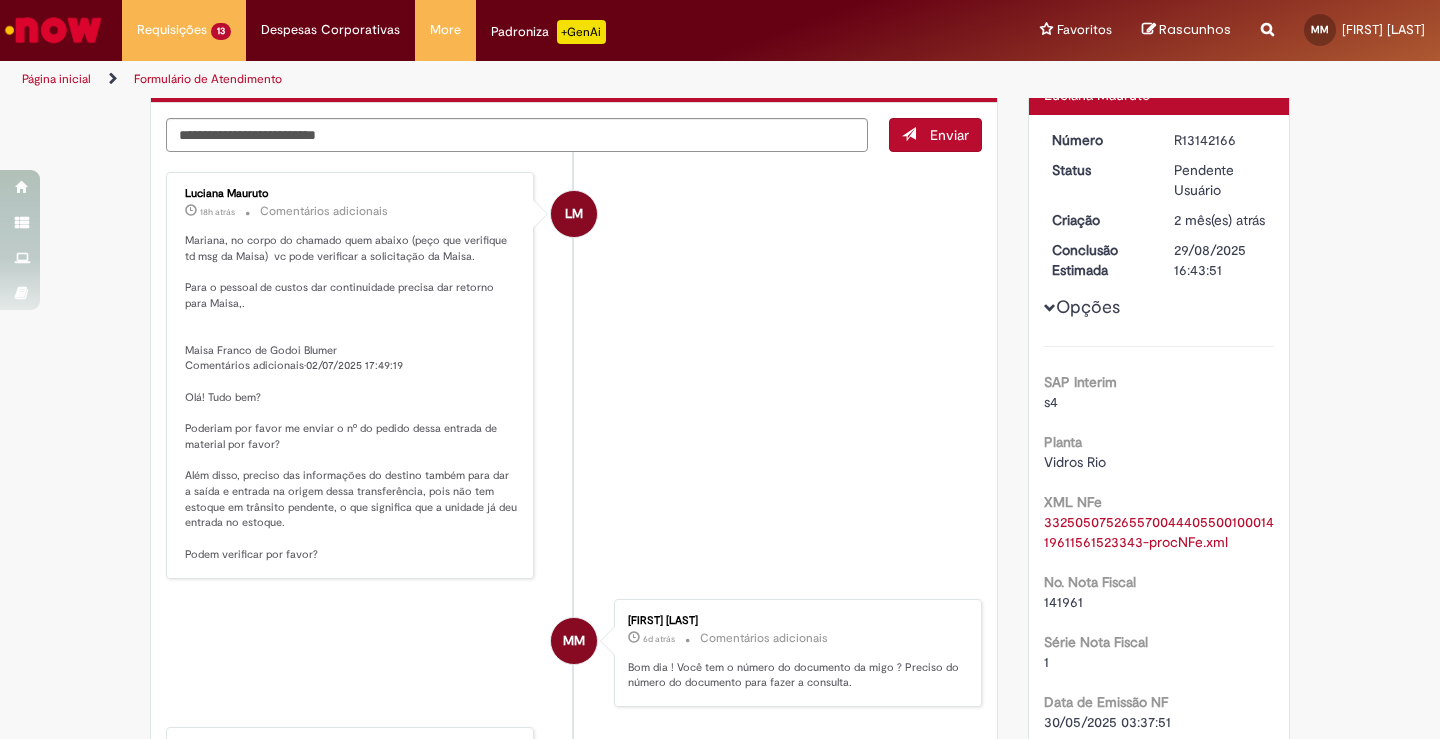 click on "Mariana, no corpo do chamado quem abaixo (peço que verifique td msg da Maisa)  vc pode verificar a solicitação da Maisa.
Para o pessoal de custos dar continuidade precisa dar retorno para Maisa,.
Maisa Franco de Godoi Blumer
Comentários adicionais•02/07/2025 17:49:19
Olá! Tudo bem?
Poderiam por favor me enviar o nº do pedido dessa entrada de material por favor?
Além disso, preciso das informações do destino também para dar a saída e entrada na origem dessa transferência, pois não tem estoque em trânsito pendente, o que significa que a unidade já deu entrada no estoque.
Podem verificar por favor?" at bounding box center [351, 398] 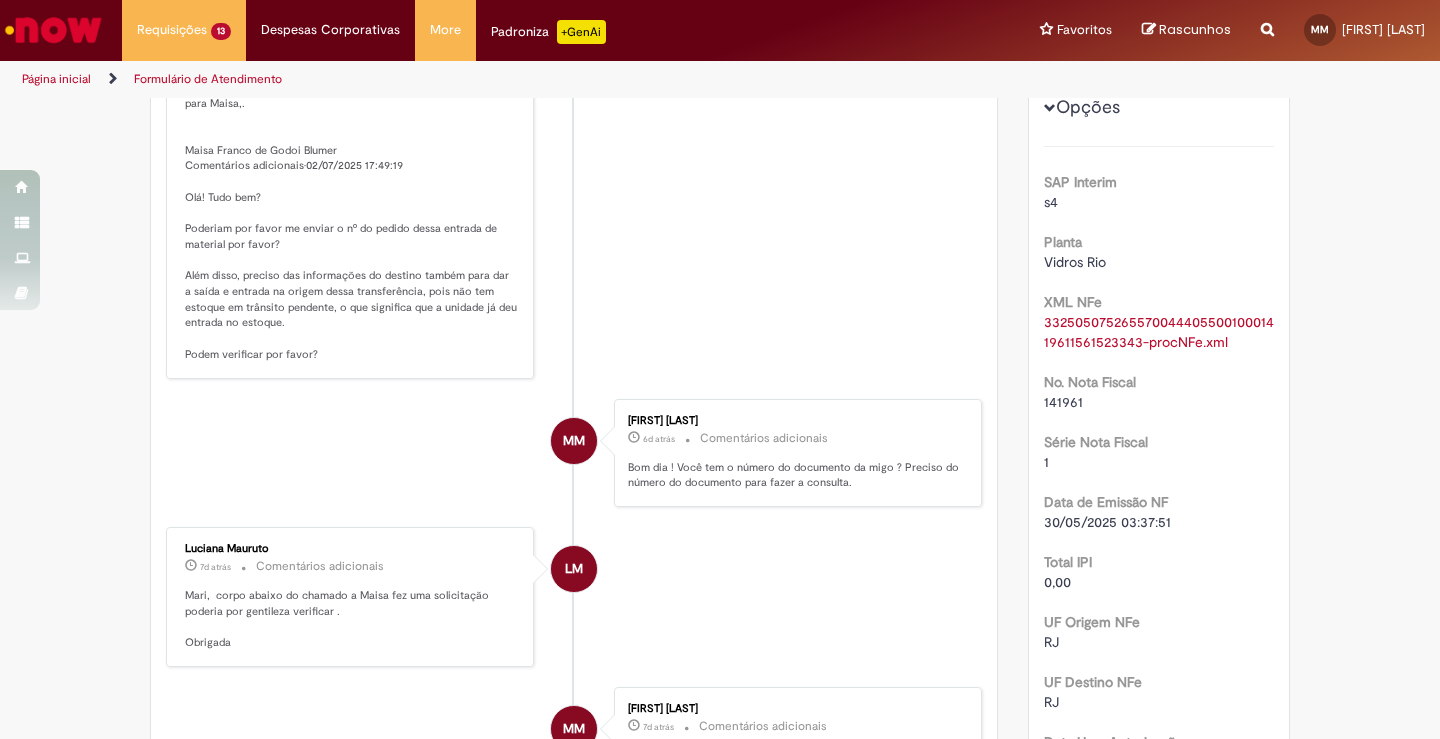 click on "LM
[FIRST] [LAST]
18h atrás 18 horas atrás     Comentários adicionais
Mariana, no corpo do chamado quem abaixo (peço que verifique td msg da Maisa)  vc pode verificar a solicitação da Maisa.
Para o pessoal de custos dar continuidade precisa dar retorno para Maisa,.
Maisa Franco de Godoi Blumer
Comentários adicionais•02/07/2025 17:49:19
Olá! Tudo bem?
Poderiam por favor me enviar o nº do pedido dessa entrada de material por favor?
Além disso, preciso das informações do destino também para dar a saída e entrada na origem dessa transferência, pois não tem estoque em trânsito pendente, o que significa que a unidade já deu entrada no estoque.
Podem verificar por favor?
MM" at bounding box center (574, 3925) 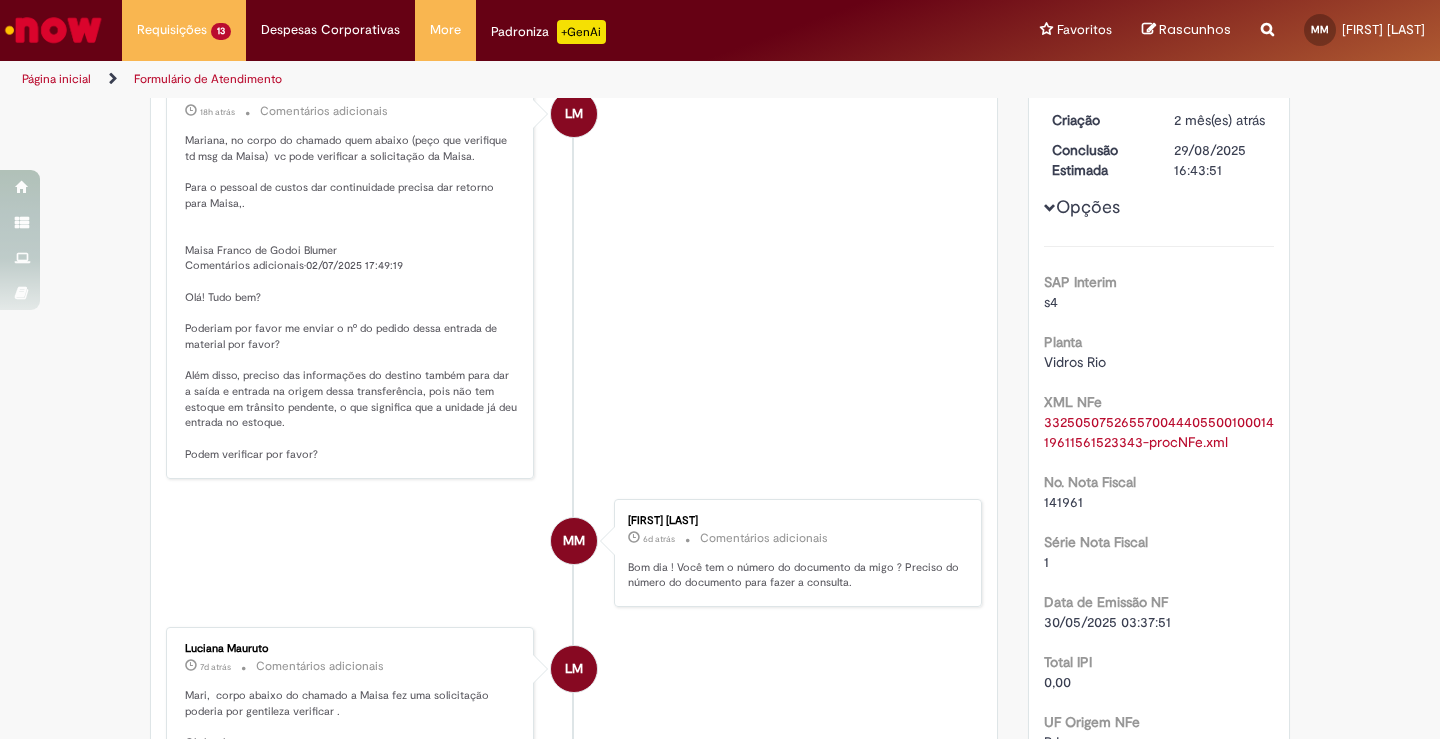 drag, startPoint x: 93, startPoint y: 572, endPoint x: 153, endPoint y: 556, distance: 62.0967 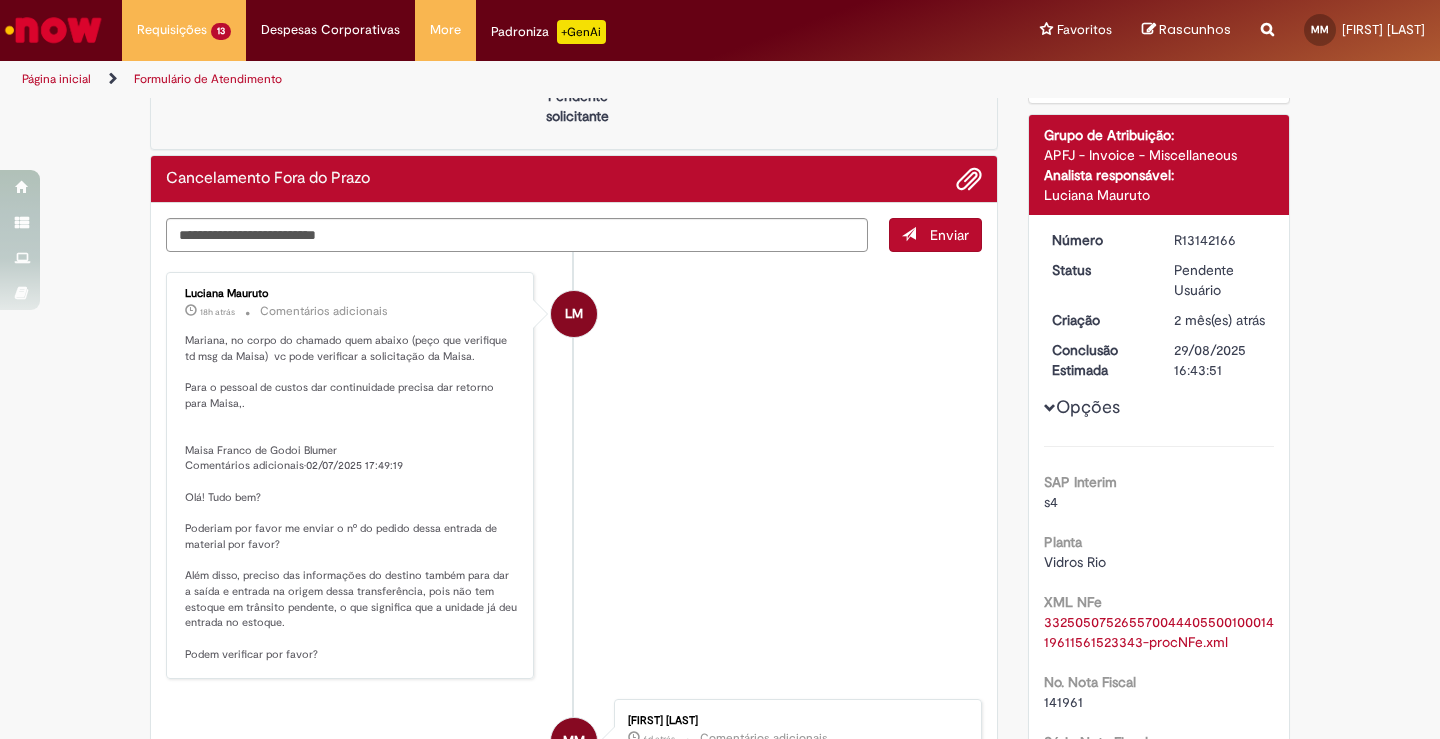 click on "Formulário de Atendimento
Verificar Código de Barras
Aguardando Aprovação
Aguardando atendimento
request approved   Clique para exibir         Pendente solicitante
Validação
Concluído
Cancelamento Fora do Prazo
Enviar
LM
[FIRST] [LAST]
18h atrás 18 horas atrás     Comentários adicionais
MM" at bounding box center [574, 4122] 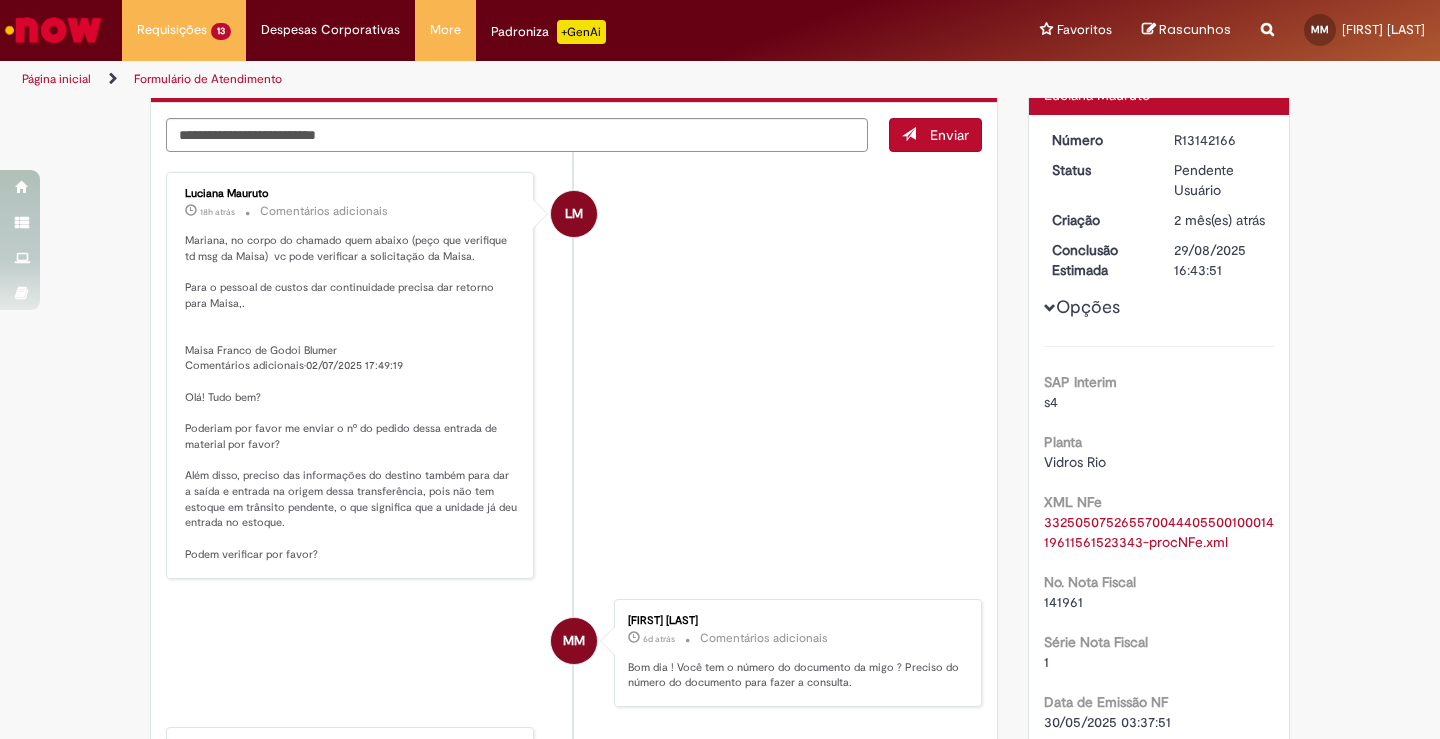 drag, startPoint x: 130, startPoint y: 651, endPoint x: 146, endPoint y: 652, distance: 16.03122 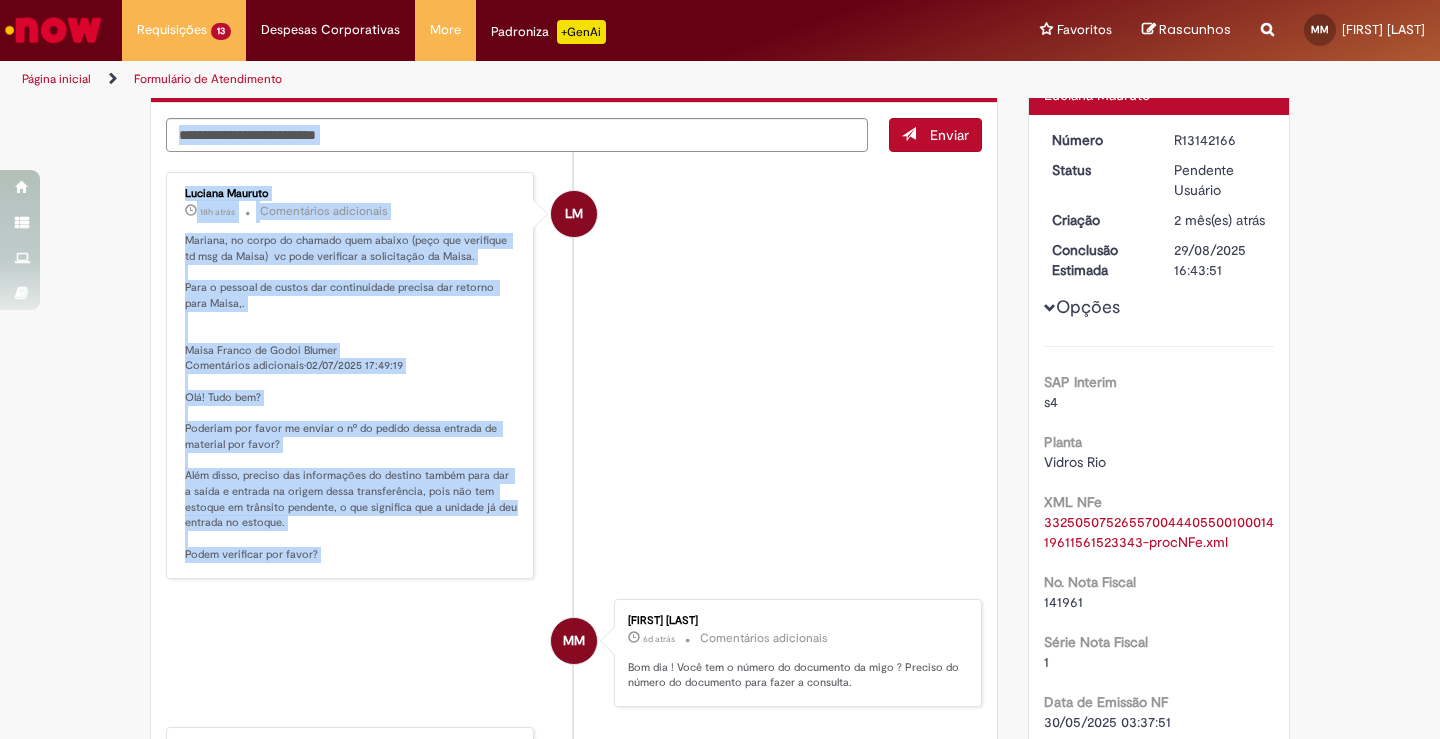 click on "Bom dia, [FIRST]!
Você tem o número do documento da migo ? Preciso do número do documento para fazer a consulta." at bounding box center (574, 653) 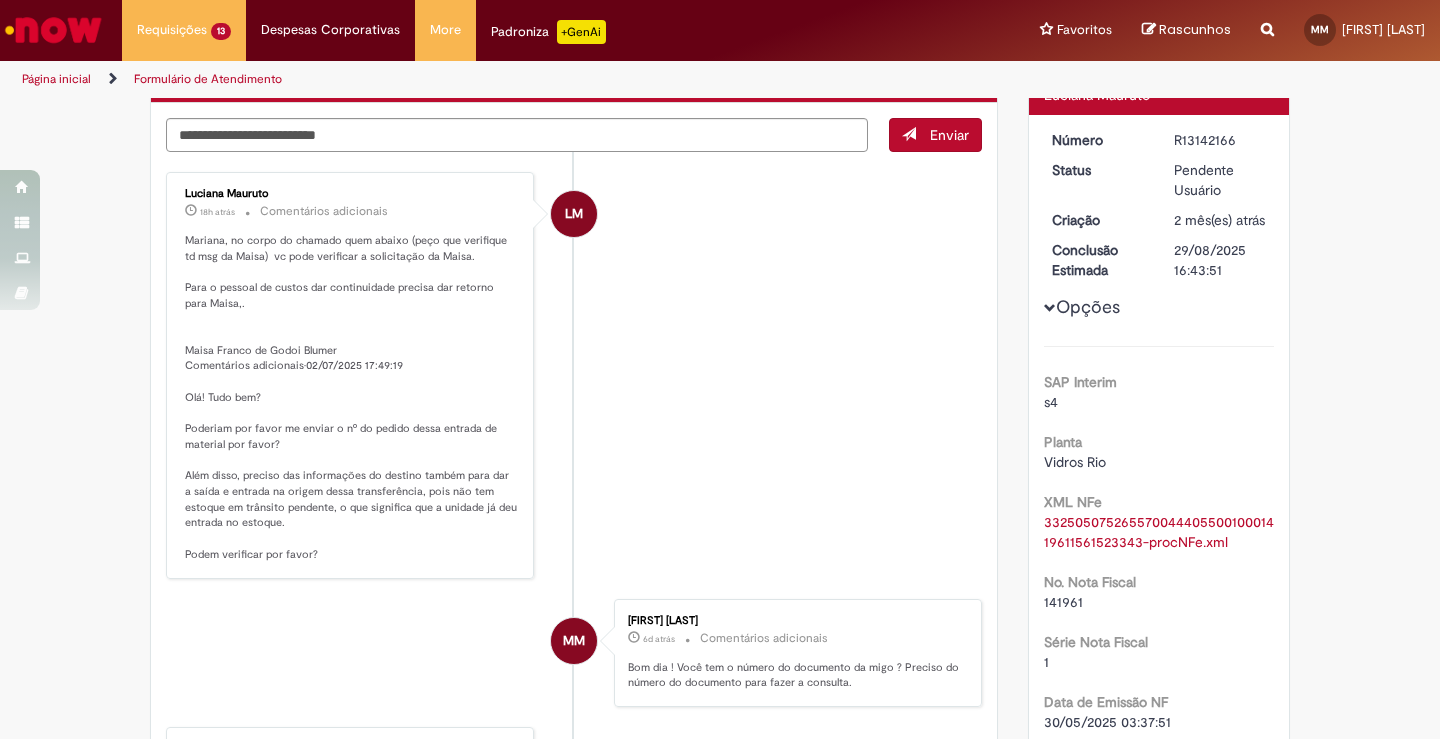 click on "Mariana, no corpo do chamado quem abaixo (peço que verifique td msg da Maisa)  vc pode verificar a solicitação da Maisa.
Para o pessoal de custos dar continuidade precisa dar retorno para Maisa,.
Maisa Franco de Godoi Blumer
Comentários adicionais•02/07/2025 17:49:19
Olá! Tudo bem?
Poderiam por favor me enviar o nº do pedido dessa entrada de material por favor?
Além disso, preciso das informações do destino também para dar a saída e entrada na origem dessa transferência, pois não tem estoque em trânsito pendente, o que significa que a unidade já deu entrada no estoque.
Podem verificar por favor?" at bounding box center (351, 398) 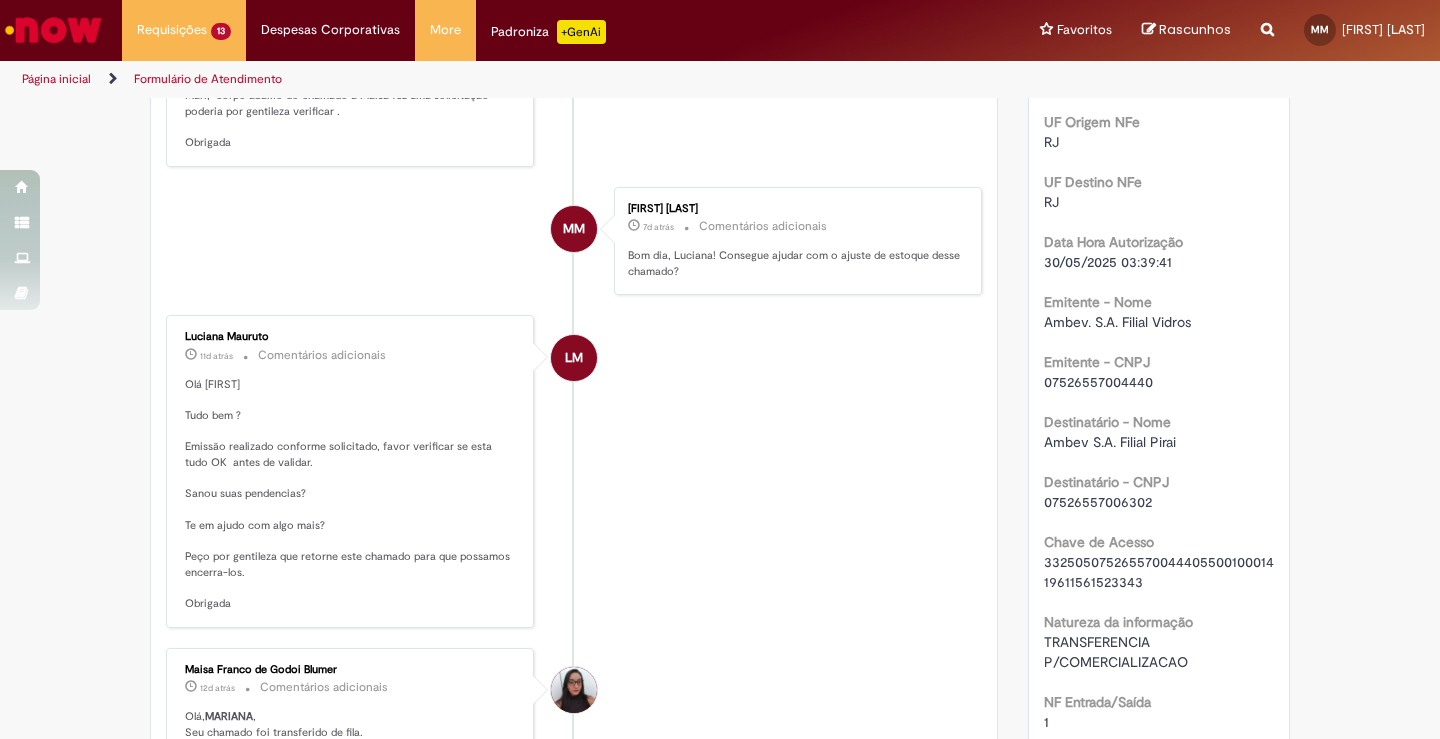scroll, scrollTop: 1000, scrollLeft: 0, axis: vertical 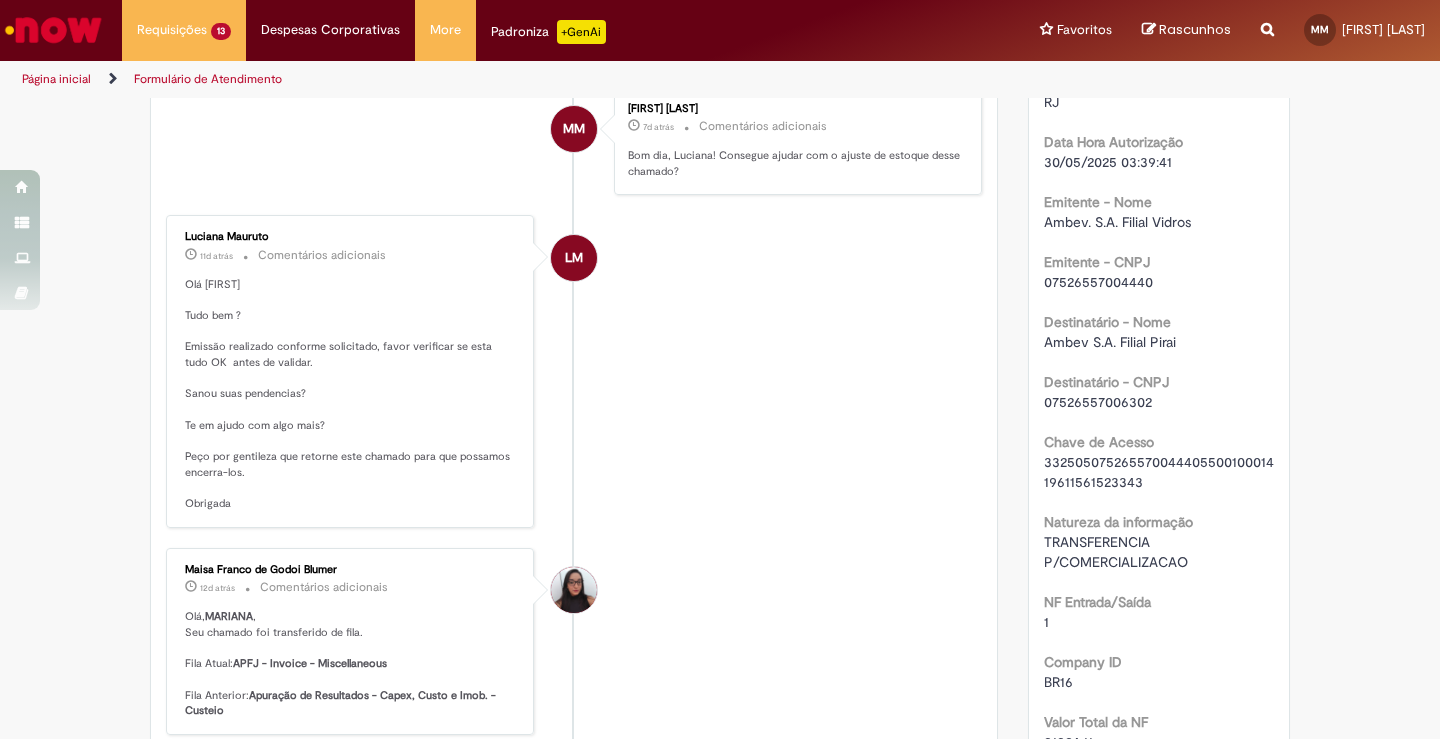 click on "Formulário de Atendimento
Verificar Código de Barras
Aguardando Aprovação
Aguardando atendimento
request approved   Clique para exibir         Pendente solicitante
Validação
Concluído
Cancelamento Fora do Prazo
Enviar
LM
[FIRST] [LAST]
18h atrás 18 horas atrás     Comentários adicionais
MM" at bounding box center [720, 3222] 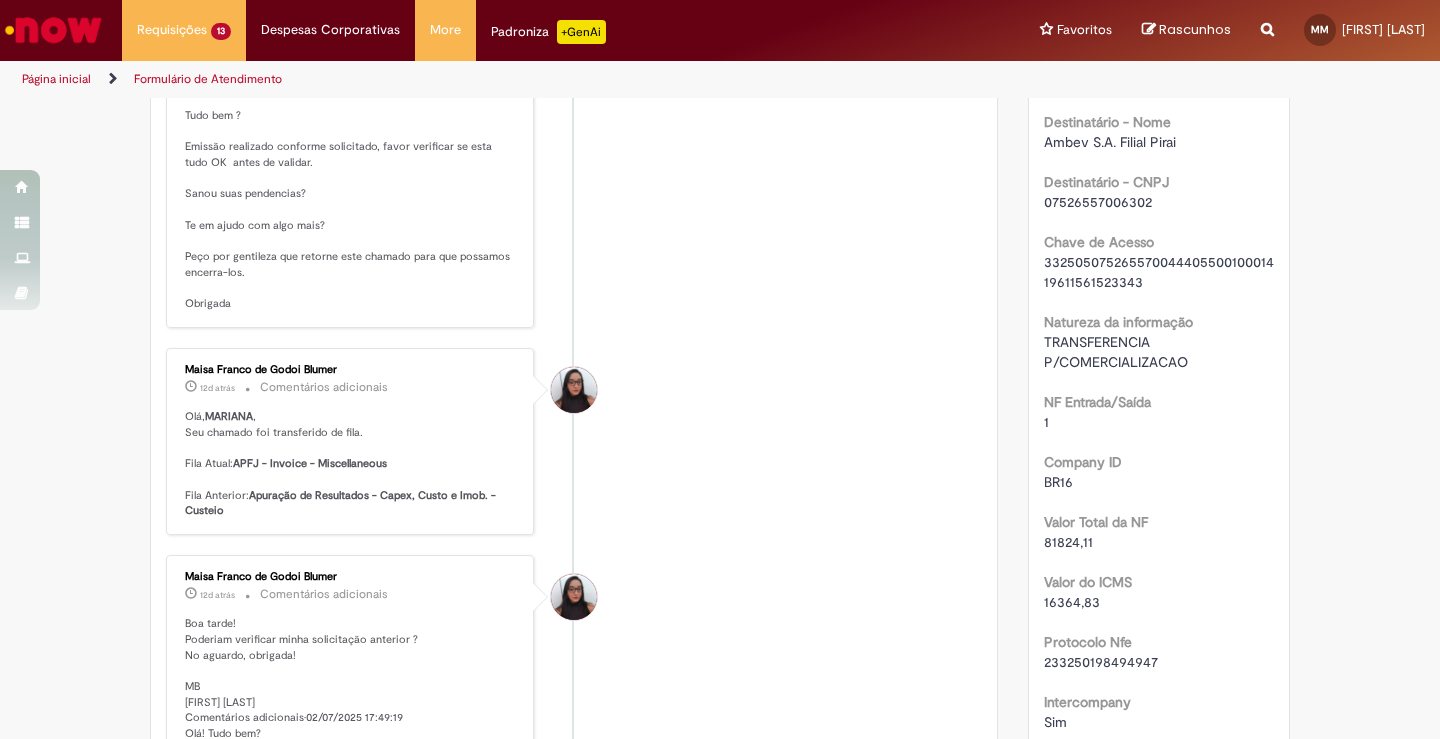 click on "Formulário de Atendimento
Verificar Código de Barras
Aguardando Aprovação
Aguardando atendimento
request approved   Clique para exibir         Pendente solicitante
Validação
Concluído
Cancelamento Fora do Prazo
Enviar
LM
[FIRST] [LAST]
18h atrás 18 horas atrás     Comentários adicionais
MM" at bounding box center (720, 3022) 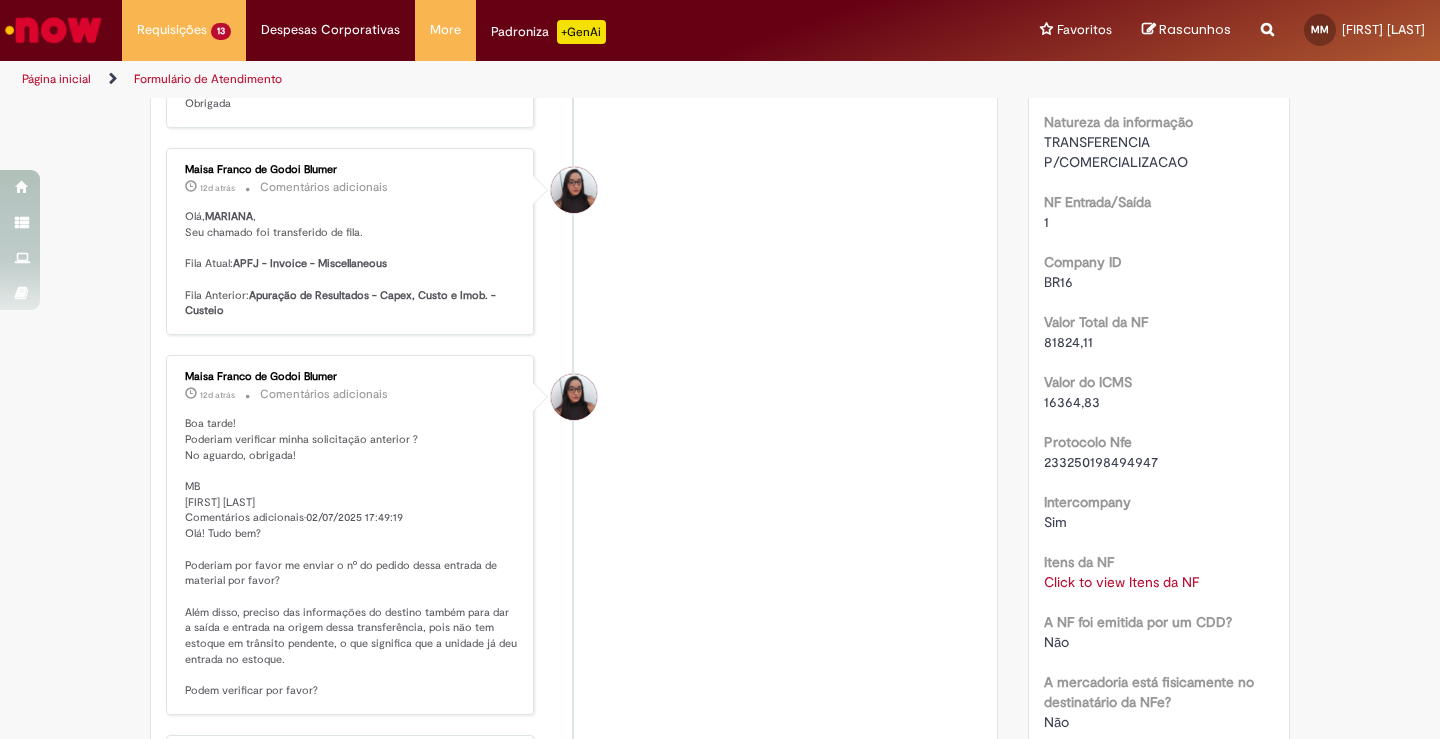 click on "[FIRST] [LAST]
12d atrás 12 dias atrás     Comentários adicionais
Boa tarde!
Poderiam verificar minha solicitação anterior ?
No aguardo, obrigada!
MB
[FIRST] [LAST]
Comentários adicionais•02/07/2025 17:49:19
Olá! Tudo bem?
Poderiam por favor me enviar o nº do pedido dessa entrada de material por favor?
Além disso, preciso das informações do destino também para dar a saída e entrada na origem dessa transferência, pois não tem estoque em trânsito pendente, o que significa que a unidade já deu entrada no estoque.
Podem verificar por favor?" at bounding box center [574, 535] 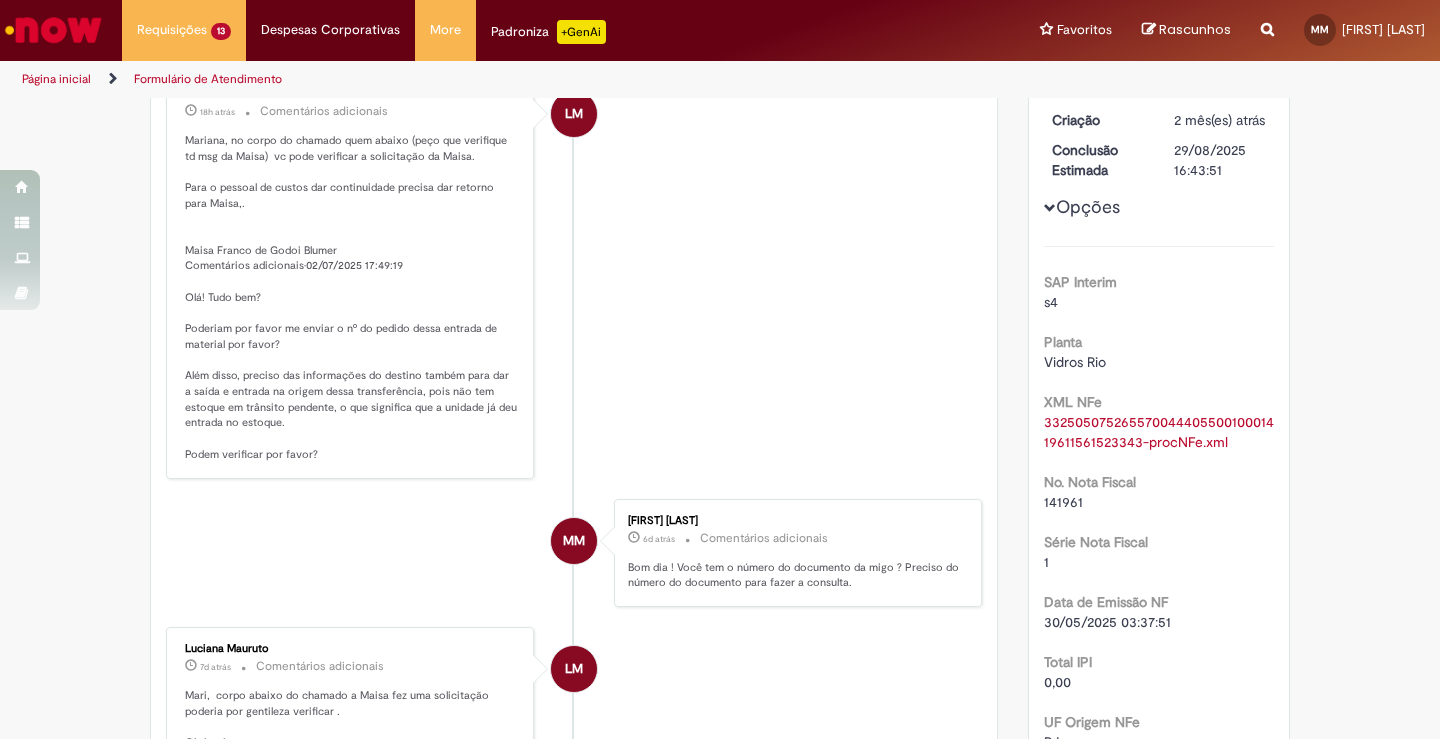scroll, scrollTop: 0, scrollLeft: 0, axis: both 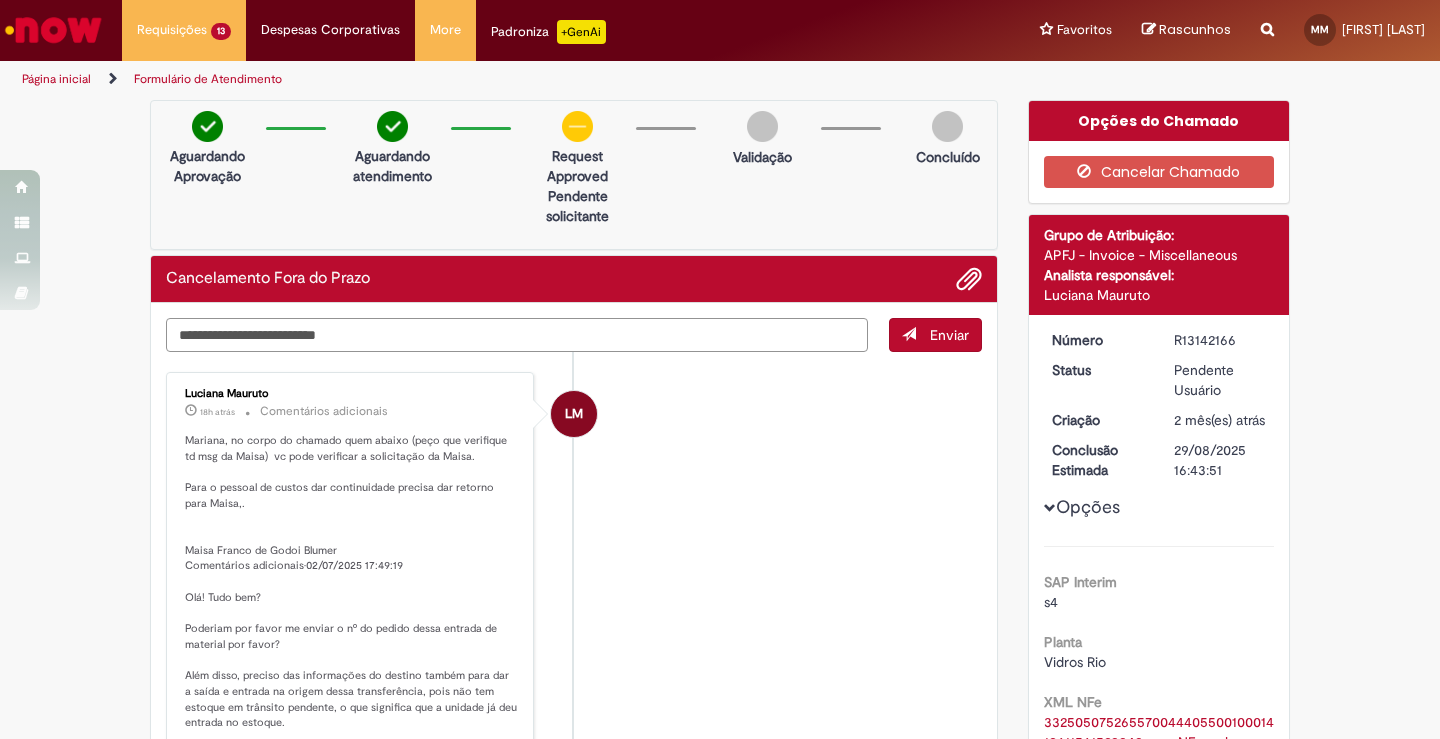 click at bounding box center (517, 335) 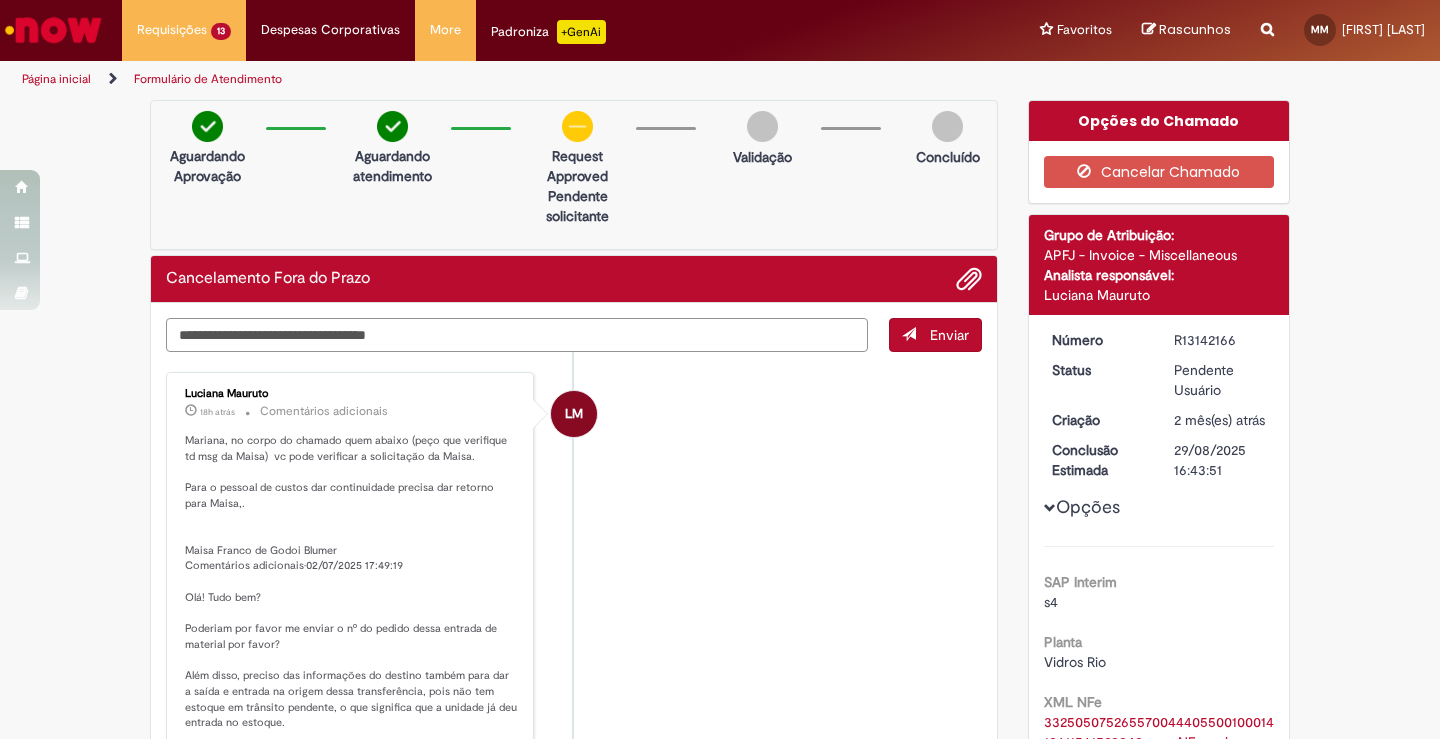 type on "**********" 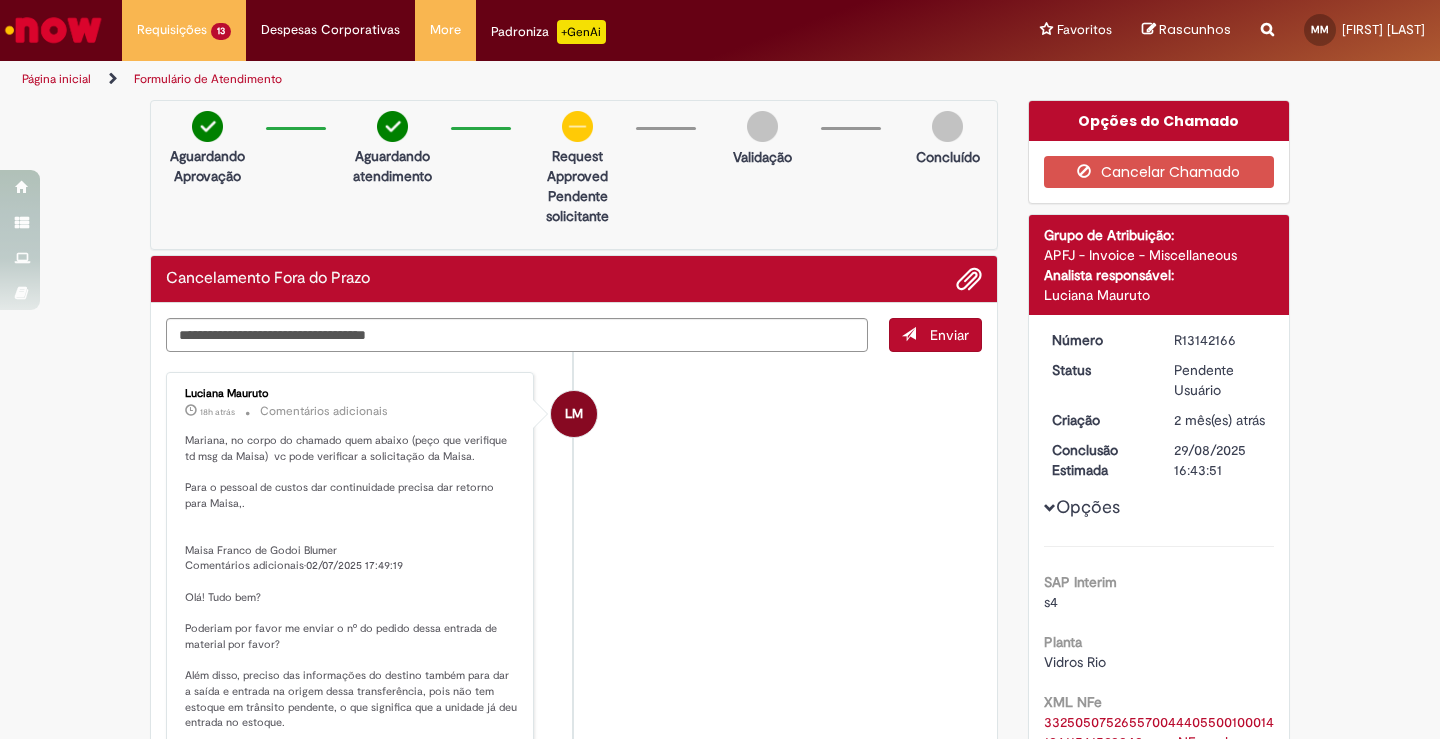 click on "LM
[FIRST] [LAST]
18h atrás 18 horas atrás     Comentários adicionais
Mariana, no corpo do chamado quem abaixo (peço que verifique td msg da Maisa)  vc pode verificar a solicitação da Maisa.
Para o pessoal de custos dar continuidade precisa dar retorno para Maisa,.
Maisa Franco de Godoi Blumer
Comentários adicionais•02/07/2025 17:49:19
Olá! Tudo bem?
Poderiam por favor me enviar o nº do pedido dessa entrada de material por favor?
Além disso, preciso das informações do destino também para dar a saída e entrada na origem dessa transferência, pois não tem estoque em trânsito pendente, o que significa que a unidade já deu entrada no estoque.
Podem verificar por favor?" at bounding box center [574, 575] 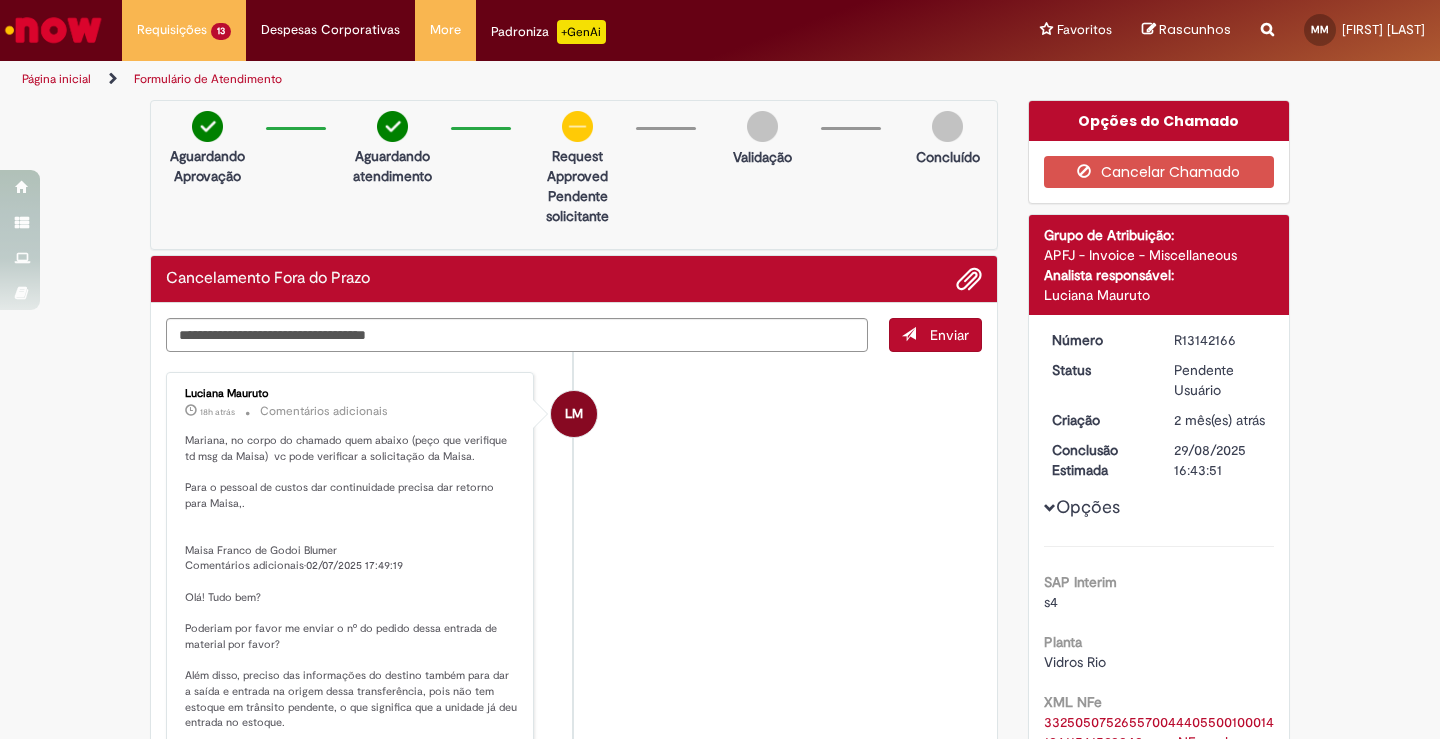 click on "Enviar" at bounding box center (935, 335) 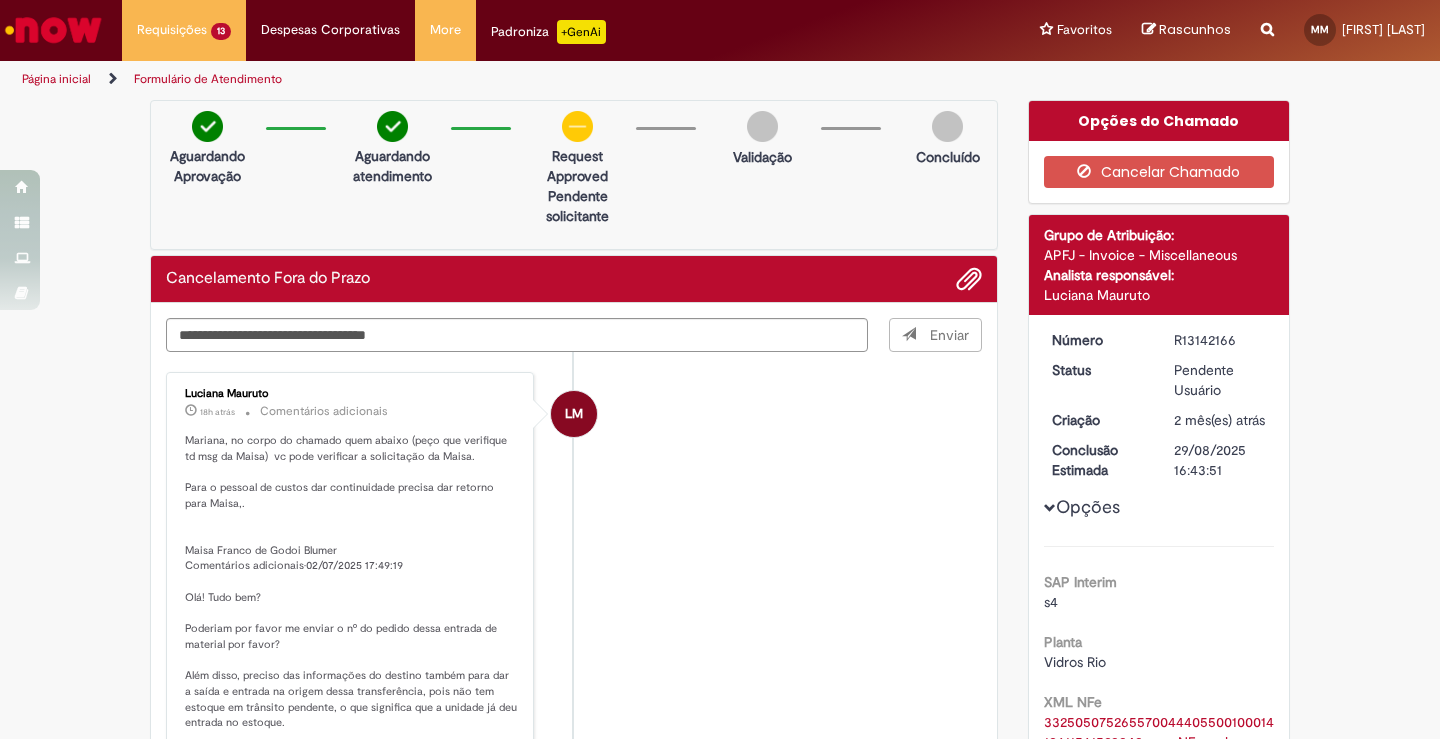 type 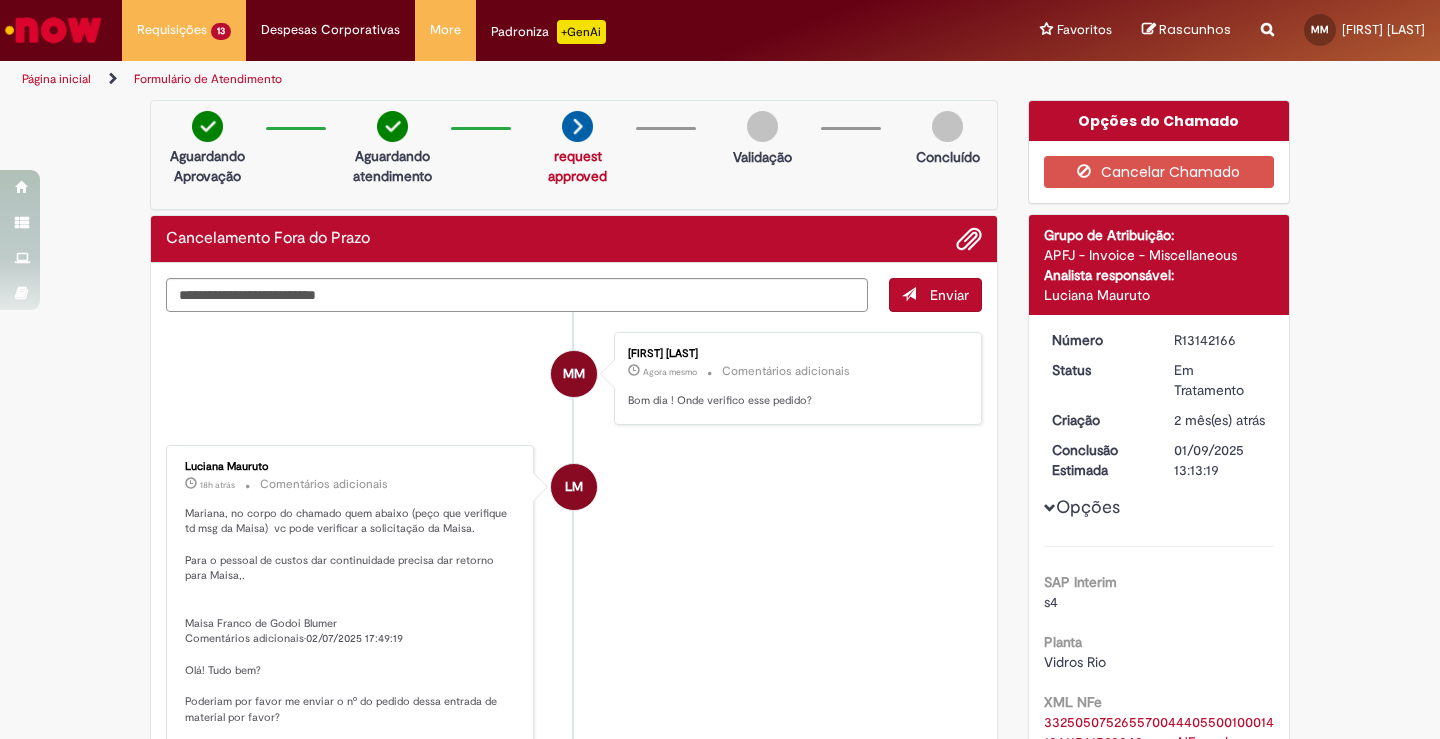 click on "MM
[FIRST] [LAST]
Agora mesmo Agora mesmo     Comentários adicionais
Bom dia ! Onde verifico esse pedido?" at bounding box center (574, 378) 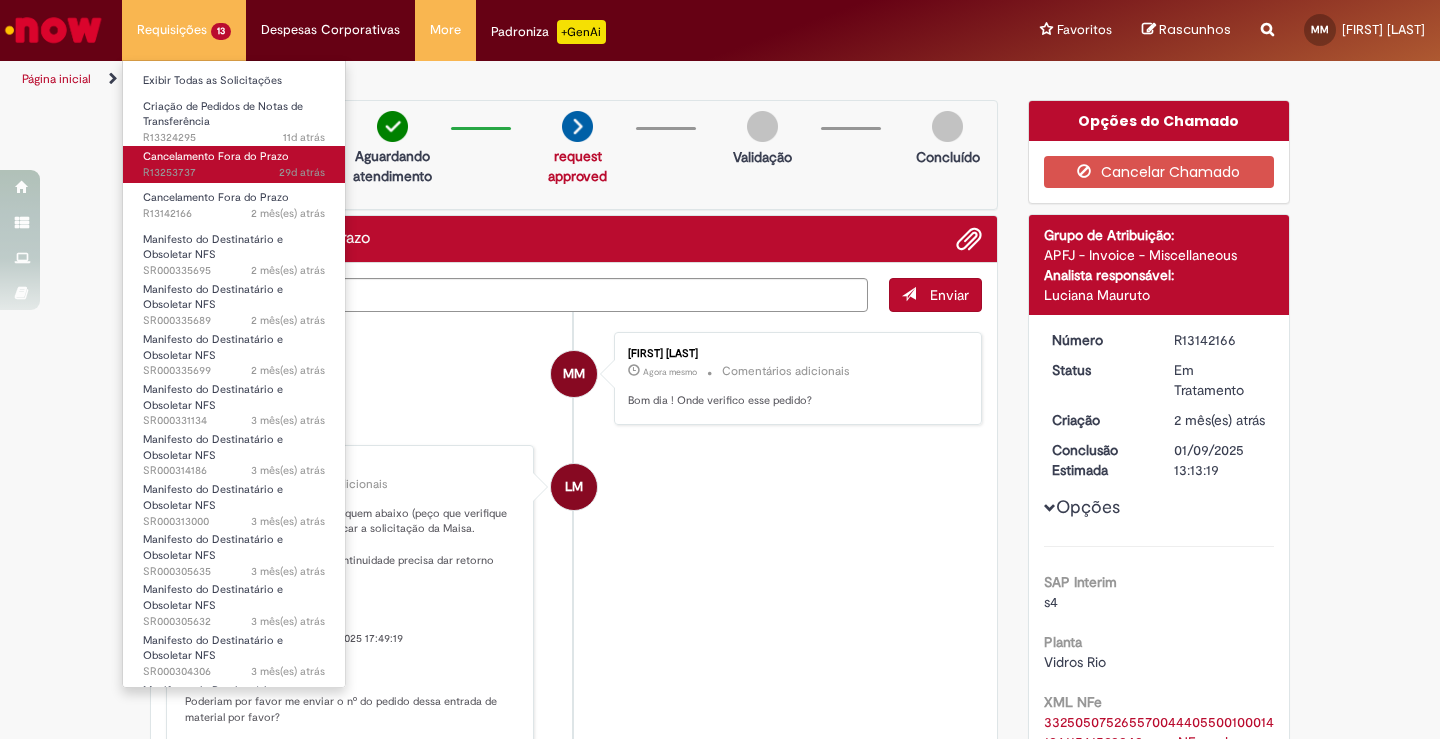 click on "Cancelamento Fora do Prazo" at bounding box center (216, 156) 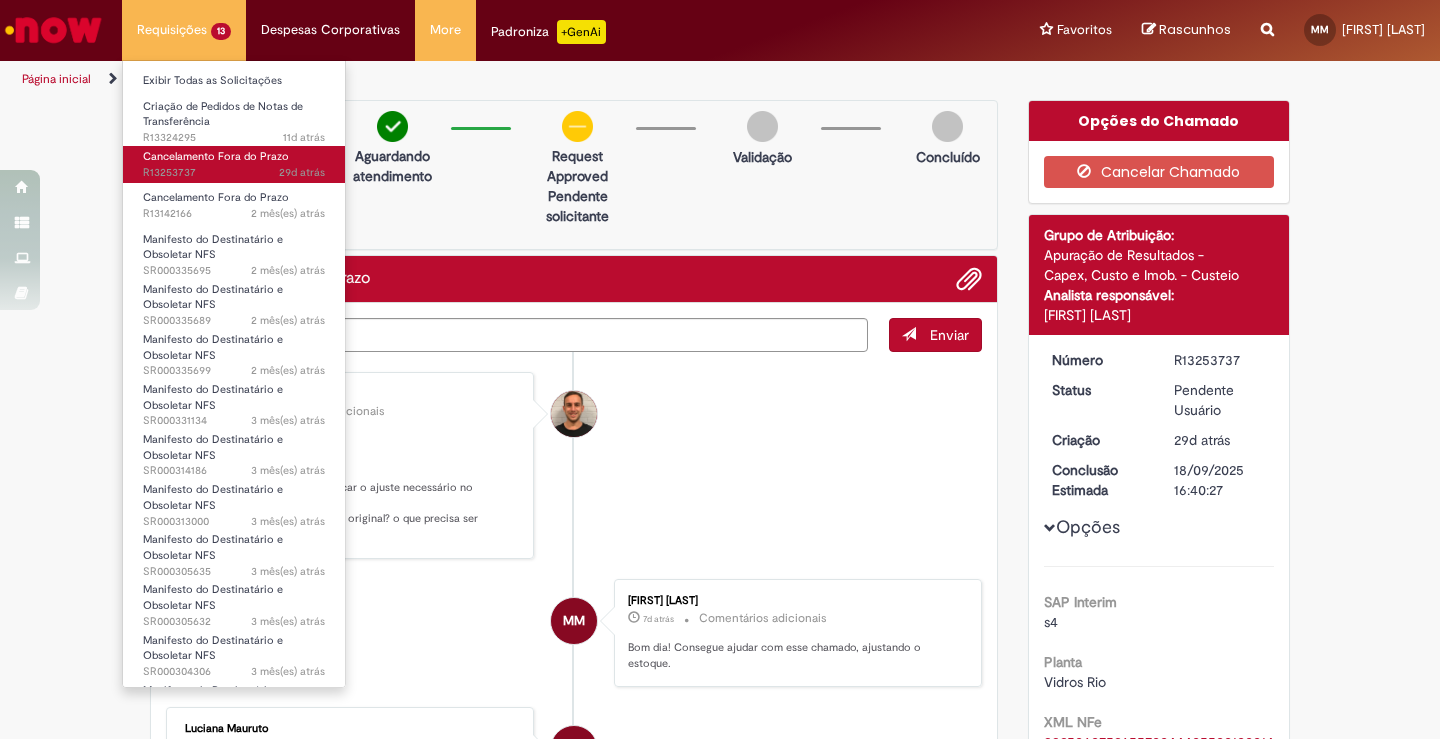 click on "Cancelamento Fora do Prazo" at bounding box center (216, 156) 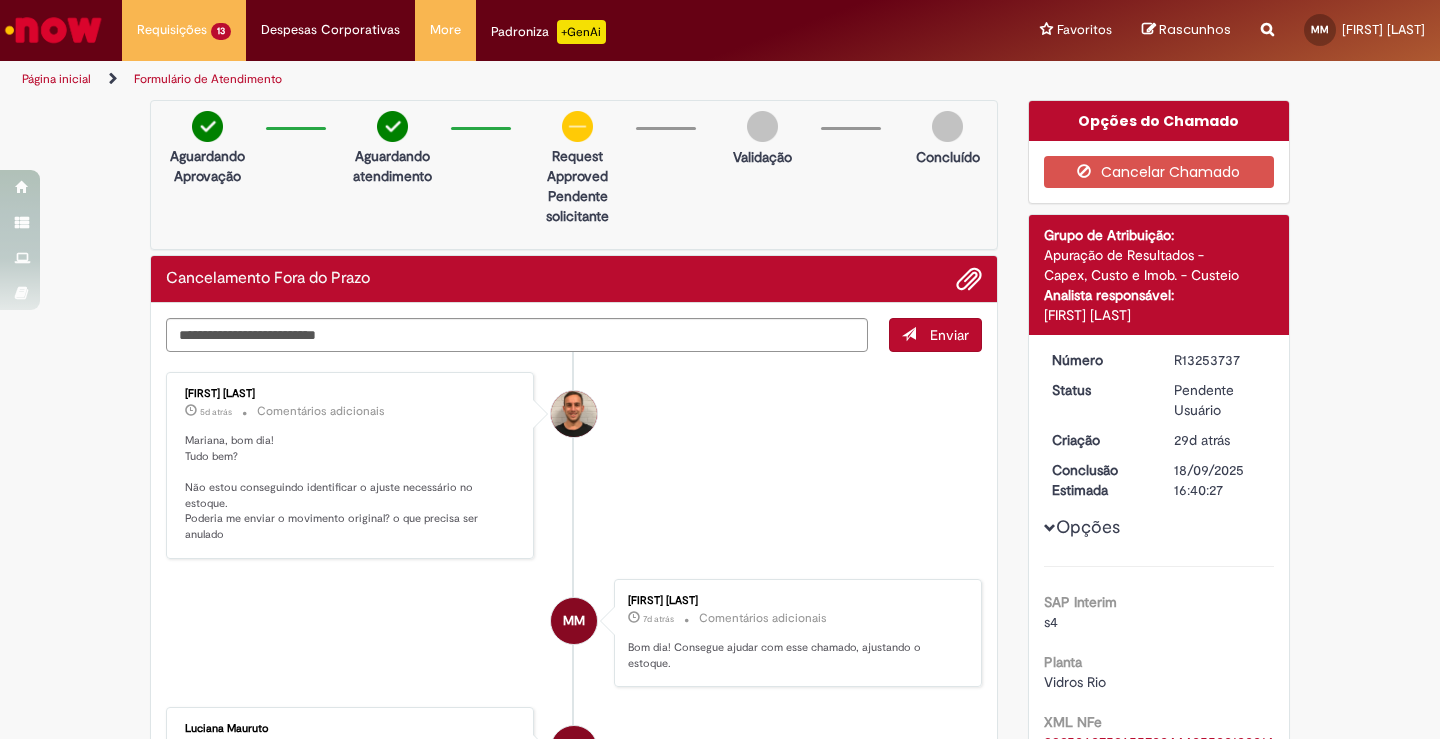 click on "Formulário de Atendimento
Verificar Código de Barras
Aguardando Aprovação
Aguardando atendimento
request approved   Clique para exibir         Pendente solicitante
Validação
Concluído
Cancelamento Fora do Prazo
Enviar
Lucas Moreira Sisti
5d atrás 5 dias atrás     Comentários adicionais
MM" at bounding box center (720, 2900) 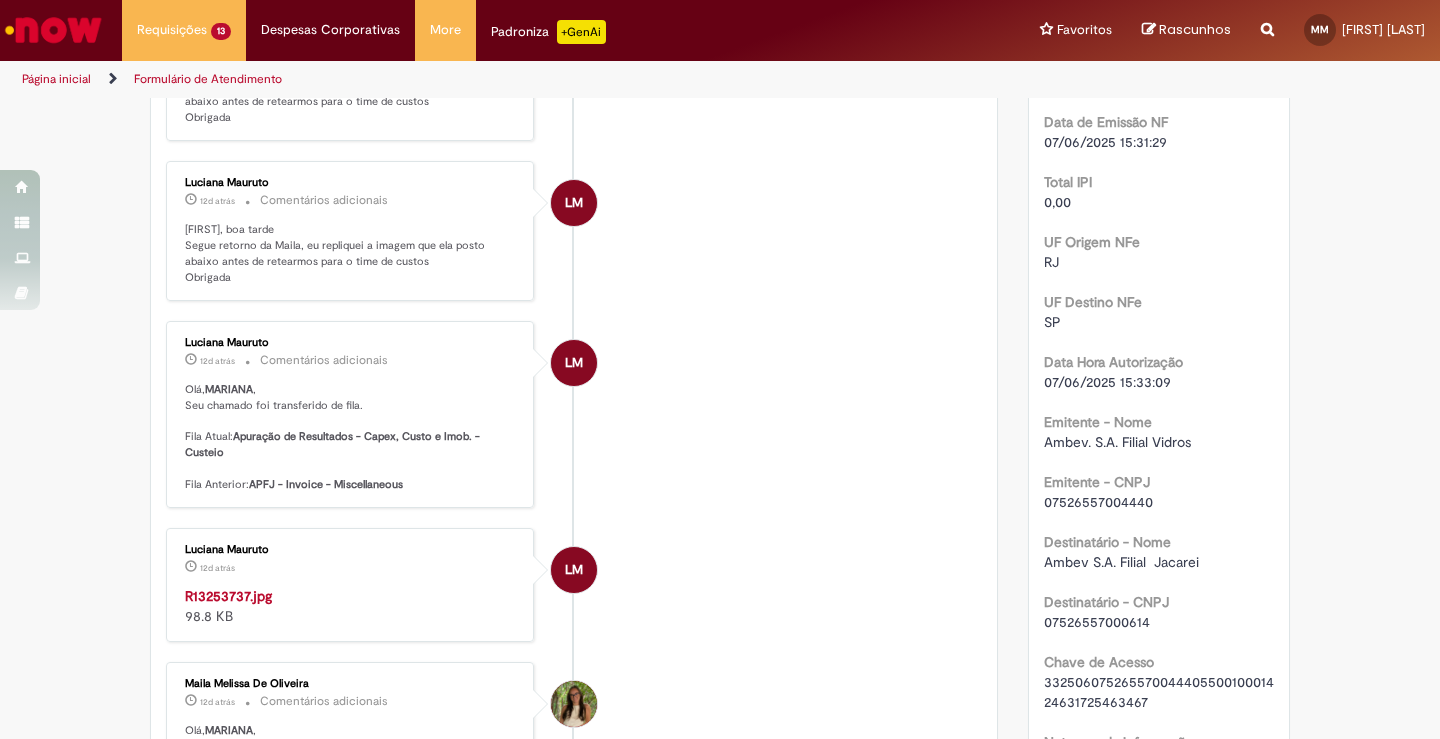 scroll, scrollTop: 500, scrollLeft: 0, axis: vertical 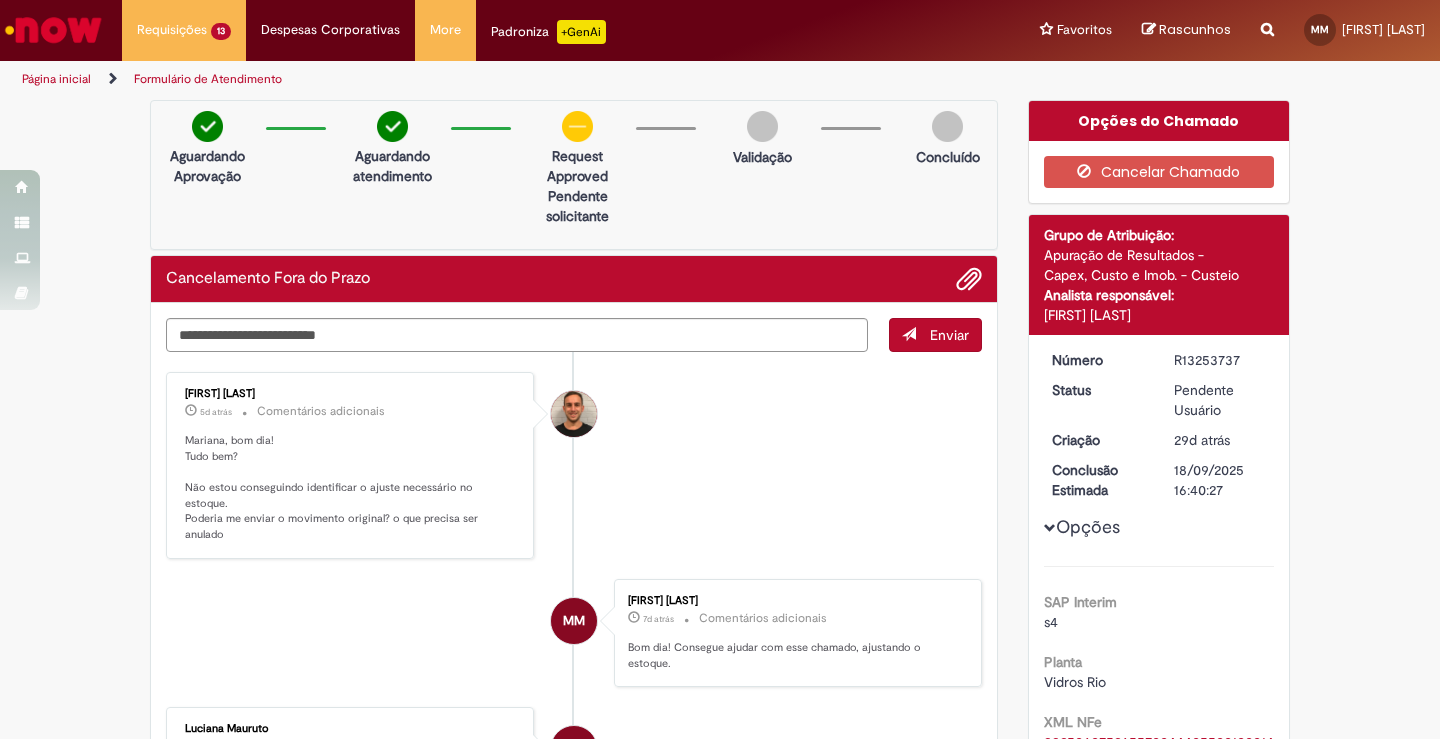 click on "MM
MARIANA MELLO
7d atrás 7 dias atrás     Comentários adicionais
Bom dia! Consegue ajudar com esse chamado, ajustando o estoque." at bounding box center [574, 633] 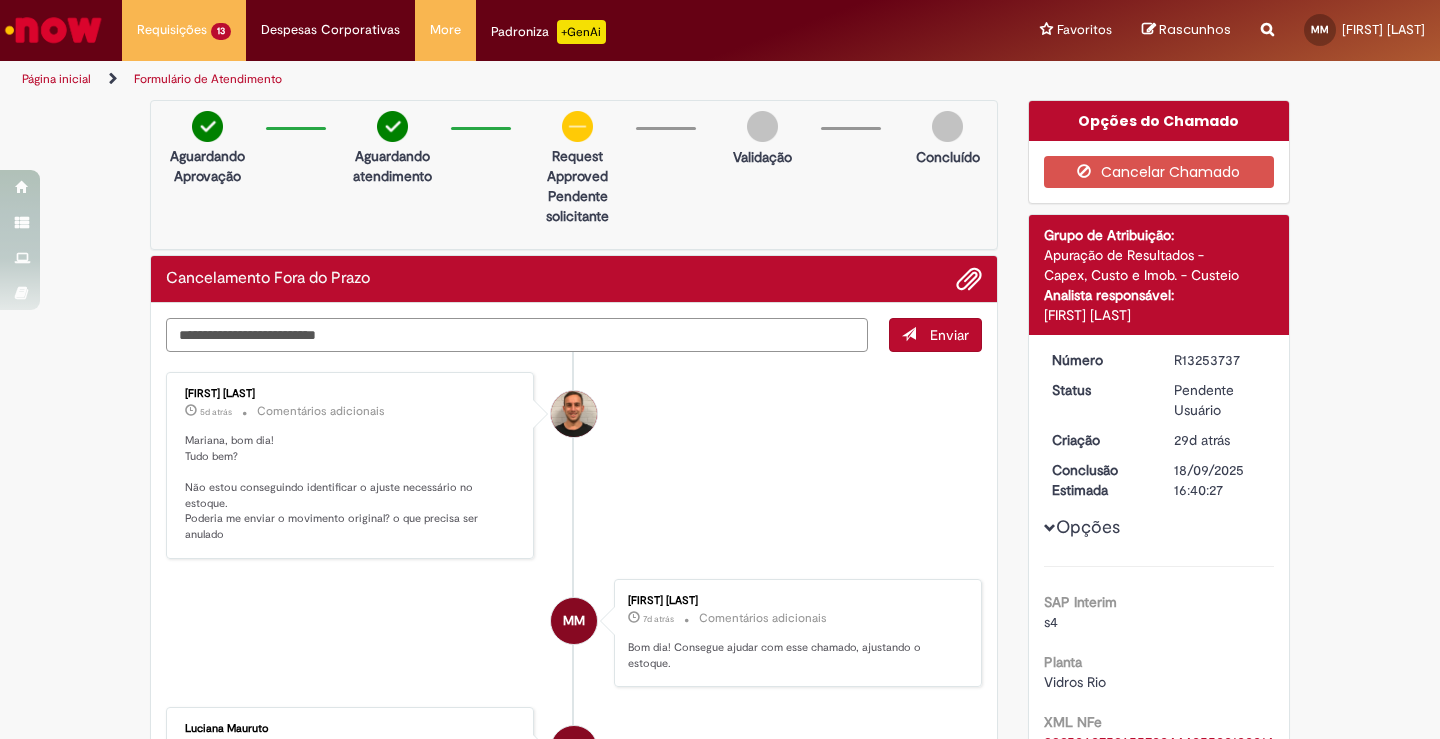 click at bounding box center [517, 335] 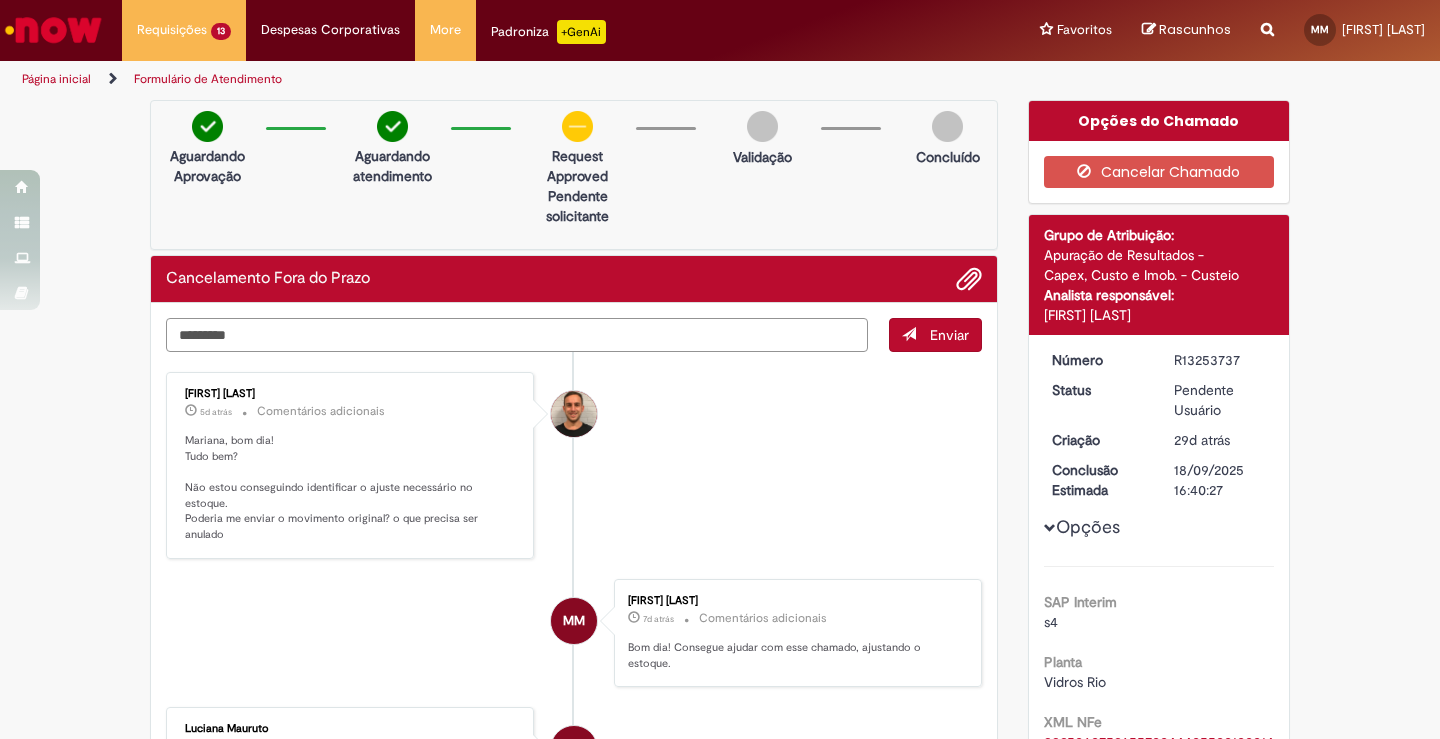 type on "********" 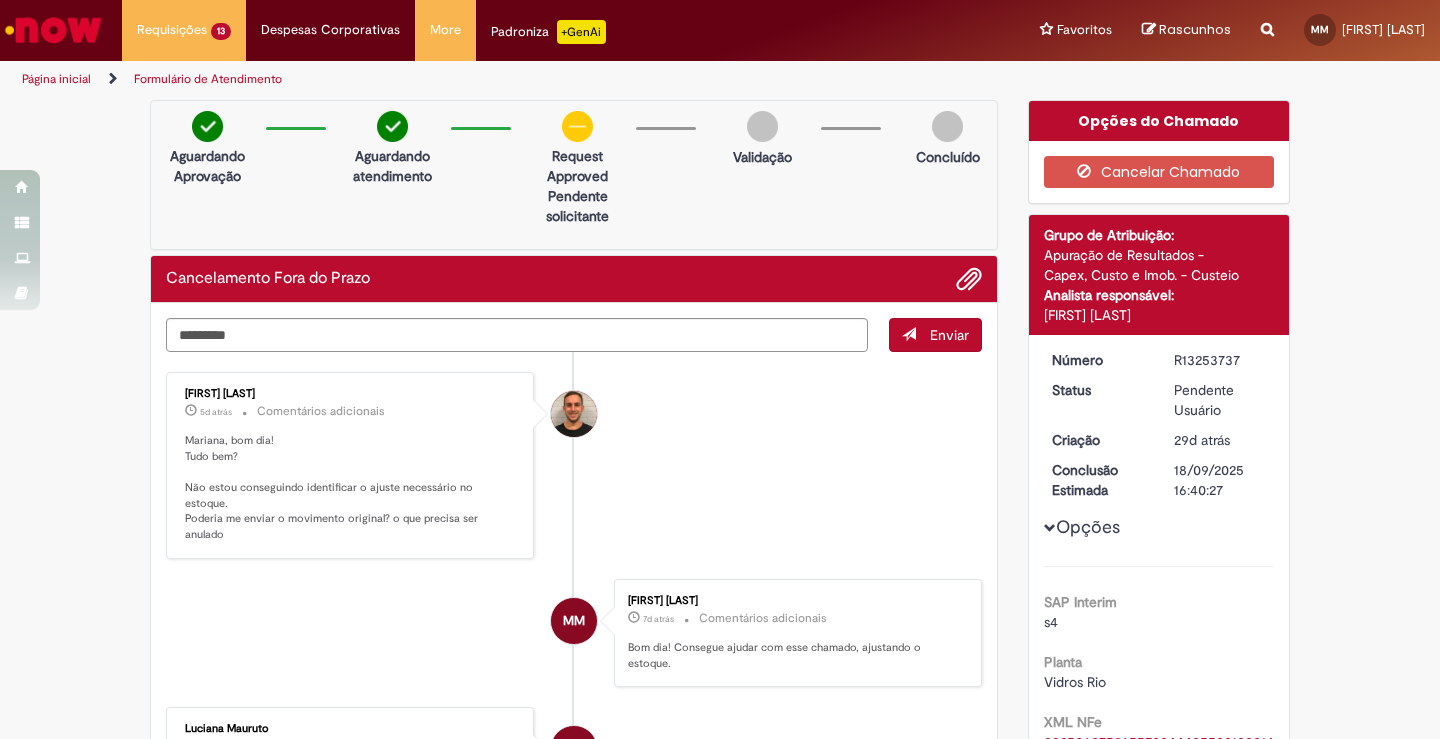 click on "Cancelamento Fora do Prazo" at bounding box center [574, 279] 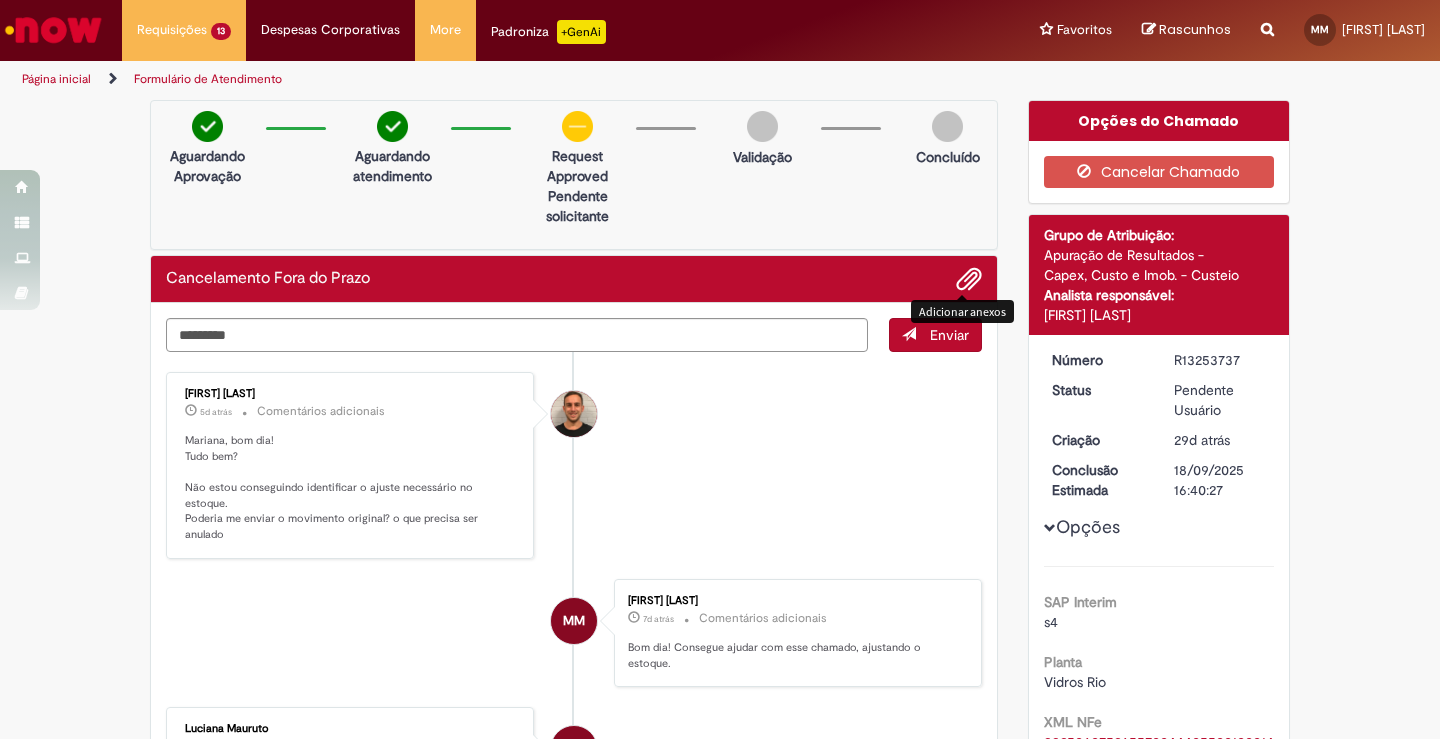 click at bounding box center [969, 280] 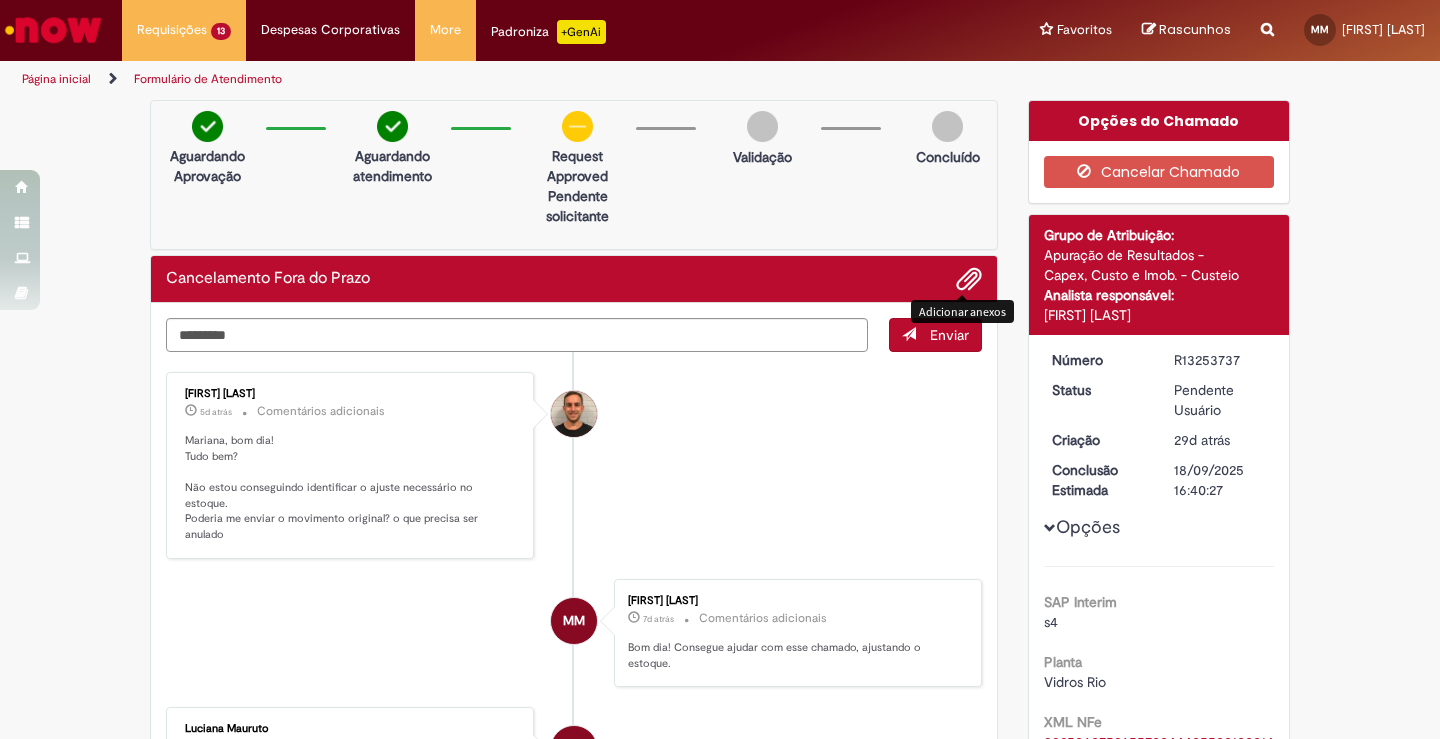 click at bounding box center (969, 280) 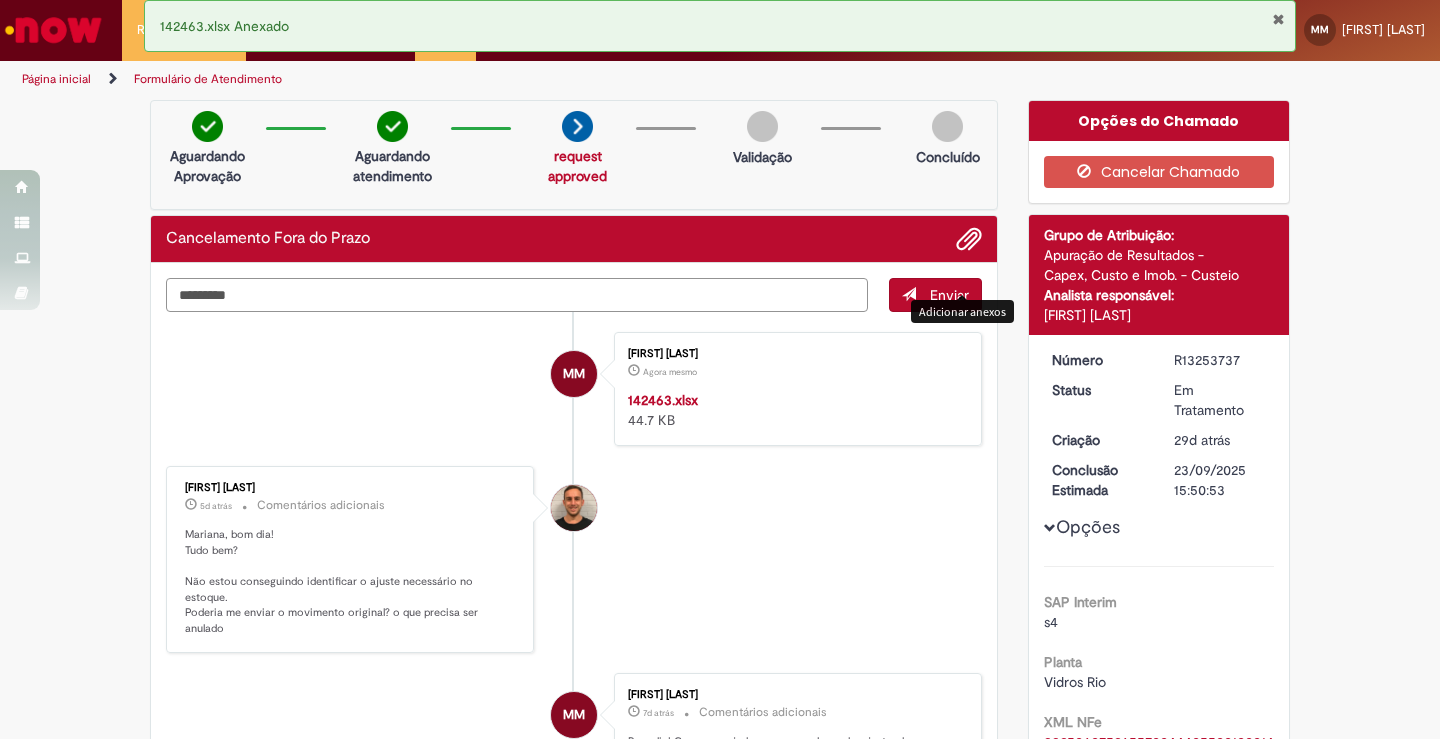 click on "********" at bounding box center (517, 295) 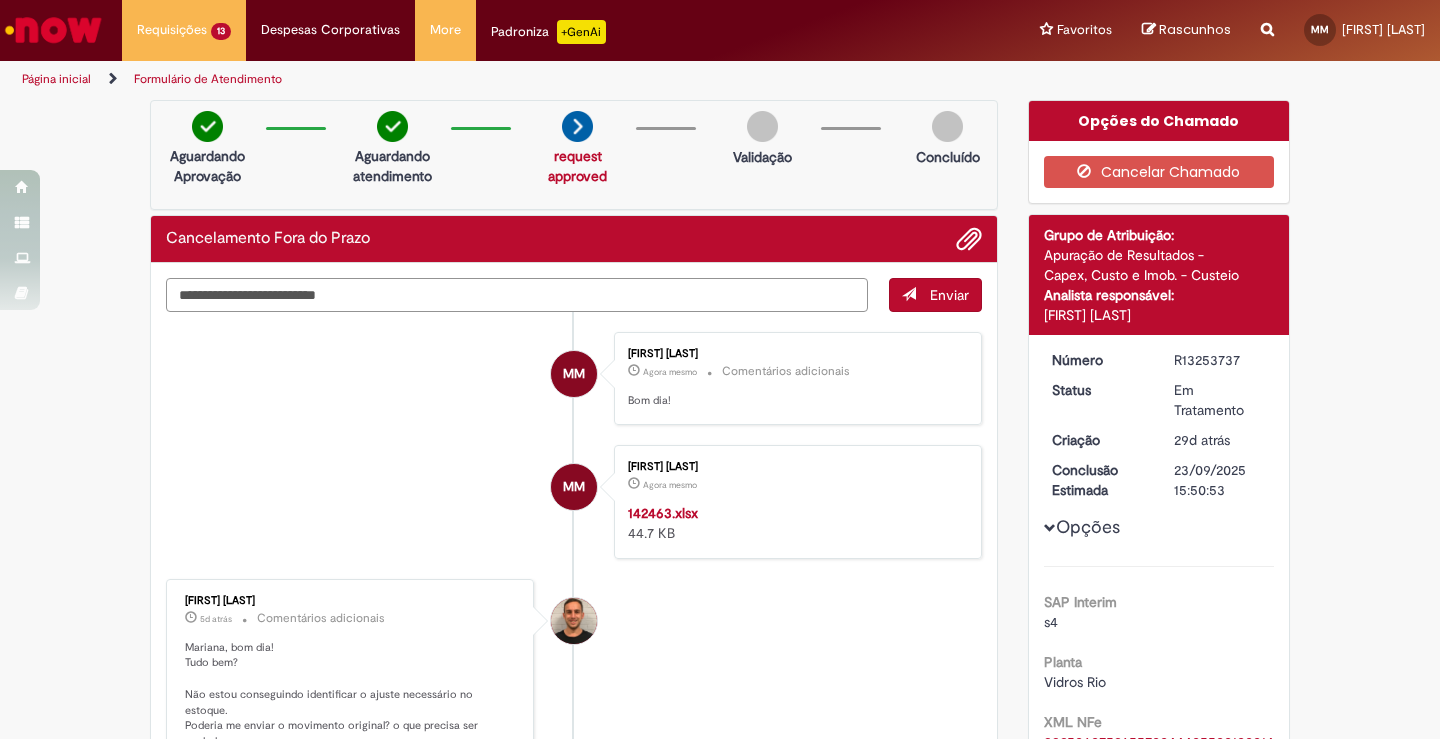 click at bounding box center [517, 295] 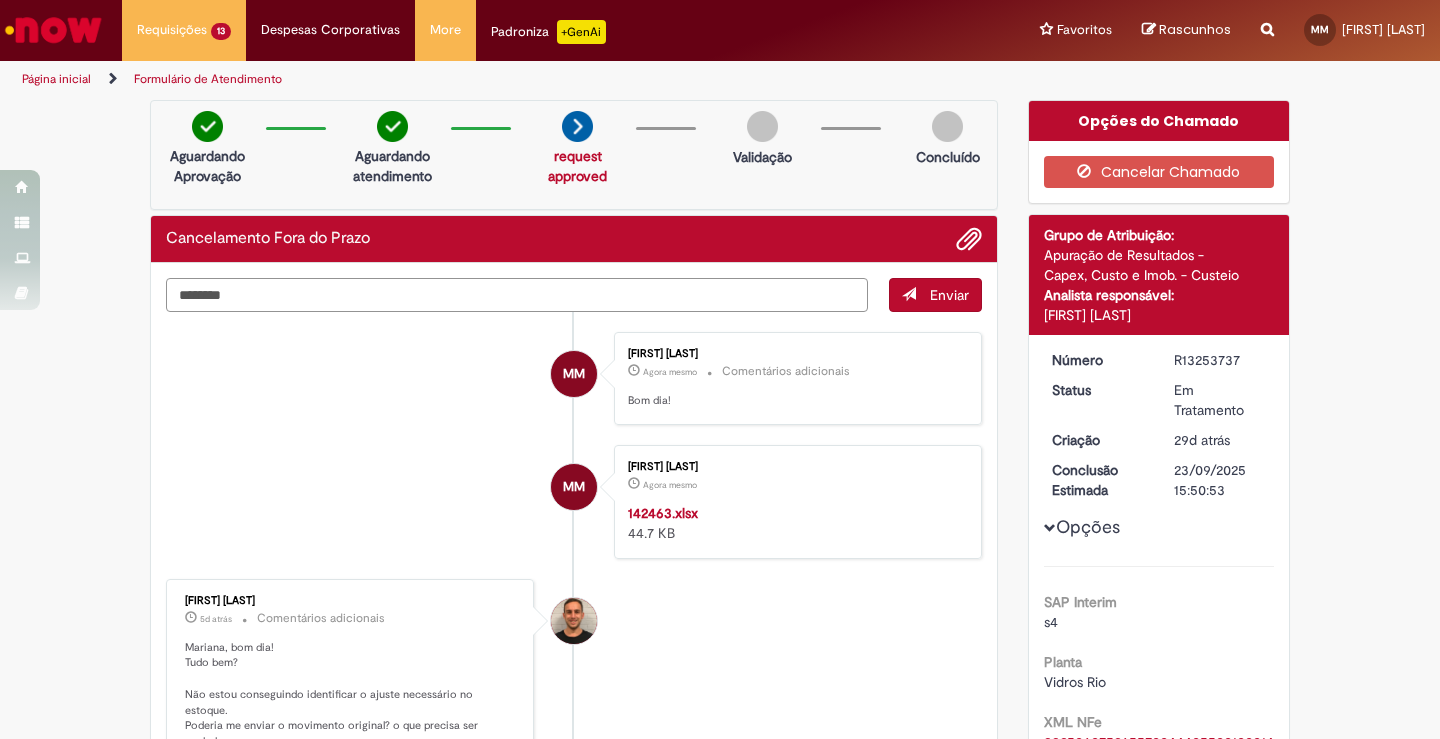 click on "********" at bounding box center [517, 295] 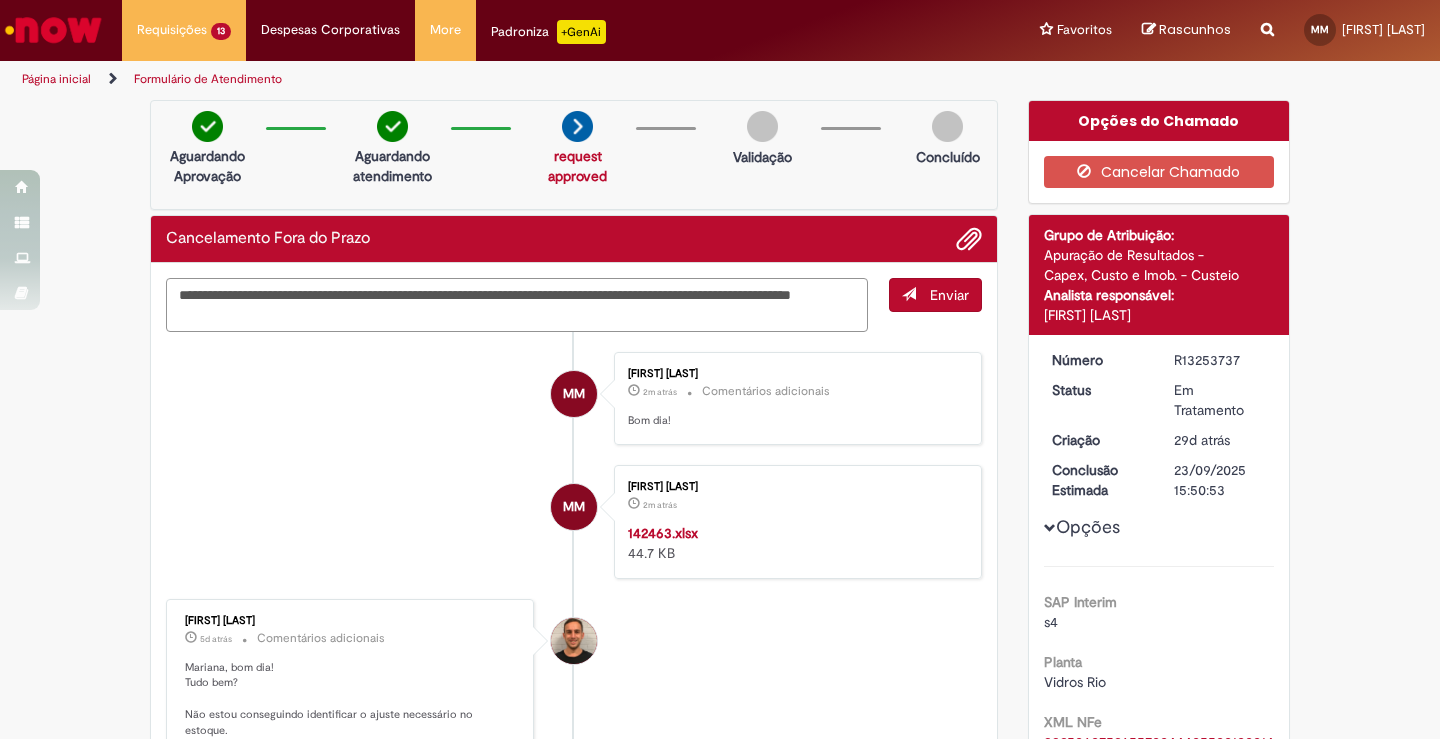 click on "**********" at bounding box center (517, 305) 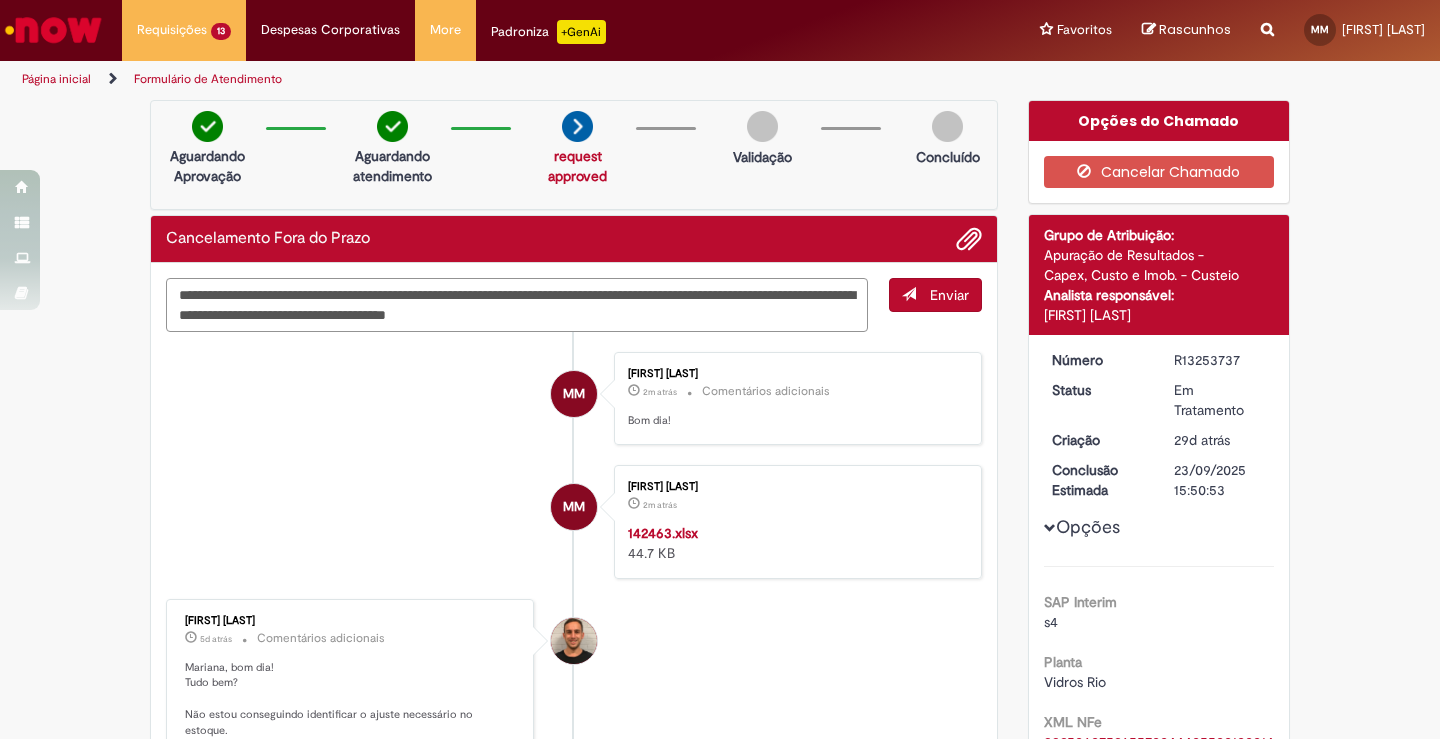 type on "**********" 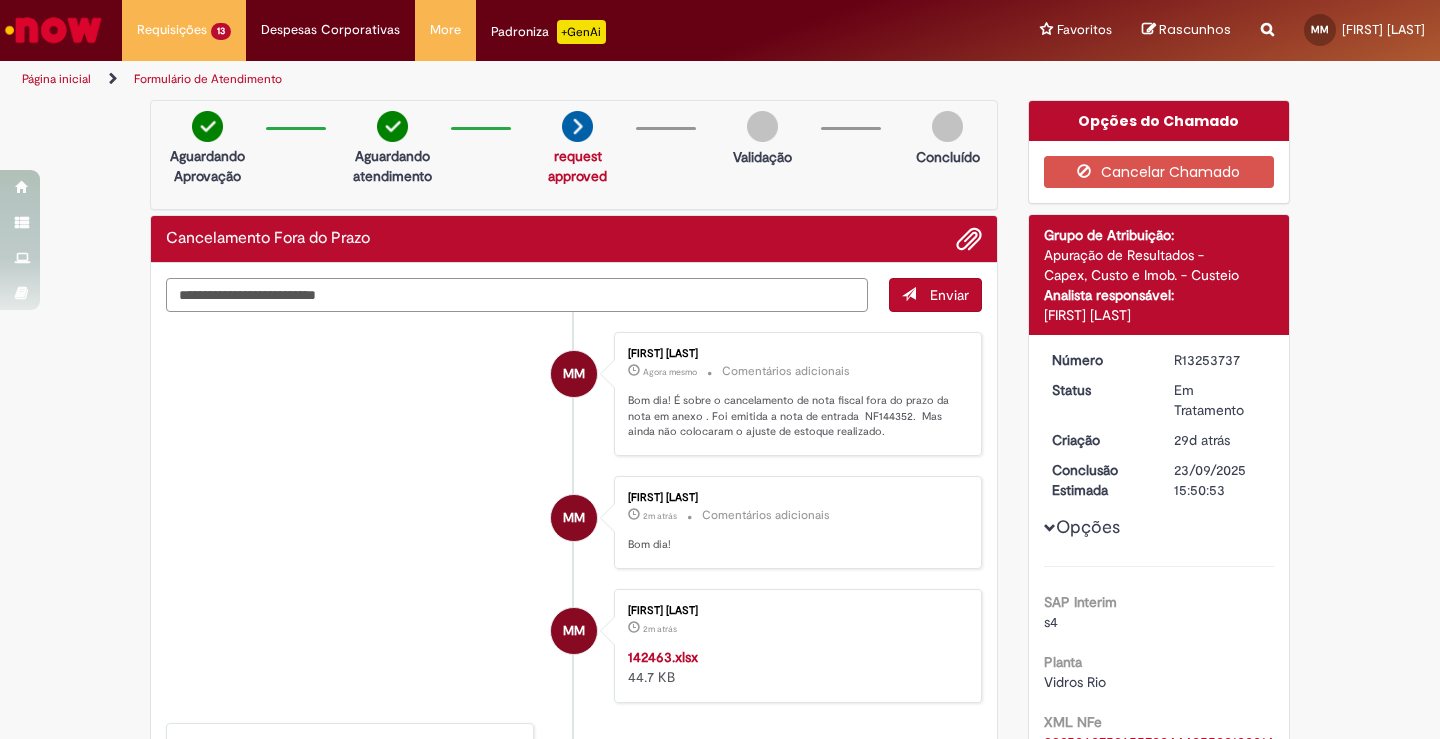 type 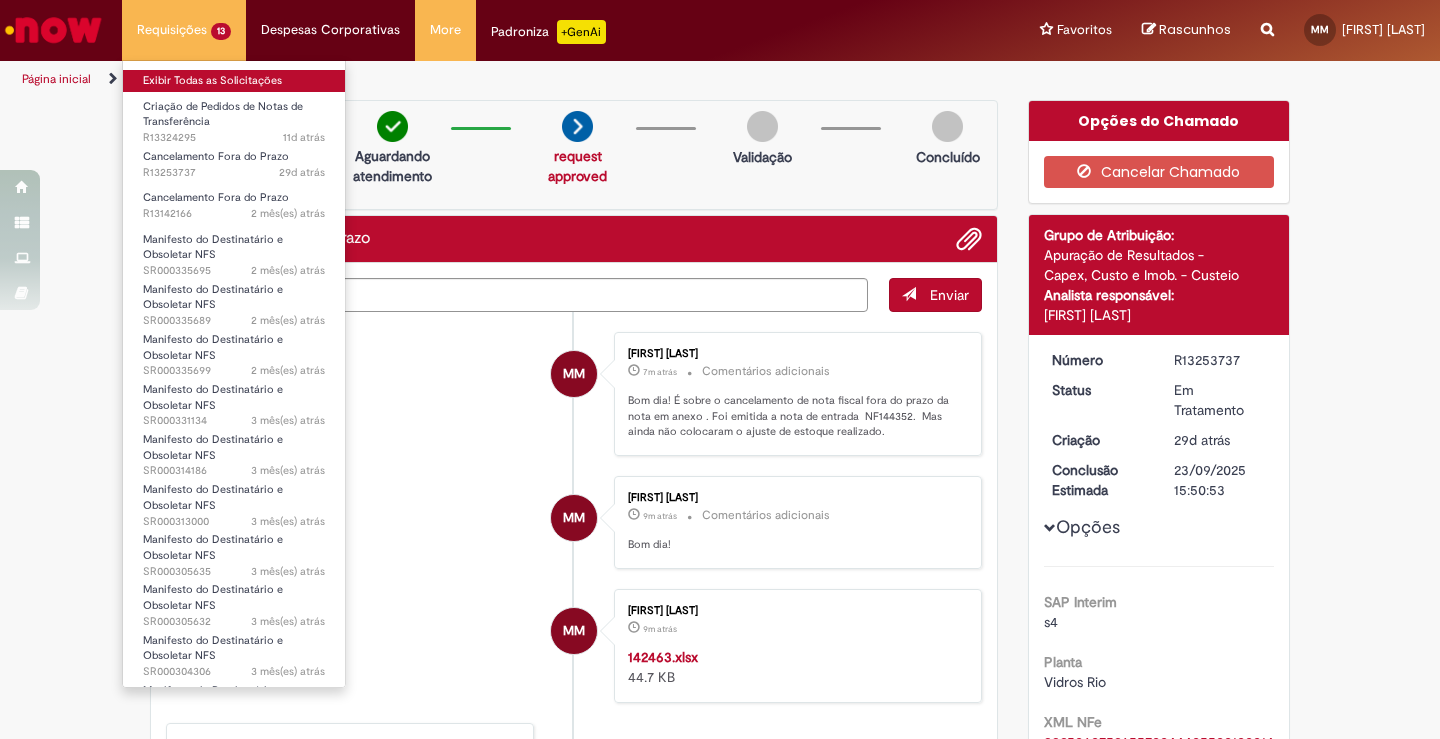 click on "Exibir Todas as Solicitações" at bounding box center (234, 81) 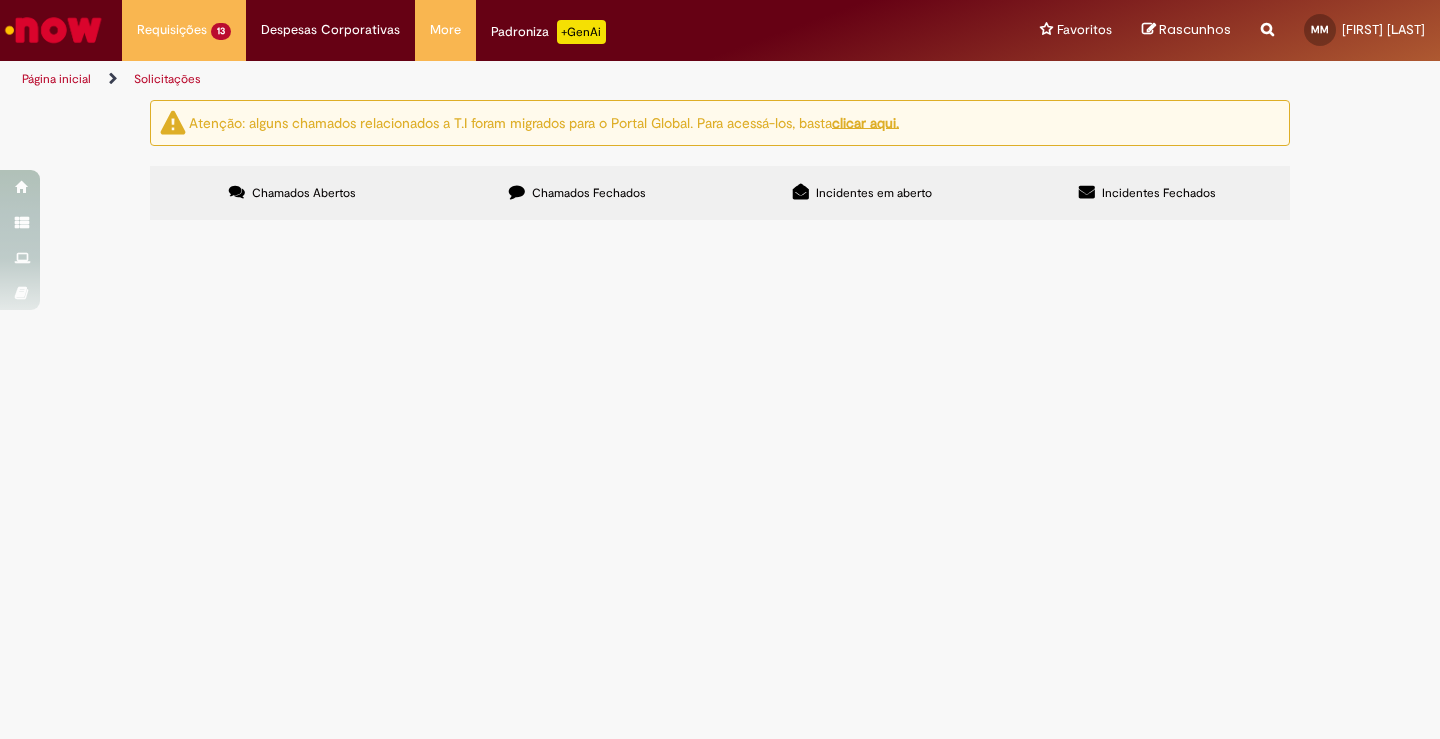 click on "Reportar problema
Artigos
Não encontrou base de conhecimento
Catálogo
Não foram encontradas ofertas
Comunidade
Nenhum resultado encontrado na comunidade" at bounding box center [1267, 30] 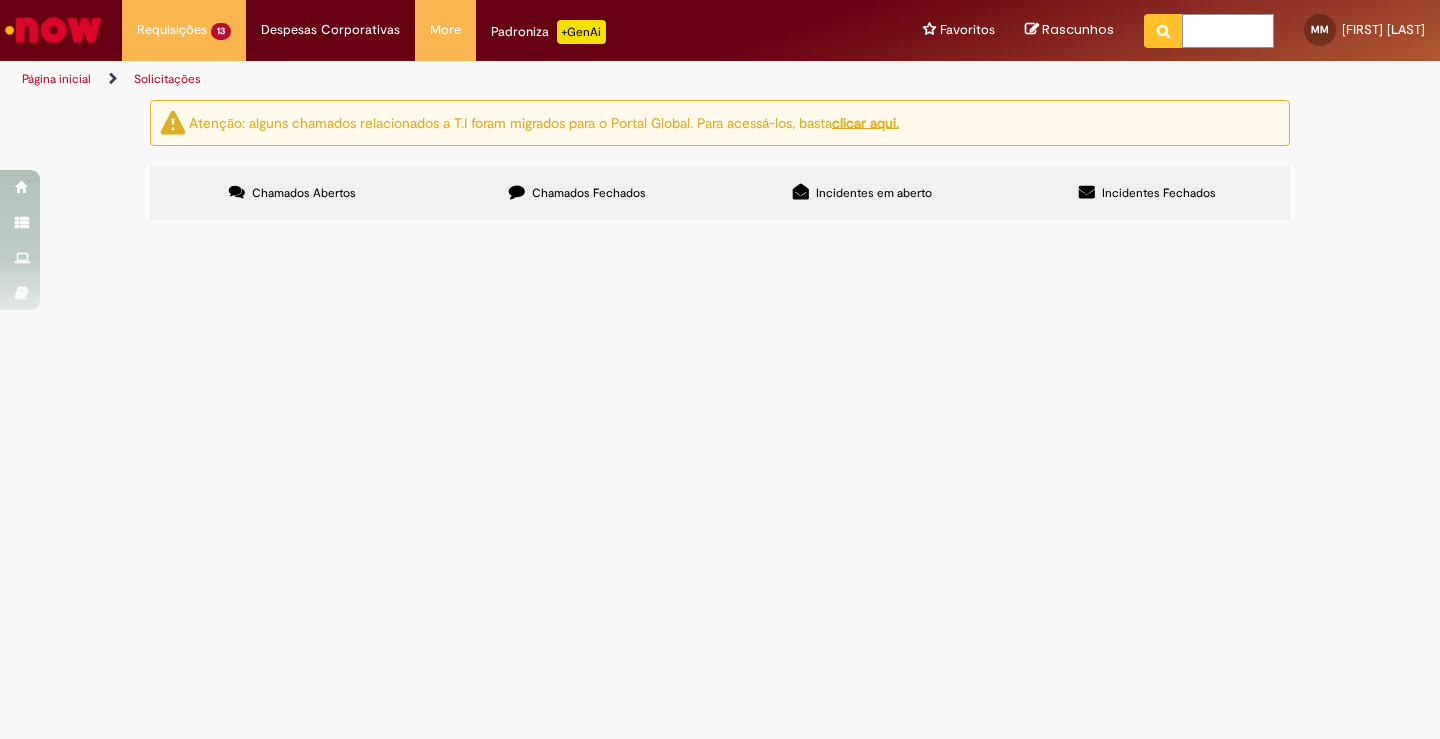 click at bounding box center (1228, 31) 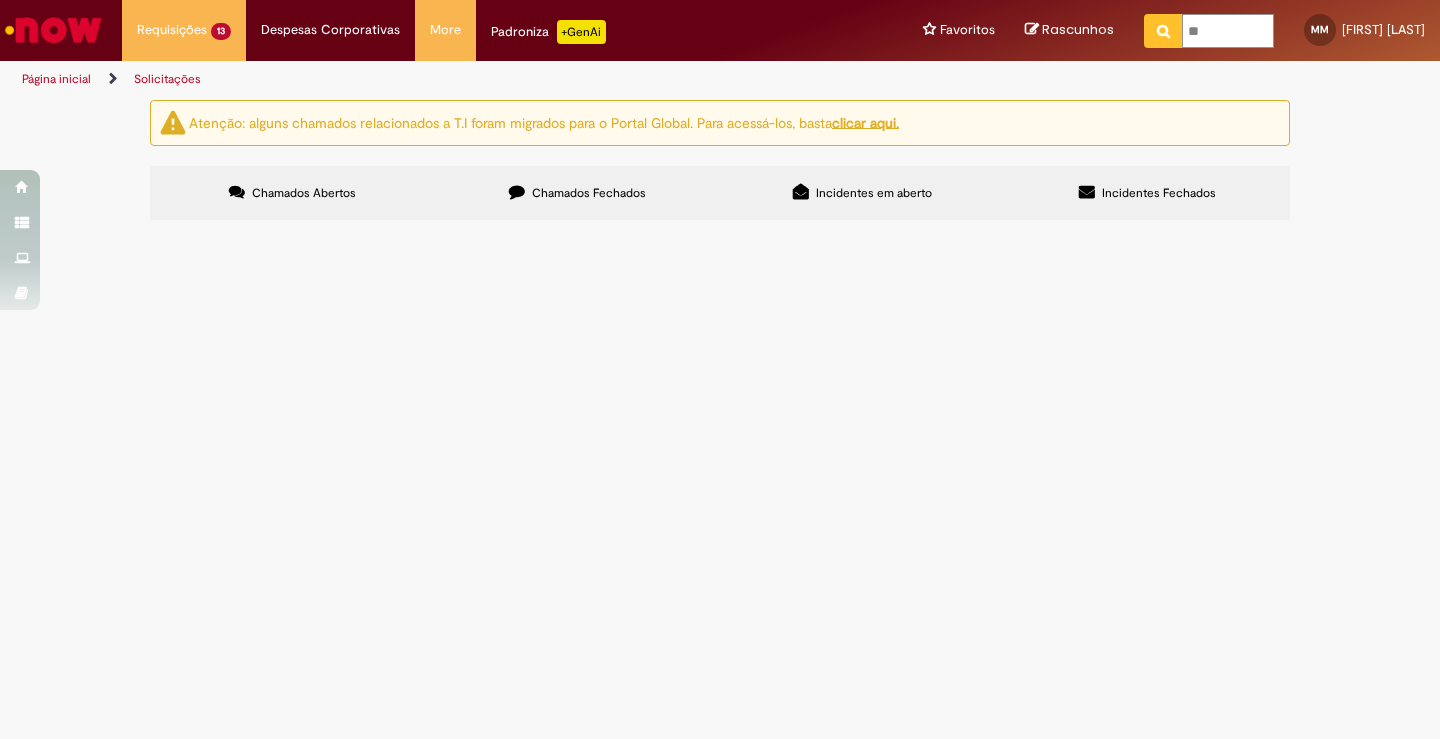 type on "*" 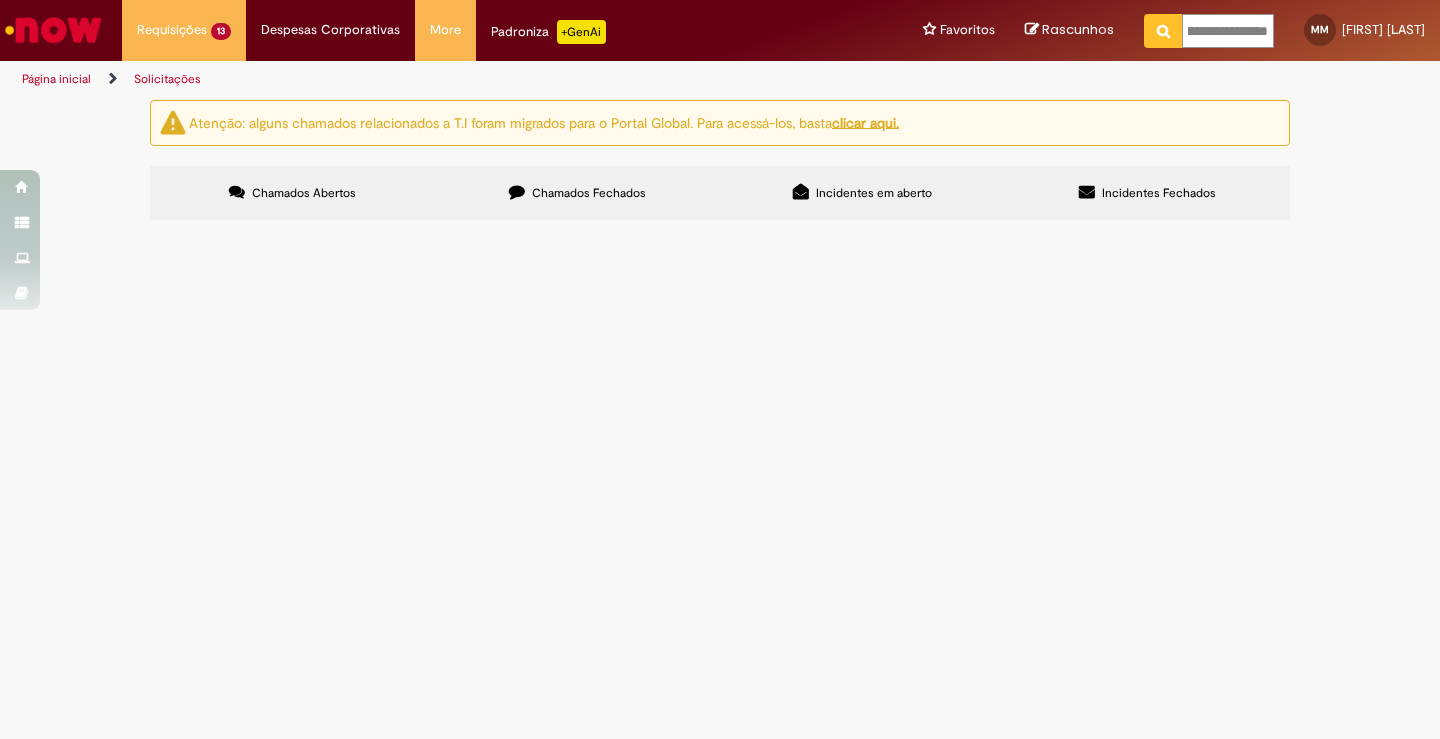 type on "**********" 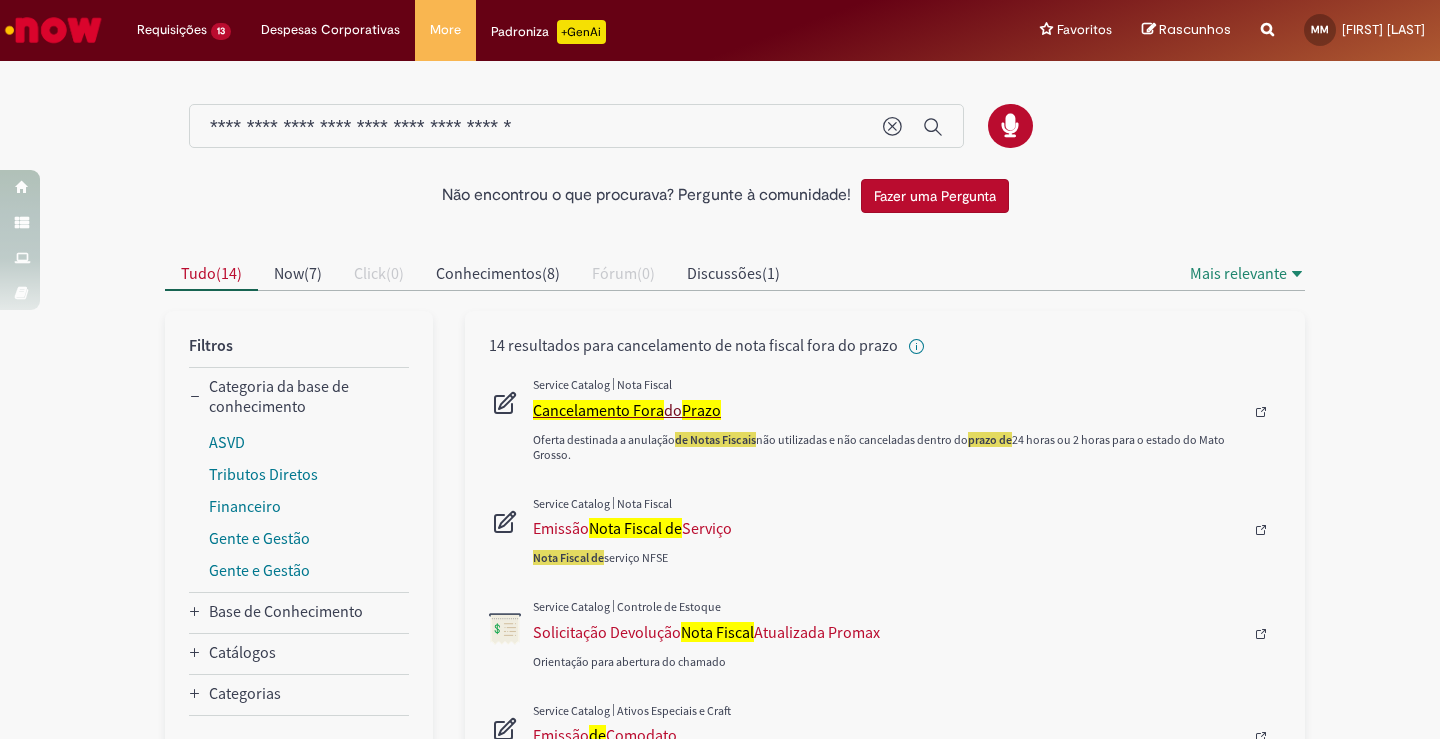 click on "Cancelamento Fora" at bounding box center [598, 410] 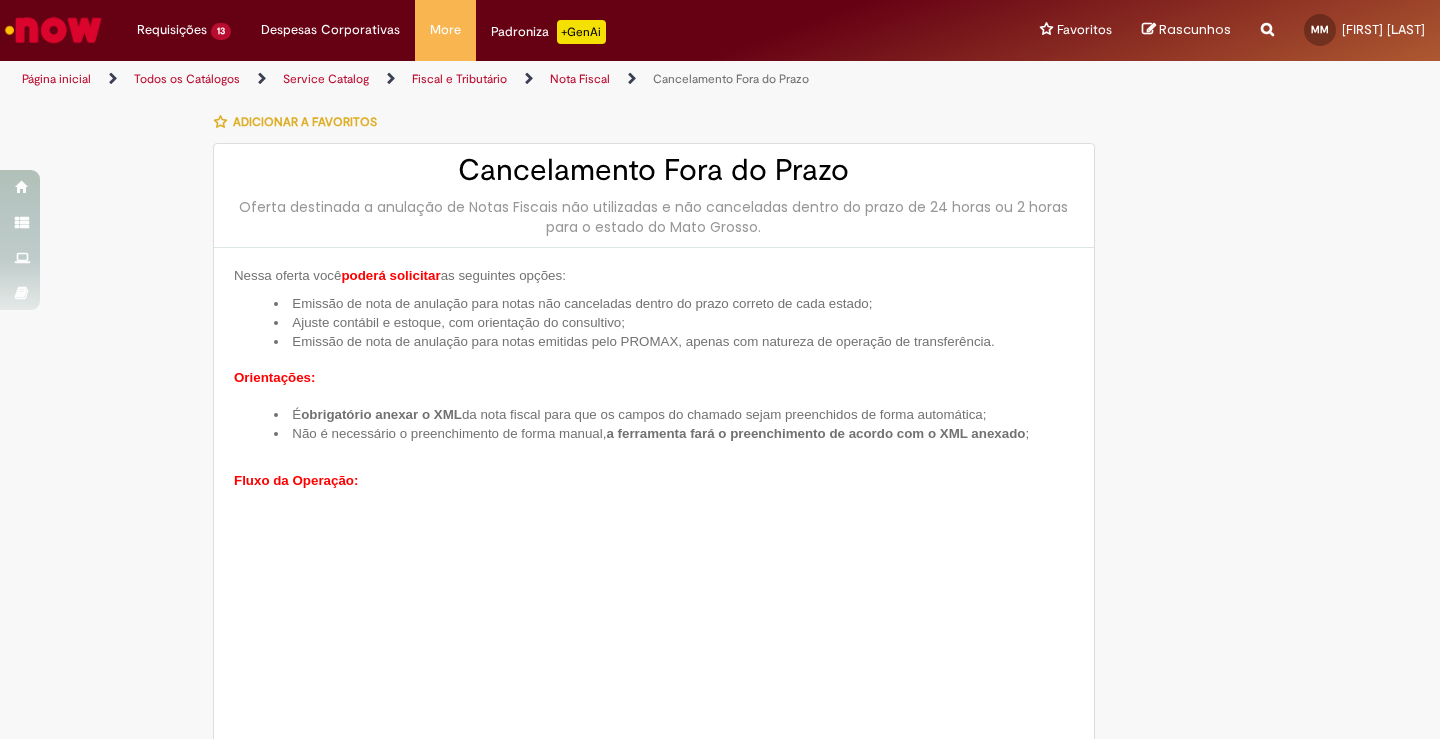 type on "**********" 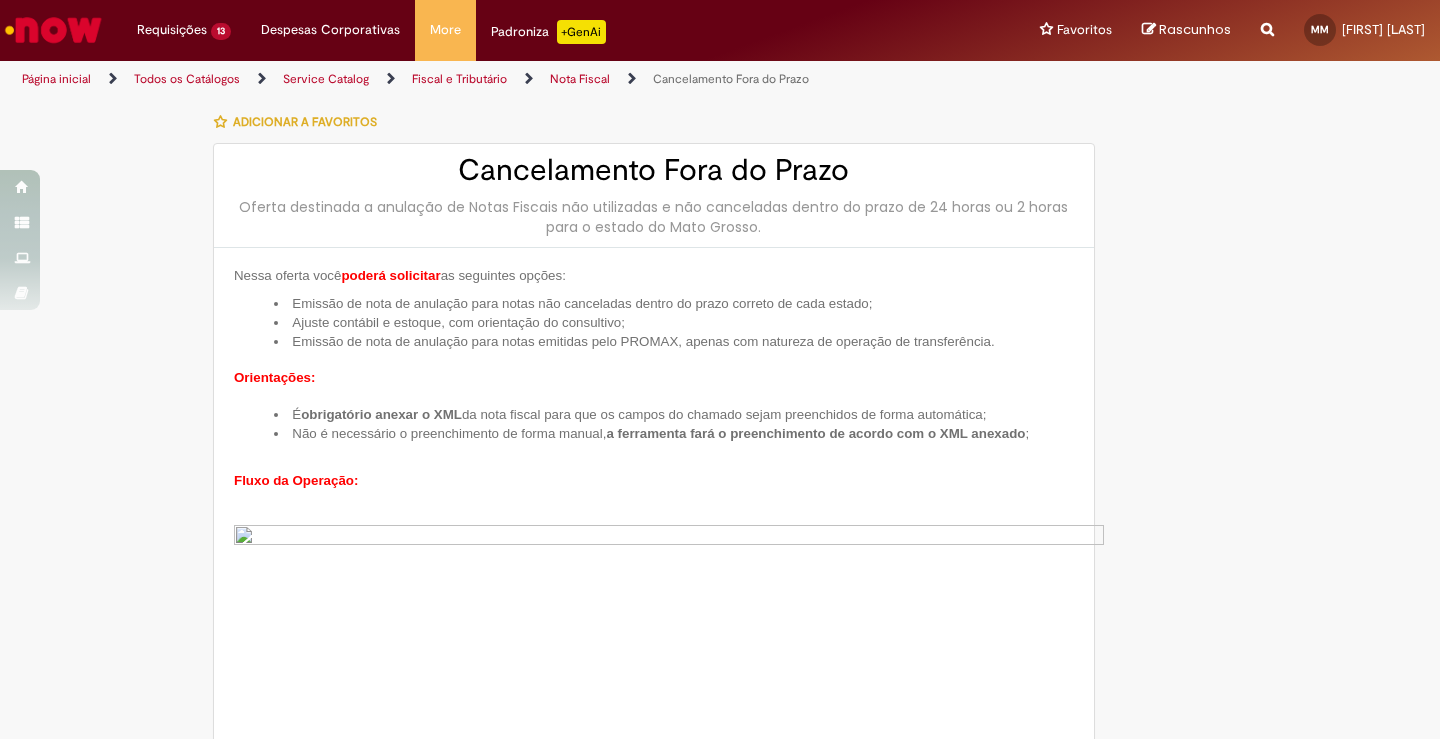 type on "**********" 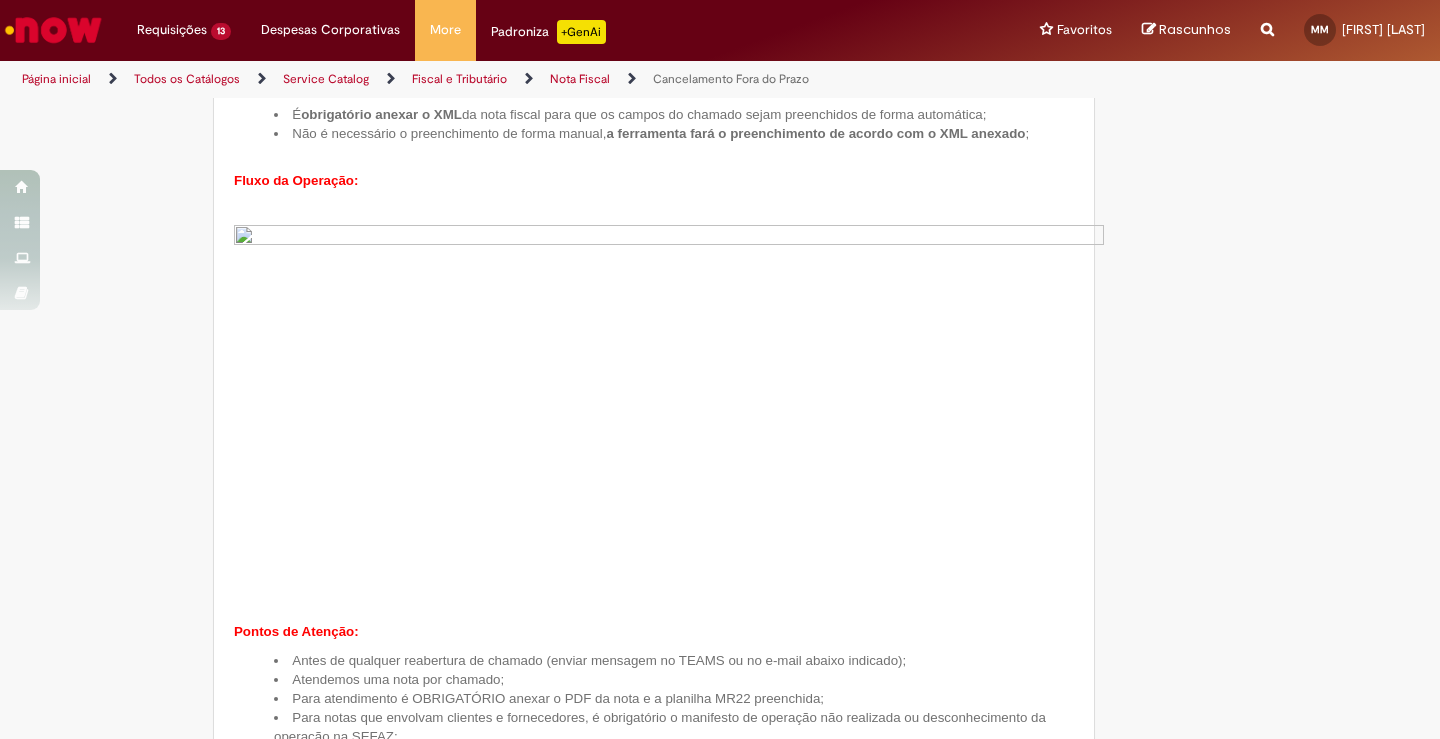 click on "Tire dúvidas com LupiAssist    +GenAI
Oi! Eu sou LupiAssist, uma Inteligência Artificial Generativa em constante aprendizado   Meu conteúdo é monitorado para trazer uma melhor experiência
Dúvidas comuns:
Só mais um instante, estou consultando nossas bases de conhecimento  e escrevendo a melhor resposta pra você!
Title
Lorem ipsum dolor sit amet    Fazer uma nova pergunta
Gerei esta resposta utilizando IA Generativa em conjunto com os nossos padrões. Em caso de divergência, os documentos oficiais prevalecerão.
Saiba mais em:
Ou ligue para:
E aí, te ajudei?
Sim, obrigado!" at bounding box center [720, 1602] 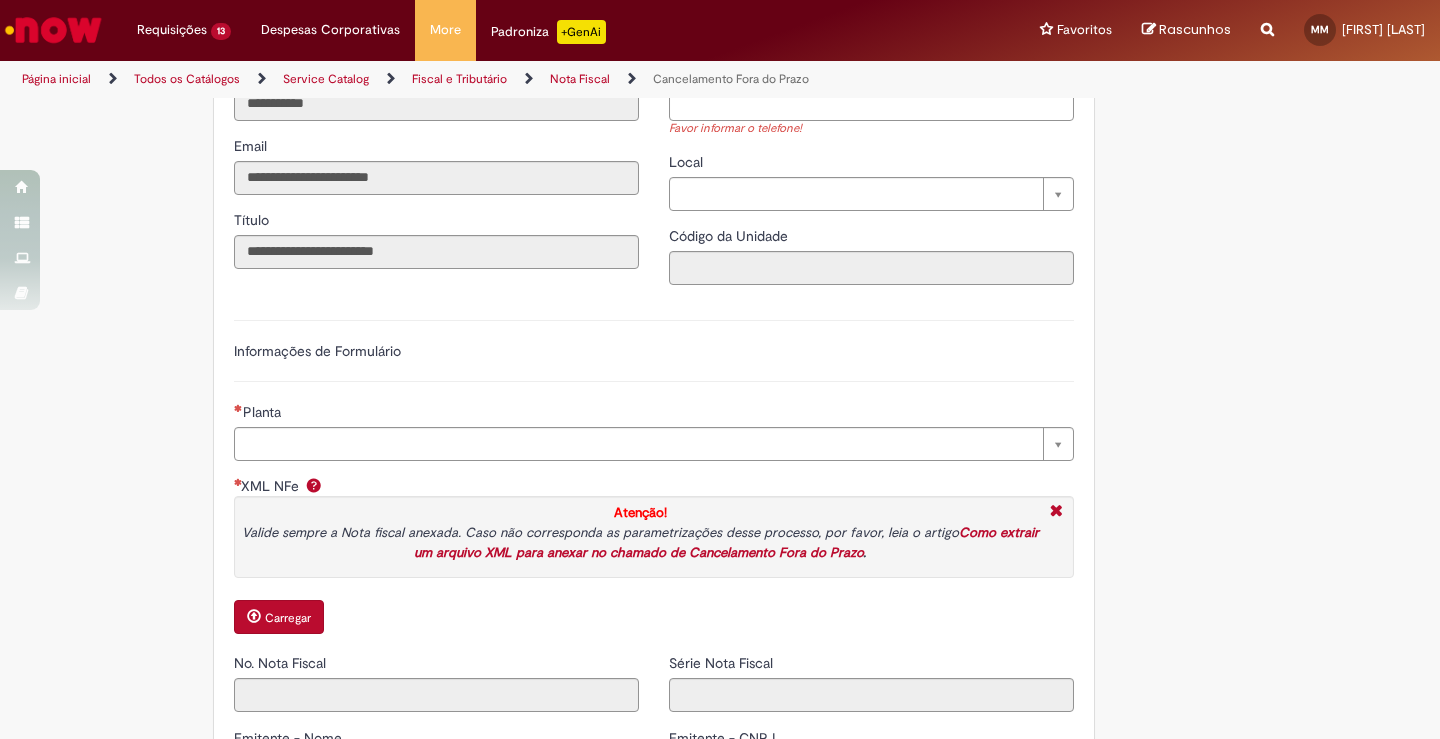 scroll, scrollTop: 1500, scrollLeft: 0, axis: vertical 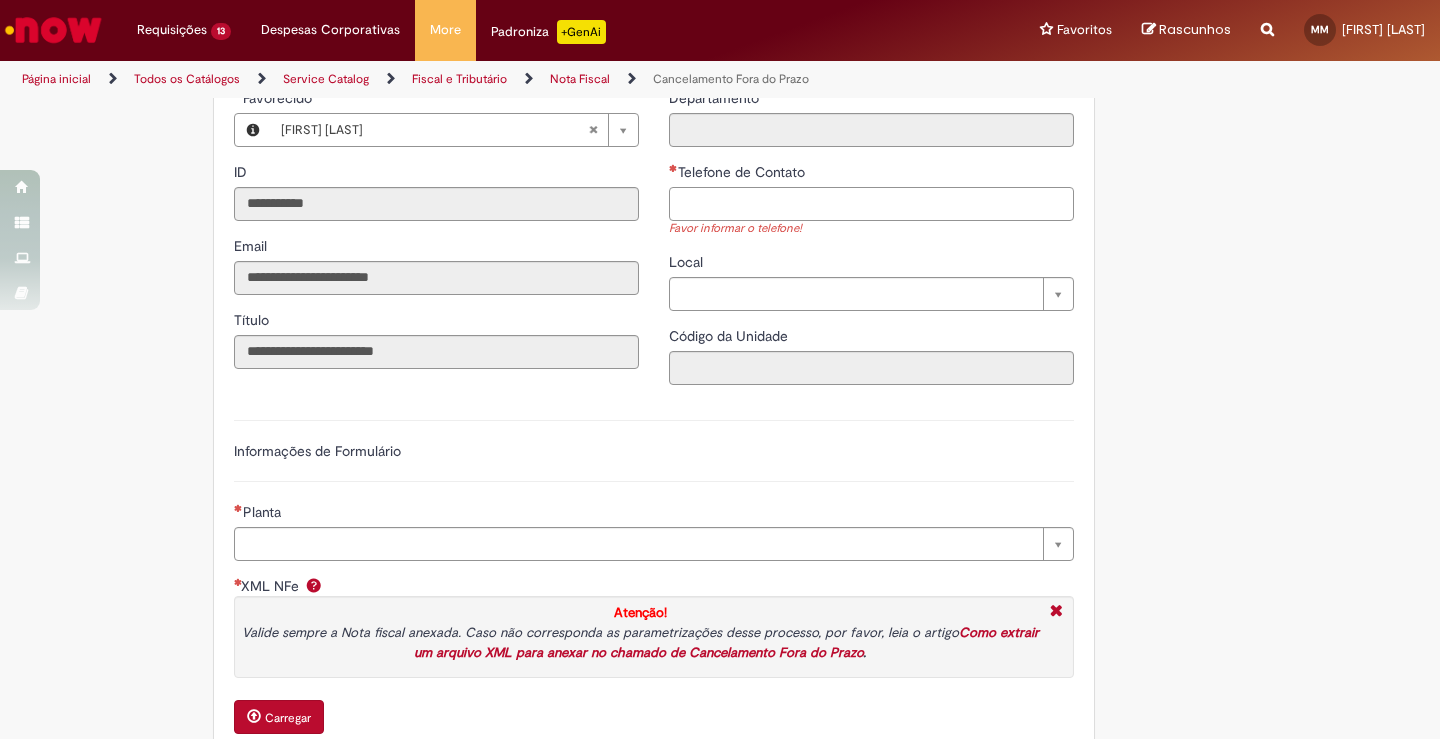 click on "Telefone de Contato" at bounding box center (871, 204) 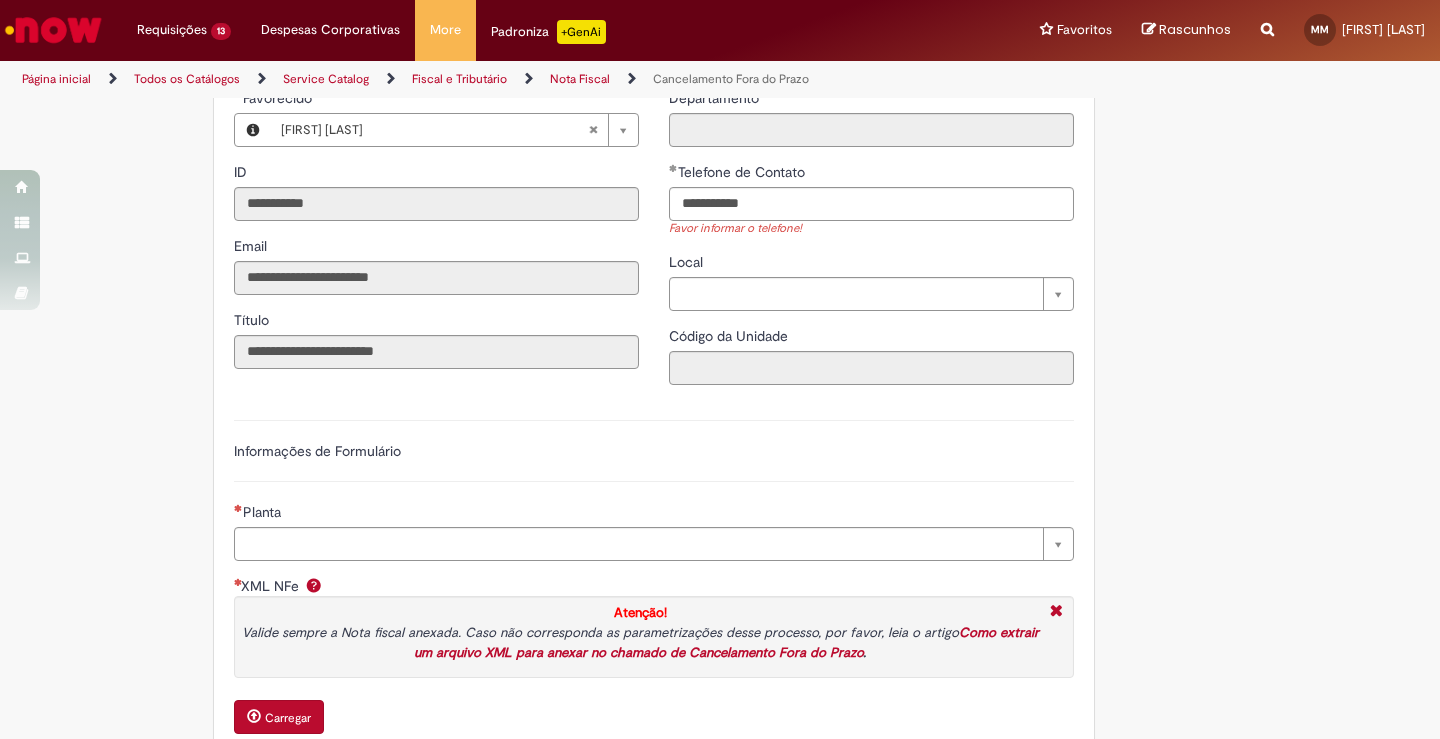 type on "**********" 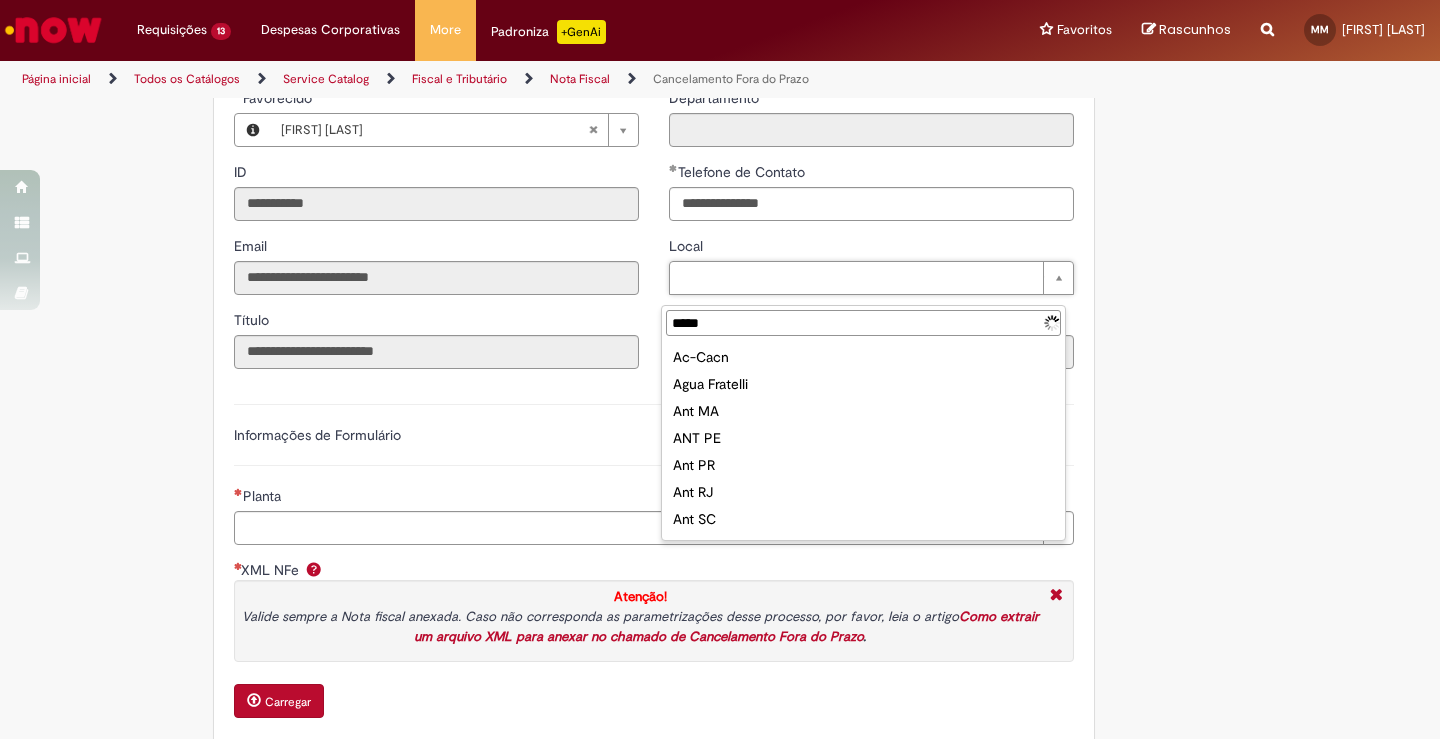 type on "******" 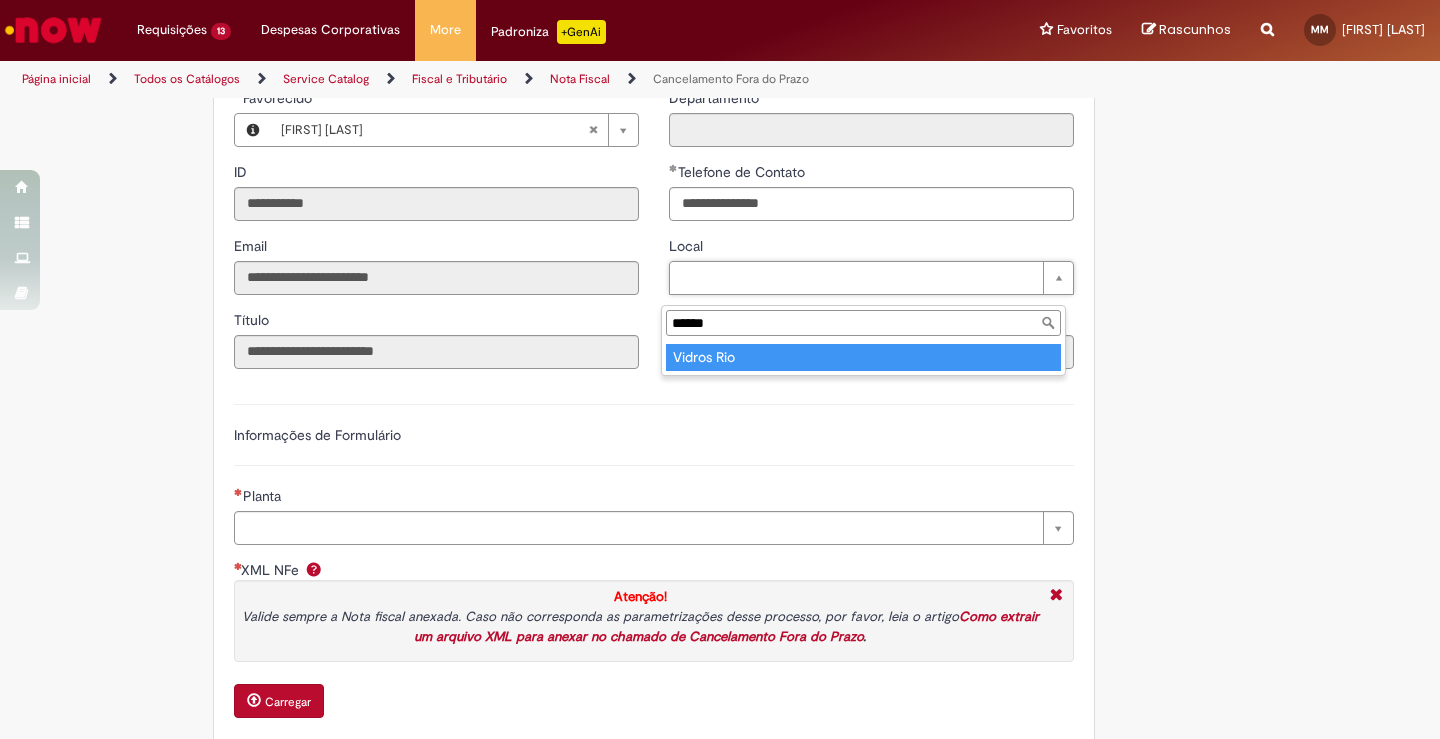 type on "**********" 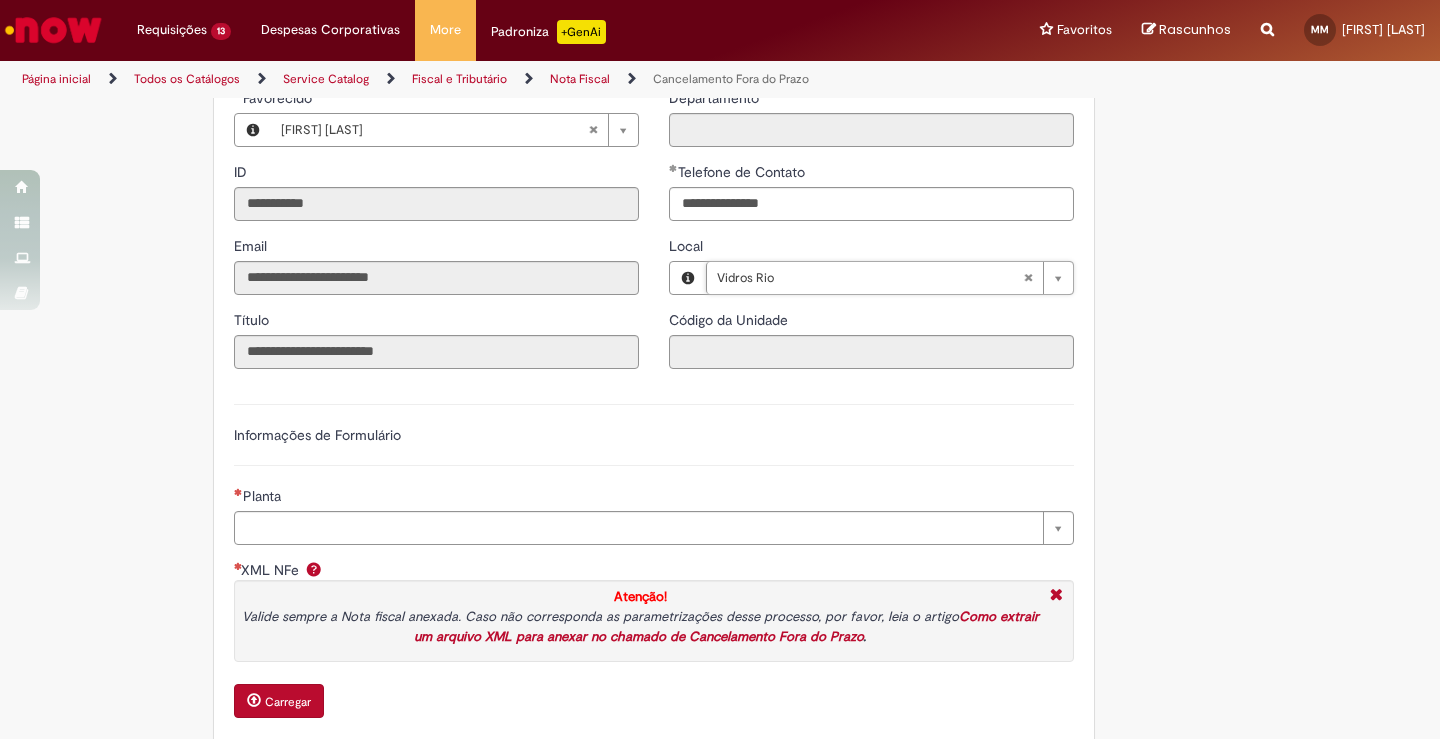 type on "****" 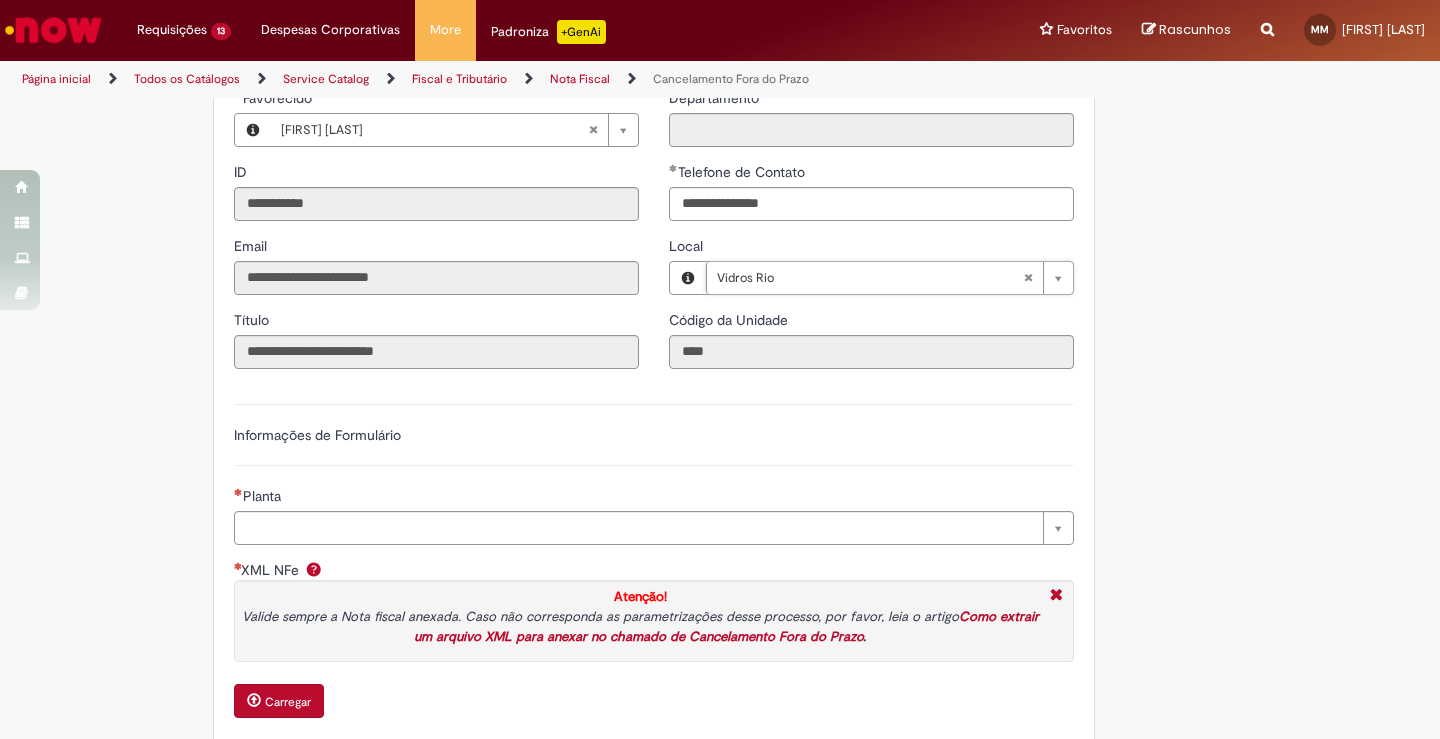 click on "Tire dúvidas com LupiAssist    +GenAI
Oi! Eu sou LupiAssist, uma Inteligência Artificial Generativa em constante aprendizado   Meu conteúdo é monitorado para trazer uma melhor experiência
Dúvidas comuns:
Só mais um instante, estou consultando nossas bases de conhecimento  e escrevendo a melhor resposta pra você!
Title
Lorem ipsum dolor sit amet    Fazer uma nova pergunta
Gerei esta resposta utilizando IA Generativa em conjunto com os nossos padrões. Em caso de divergência, os documentos oficiais prevalecerão.
Saiba mais em:
Ou ligue para:
E aí, te ajudei?
Sim, obrigado!" at bounding box center [720, 394] 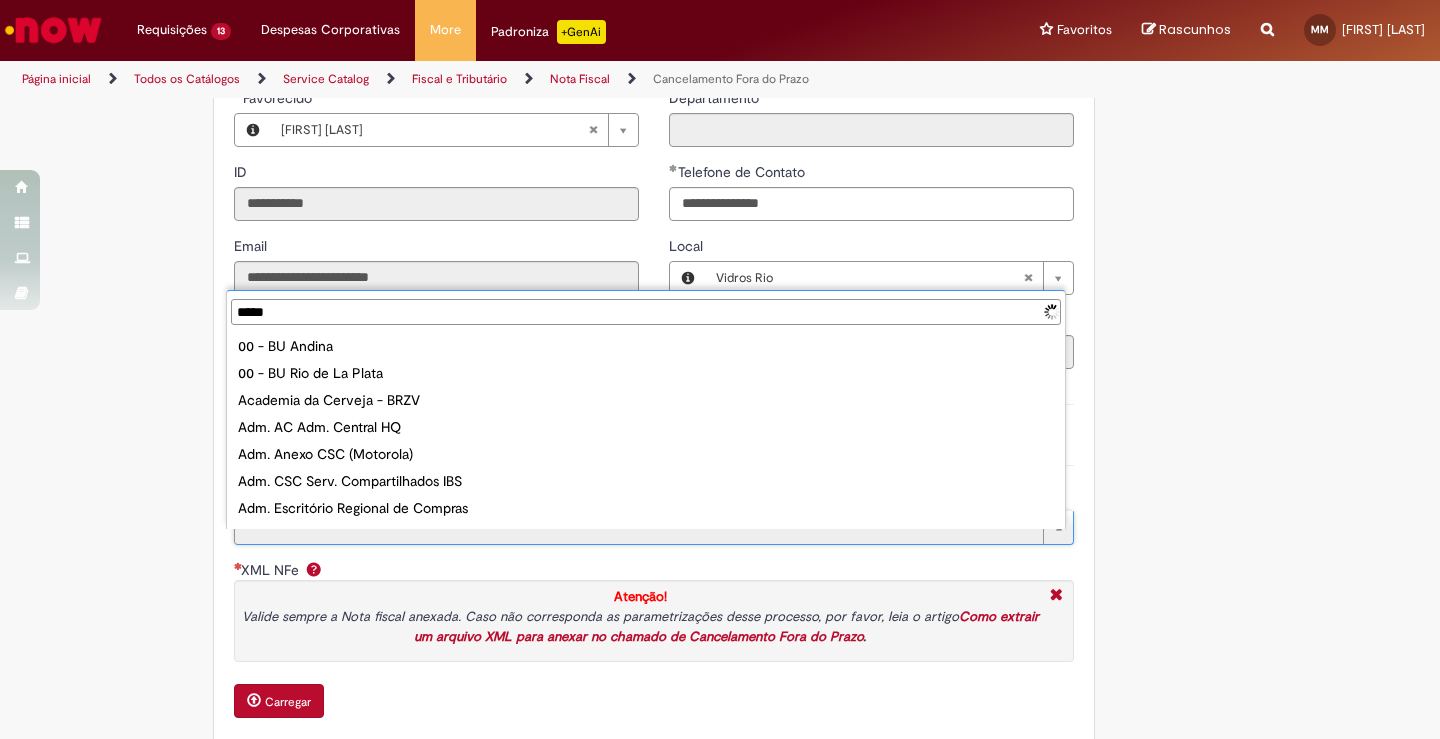 type on "******" 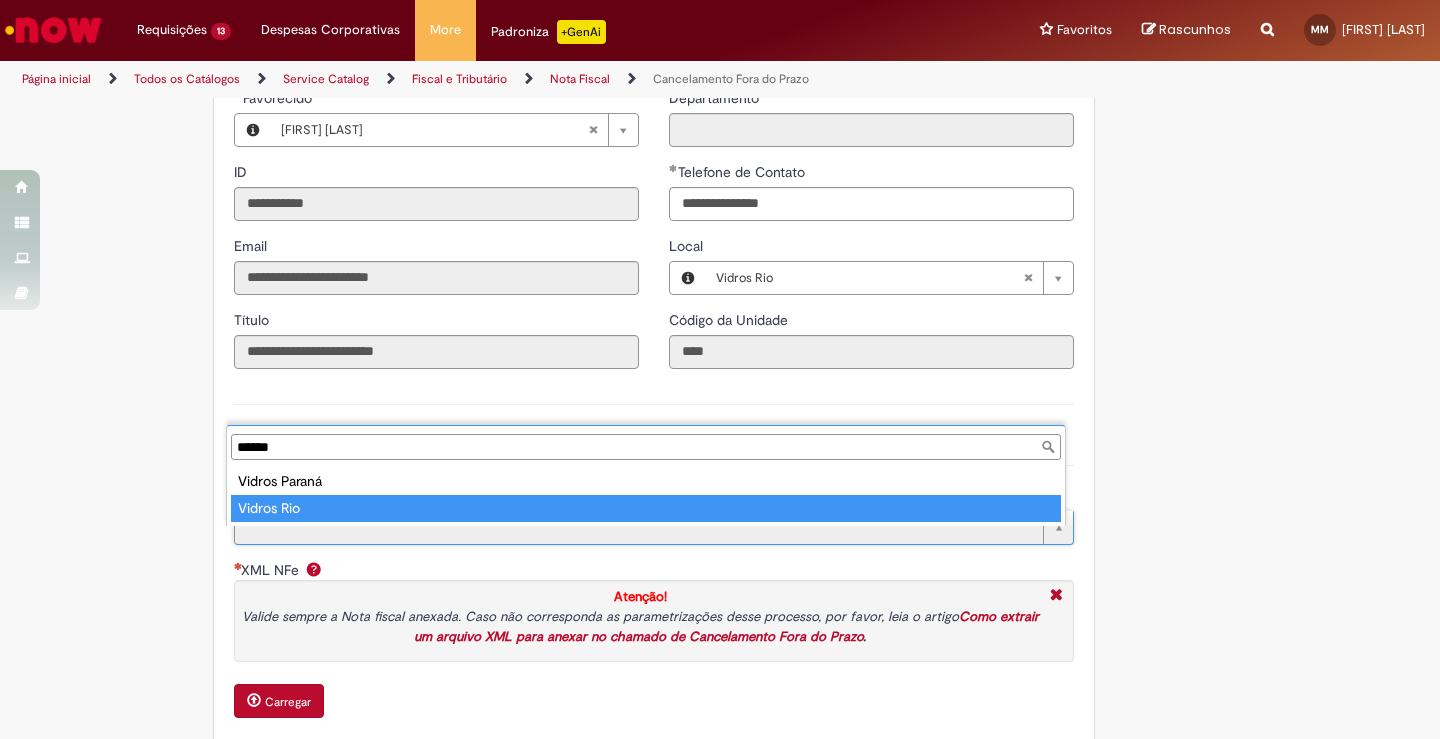 type on "**********" 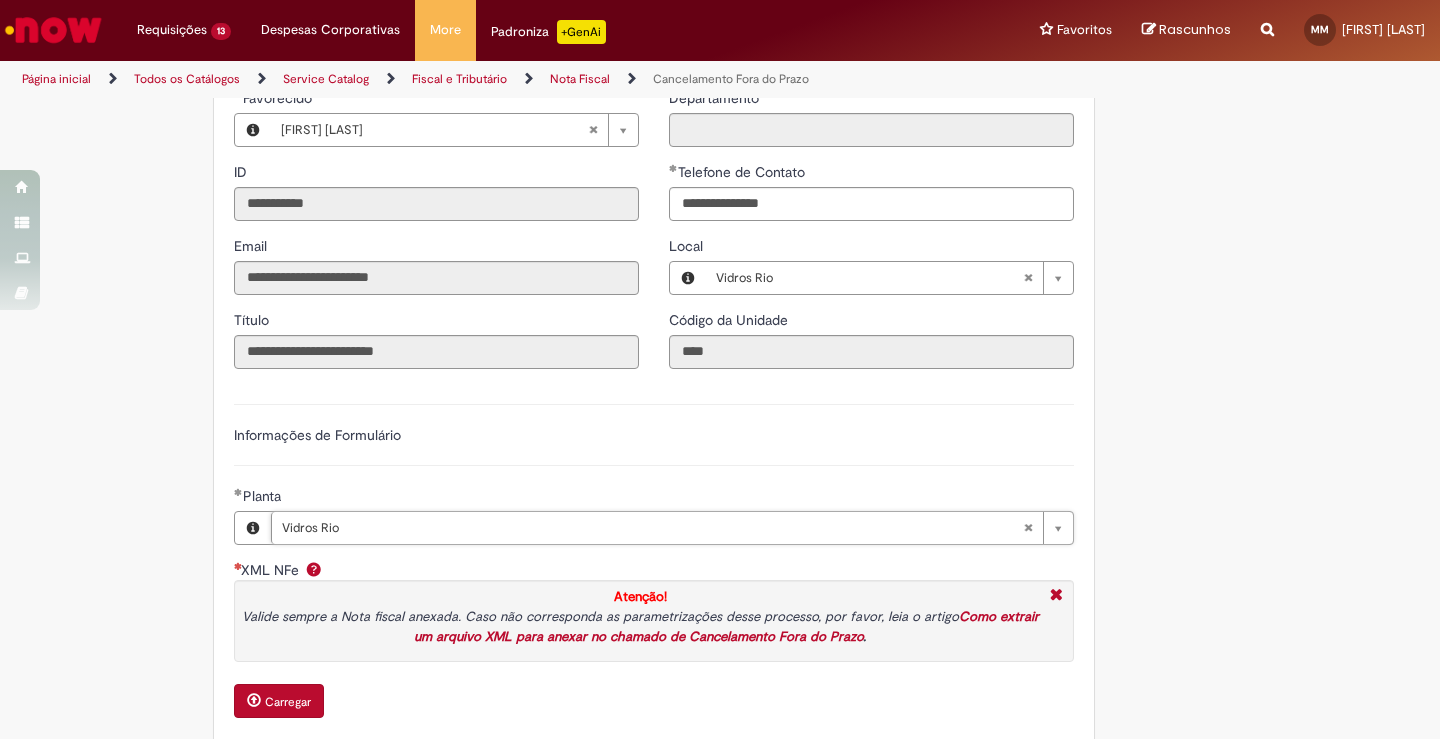 click on "Adicionar a Favoritos
Cancelamento Fora do Prazo
Oferta destinada a anulação de Notas Fiscais não utilizadas e não canceladas dentro do prazo de 24 horas ou 2 horas para o estado do Mato Grosso.
Nessa oferta você  poderá solicitar  as seguintes opções:
Emissão de nota de anulação para notas não canceladas dentro do prazo correto de cada estado;
Ajuste contábil e estoque, com orientação do consultivo;
Emissão de nota de anulação para notas emitidas pelo PROMAX, apenas com natureza de operação de transferência.
Orientações:
É  obrigatório anexar o XML  da nota fiscal para que os campos do chamado sejam preenchidos de forma automática;
Não é necessário o preenchimento de forma manual,  a ferramenta fará o preenchimento de acordo com o XML anexado ;
Fluxo da Operação:
Pontos de Atenção:" at bounding box center [622, 393] 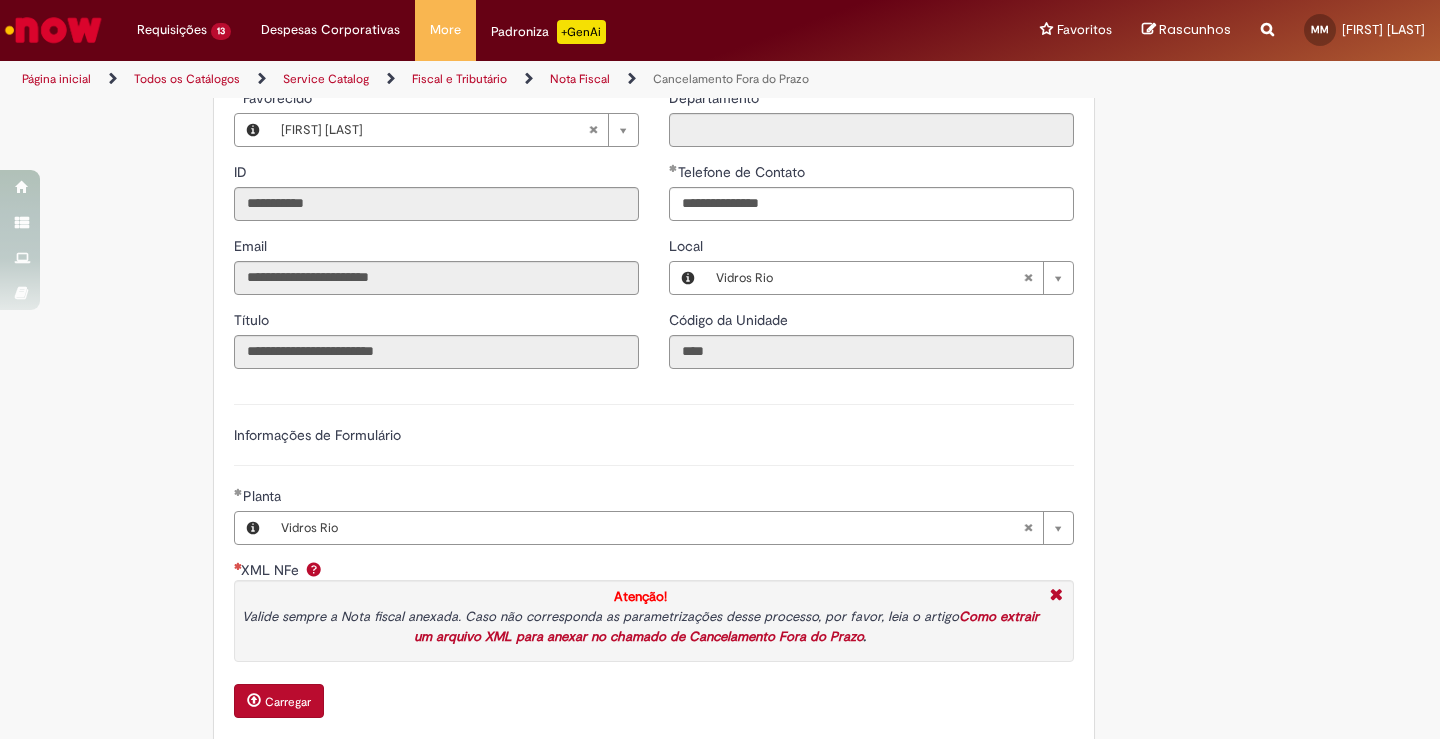 scroll, scrollTop: 1700, scrollLeft: 0, axis: vertical 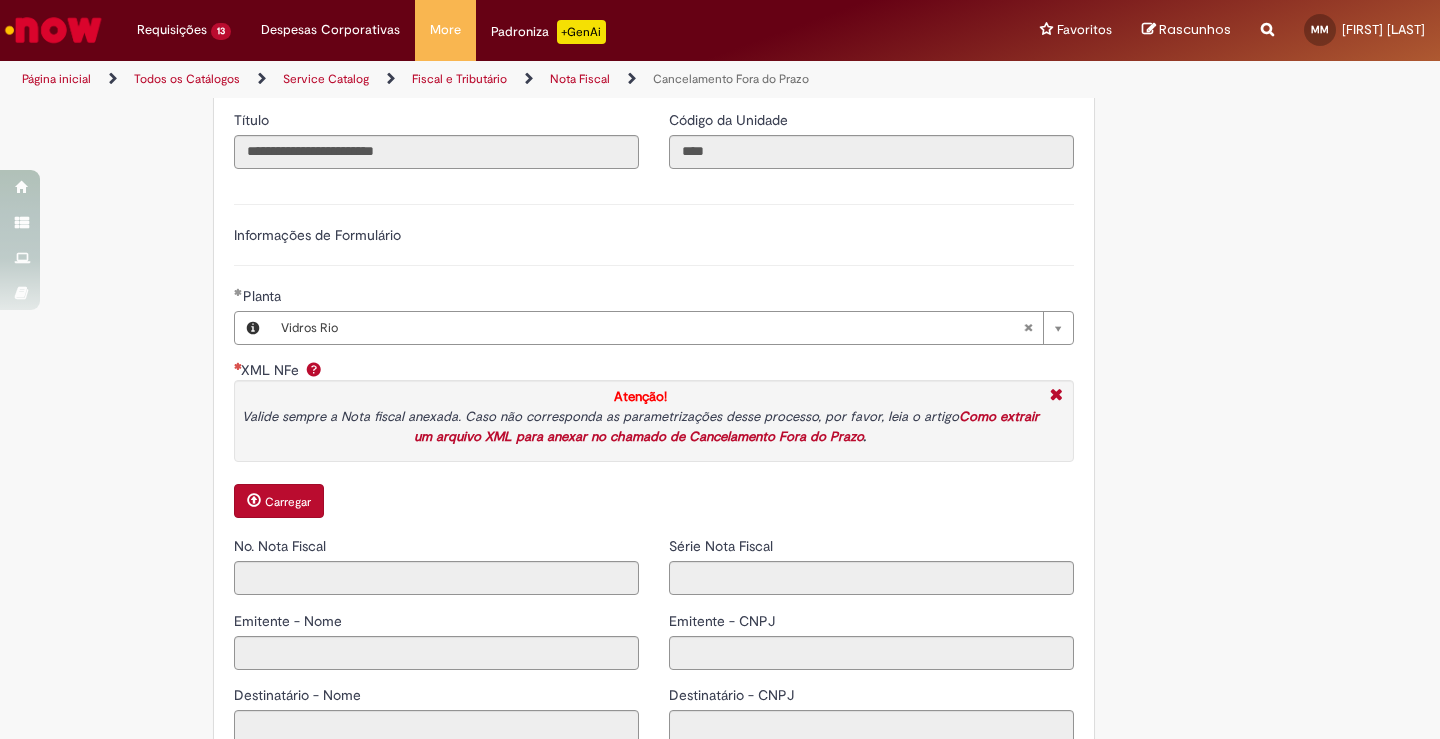 click on "Carregar" at bounding box center [654, 503] 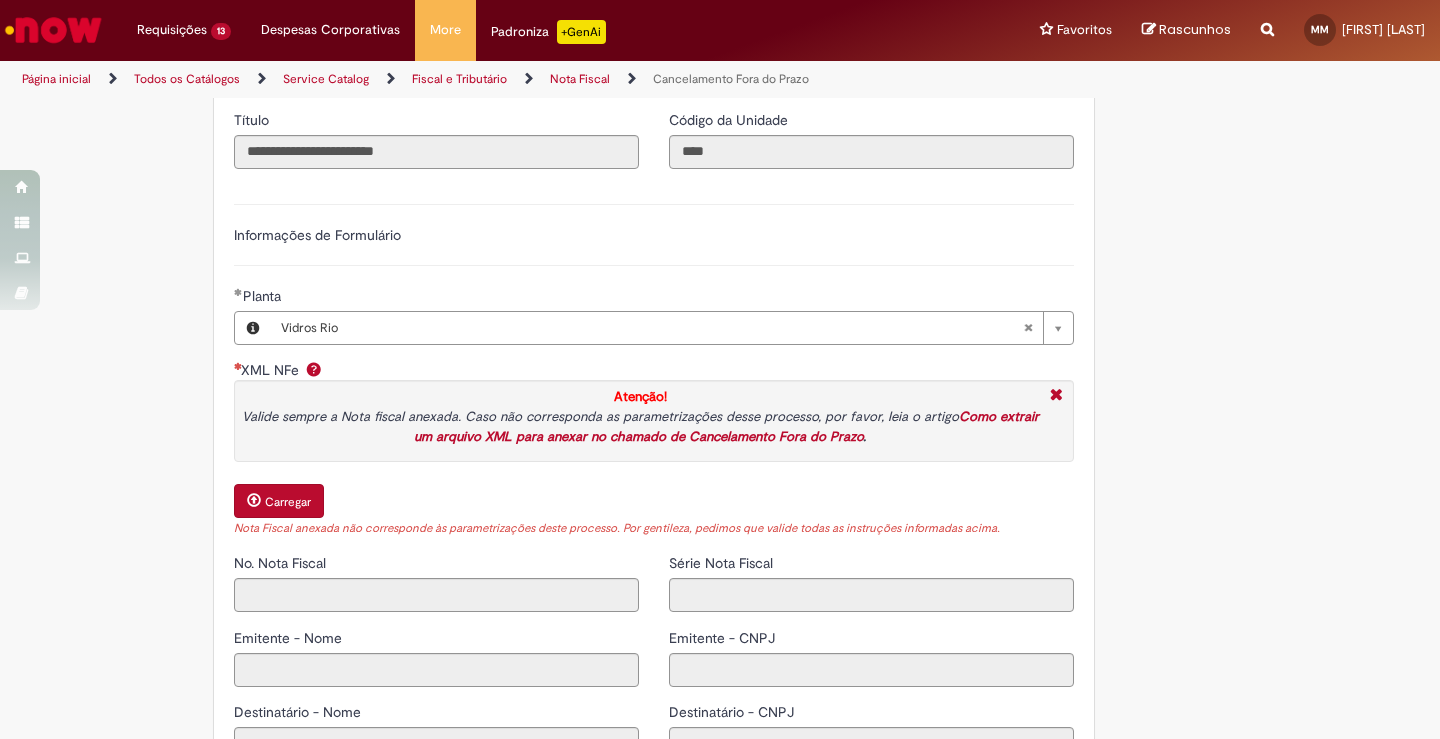 click on "Adicionar a Favoritos
Cancelamento Fora do Prazo
Oferta destinada a anulação de Notas Fiscais não utilizadas e não canceladas dentro do prazo de 24 horas ou 2 horas para o estado do Mato Grosso.
Nessa oferta você  poderá solicitar  as seguintes opções:
Emissão de nota de anulação para notas não canceladas dentro do prazo correto de cada estado;
Ajuste contábil e estoque, com orientação do consultivo;
Emissão de nota de anulação para notas emitidas pelo PROMAX, apenas com natureza de operação de transferência.
Orientações:
É  obrigatório anexar o XML  da nota fiscal para que os campos do chamado sejam preenchidos de forma automática;
Não é necessário o preenchimento de forma manual,  a ferramenta fará o preenchimento de acordo com o XML anexado ;
Fluxo da Operação:
Pontos de Atenção:" at bounding box center [720, 202] 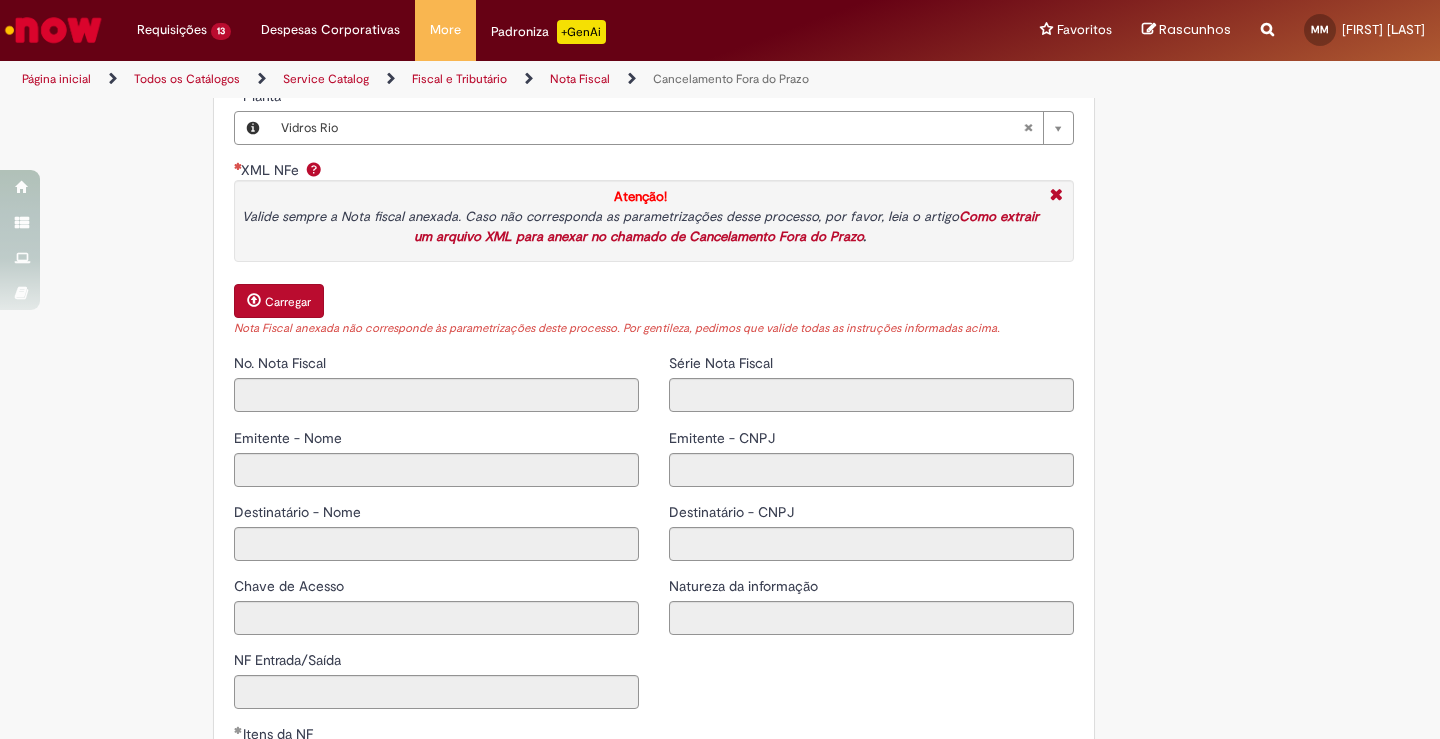 click on "Adicionar a Favoritos
Cancelamento Fora do Prazo
Oferta destinada a anulação de Notas Fiscais não utilizadas e não canceladas dentro do prazo de 24 horas ou 2 horas para o estado do Mato Grosso.
Nessa oferta você  poderá solicitar  as seguintes opções:
Emissão de nota de anulação para notas não canceladas dentro do prazo correto de cada estado;
Ajuste contábil e estoque, com orientação do consultivo;
Emissão de nota de anulação para notas emitidas pelo PROMAX, apenas com natureza de operação de transferência.
Orientações:
É  obrigatório anexar o XML  da nota fiscal para que os campos do chamado sejam preenchidos de forma automática;
Não é necessário o preenchimento de forma manual,  a ferramenta fará o preenchimento de acordo com o XML anexado ;
Fluxo da Operação:
Pontos de Atenção:" at bounding box center [720, 2] 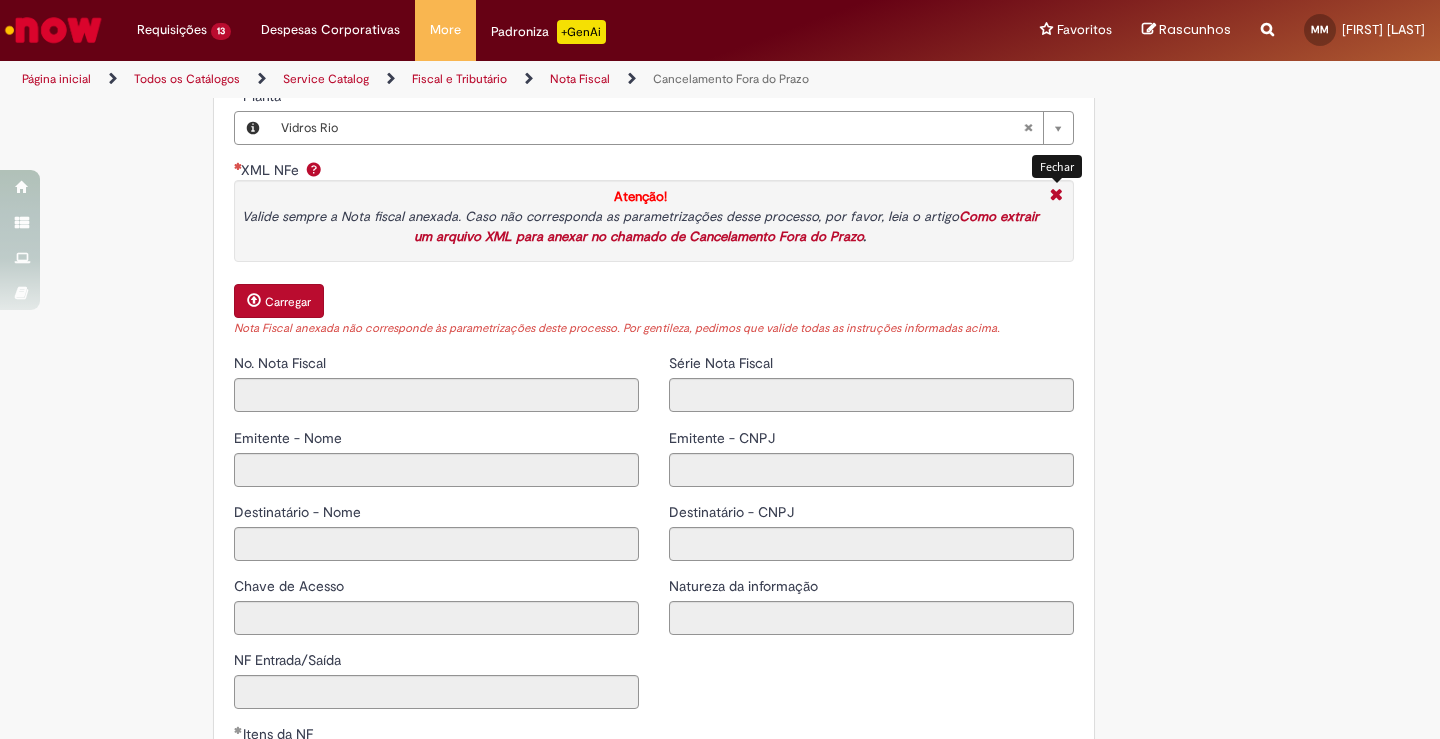 click at bounding box center [1056, 196] 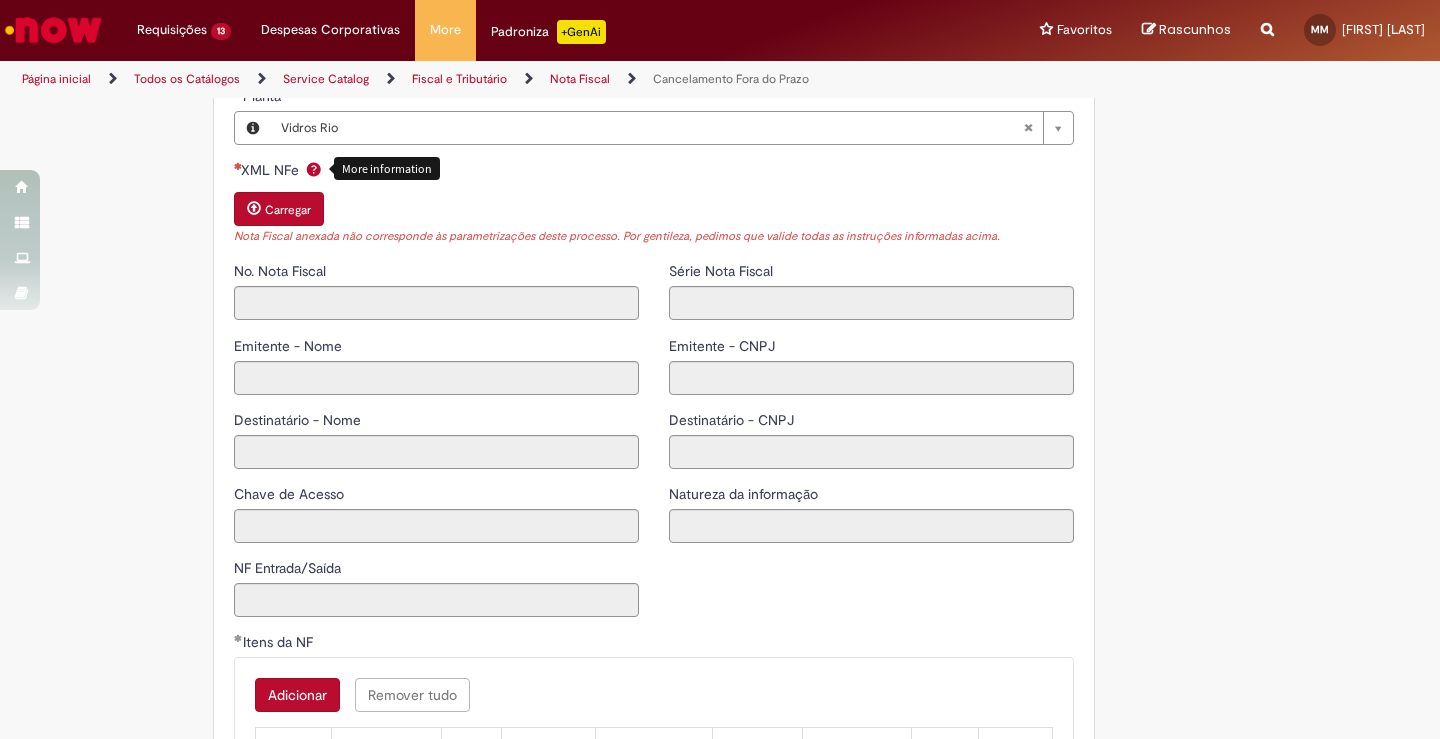 click on "Adicionar a Favoritos
Cancelamento Fora do Prazo
Oferta destinada a anulação de Notas Fiscais não utilizadas e não canceladas dentro do prazo de 24 horas ou 2 horas para o estado do Mato Grosso.
Nessa oferta você  poderá solicitar  as seguintes opções:
Emissão de nota de anulação para notas não canceladas dentro do prazo correto de cada estado;
Ajuste contábil e estoque, com orientação do consultivo;
Emissão de nota de anulação para notas emitidas pelo PROMAX, apenas com natureza de operação de transferência.
Orientações:
É  obrigatório anexar o XML  da nota fiscal para que os campos do chamado sejam preenchidos de forma automática;
Não é necessário o preenchimento de forma manual,  a ferramenta fará o preenchimento de acordo com o XML anexado ;
Fluxo da Operação:
Pontos de Atenção:" at bounding box center [622, -44] 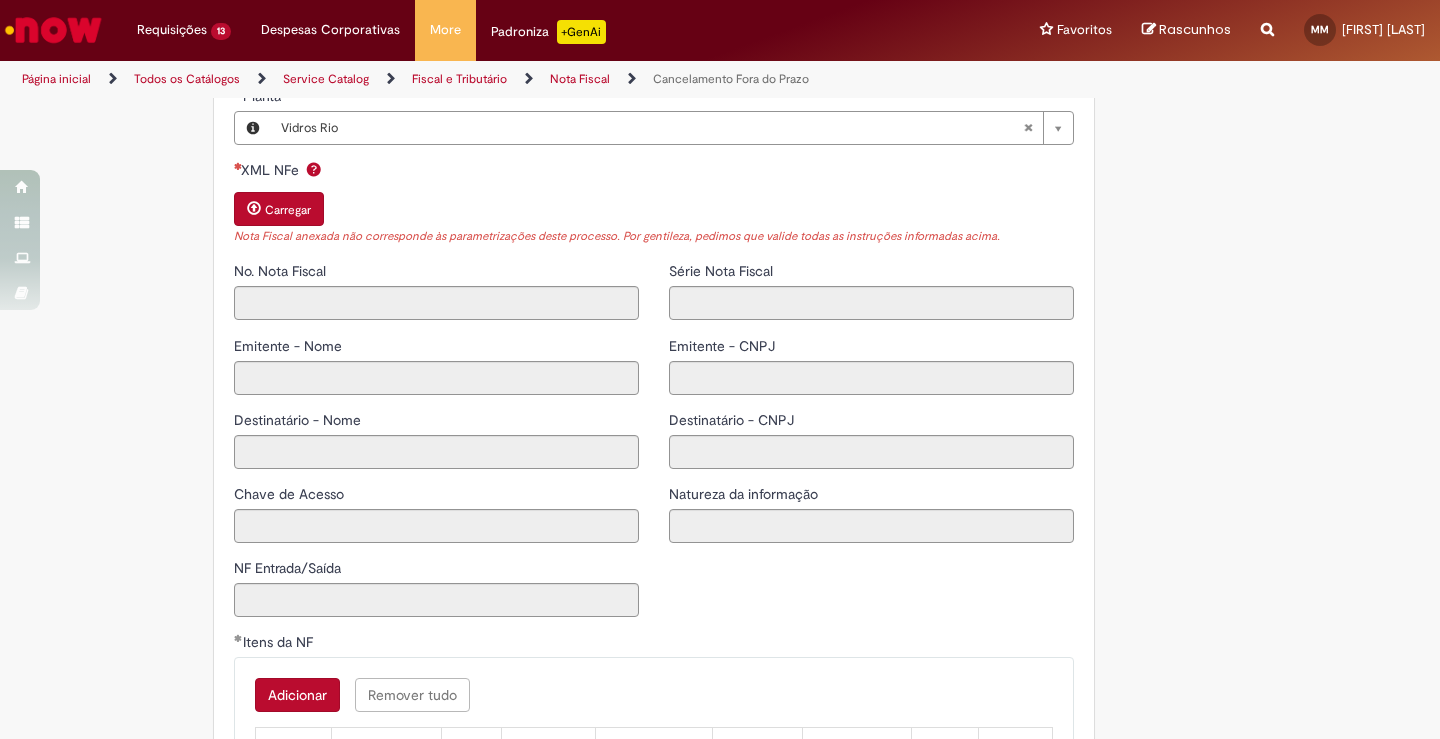 click on "Carregar" at bounding box center [288, 210] 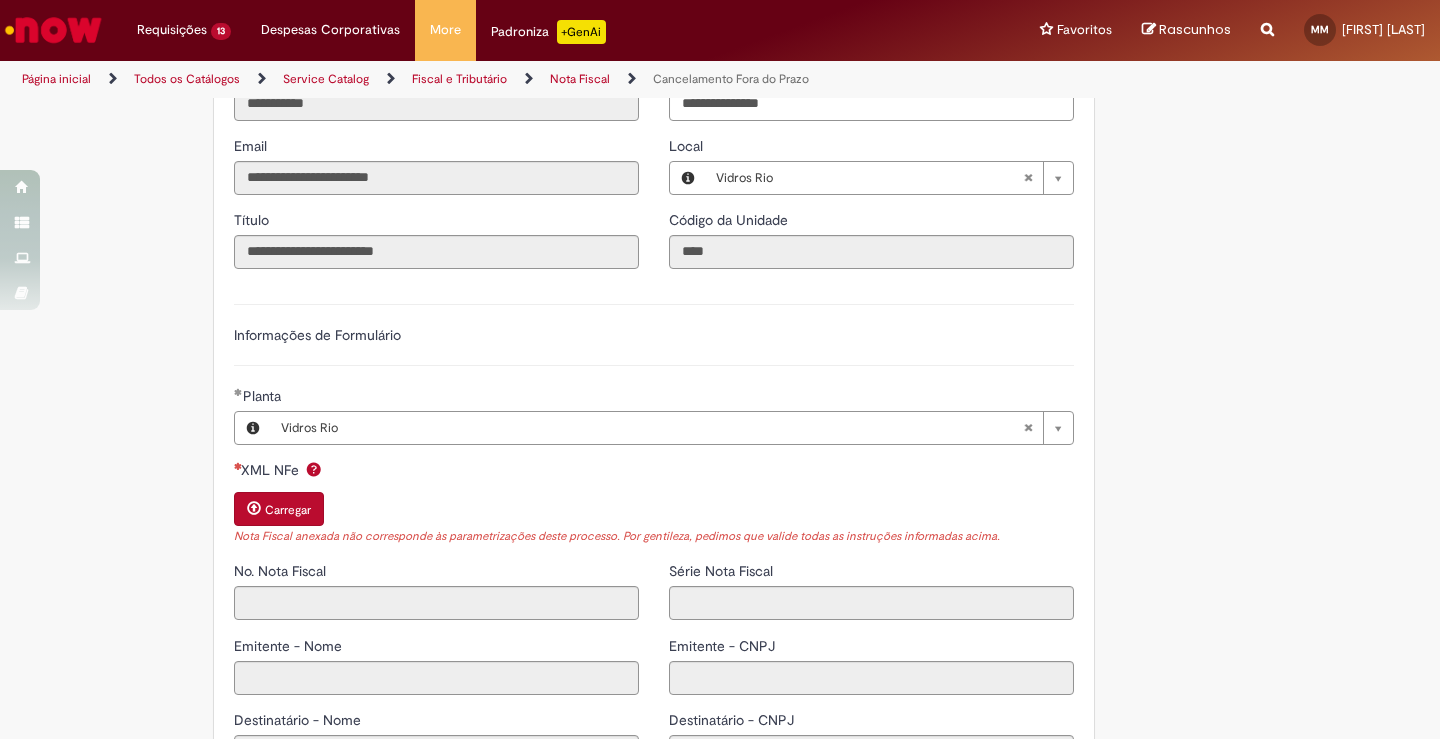 click on "Carregar" at bounding box center [288, 510] 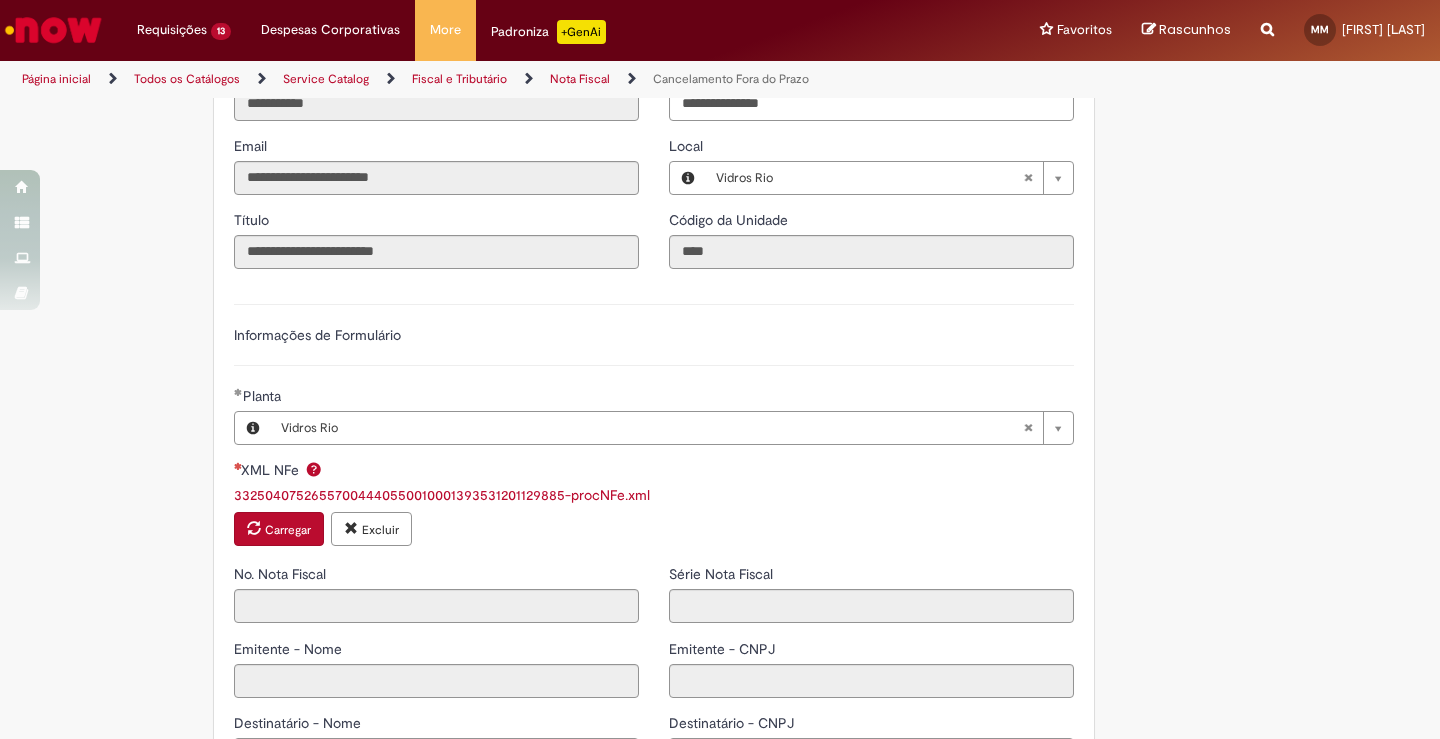type on "******" 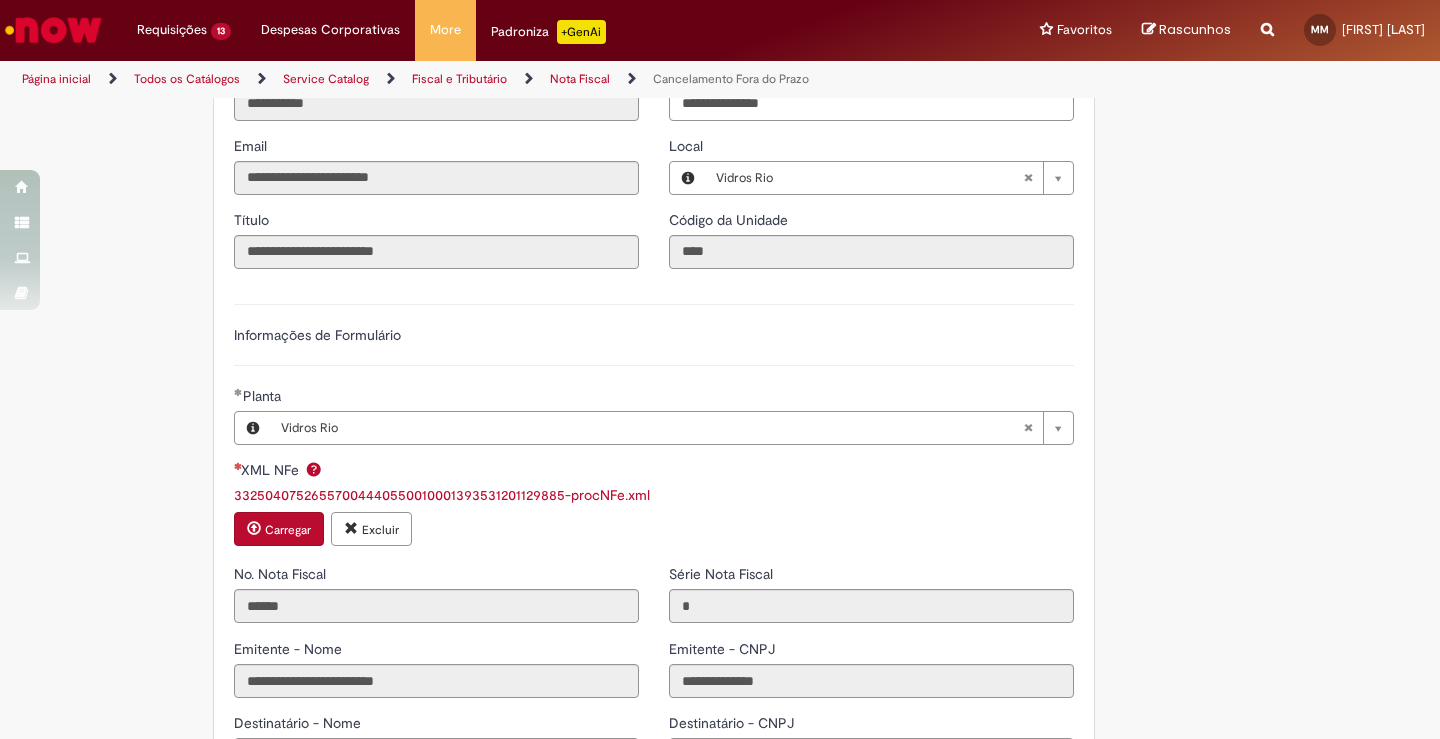 click on "Tire dúvidas com LupiAssist    +GenAI
Oi! Eu sou LupiAssist, uma Inteligência Artificial Generativa em constante aprendizado   Meu conteúdo é monitorado para trazer uma melhor experiência
Dúvidas comuns:
Só mais um instante, estou consultando nossas bases de conhecimento  e escrevendo a melhor resposta pra você!
Title
Lorem ipsum dolor sit amet    Fazer uma nova pergunta
Gerei esta resposta utilizando IA Generativa em conjunto com os nossos padrões. Em caso de divergência, os documentos oficiais prevalecerão.
Saiba mais em:
Ou ligue para:
E aí, te ajudei?
Sim, obrigado!" at bounding box center [720, 268] 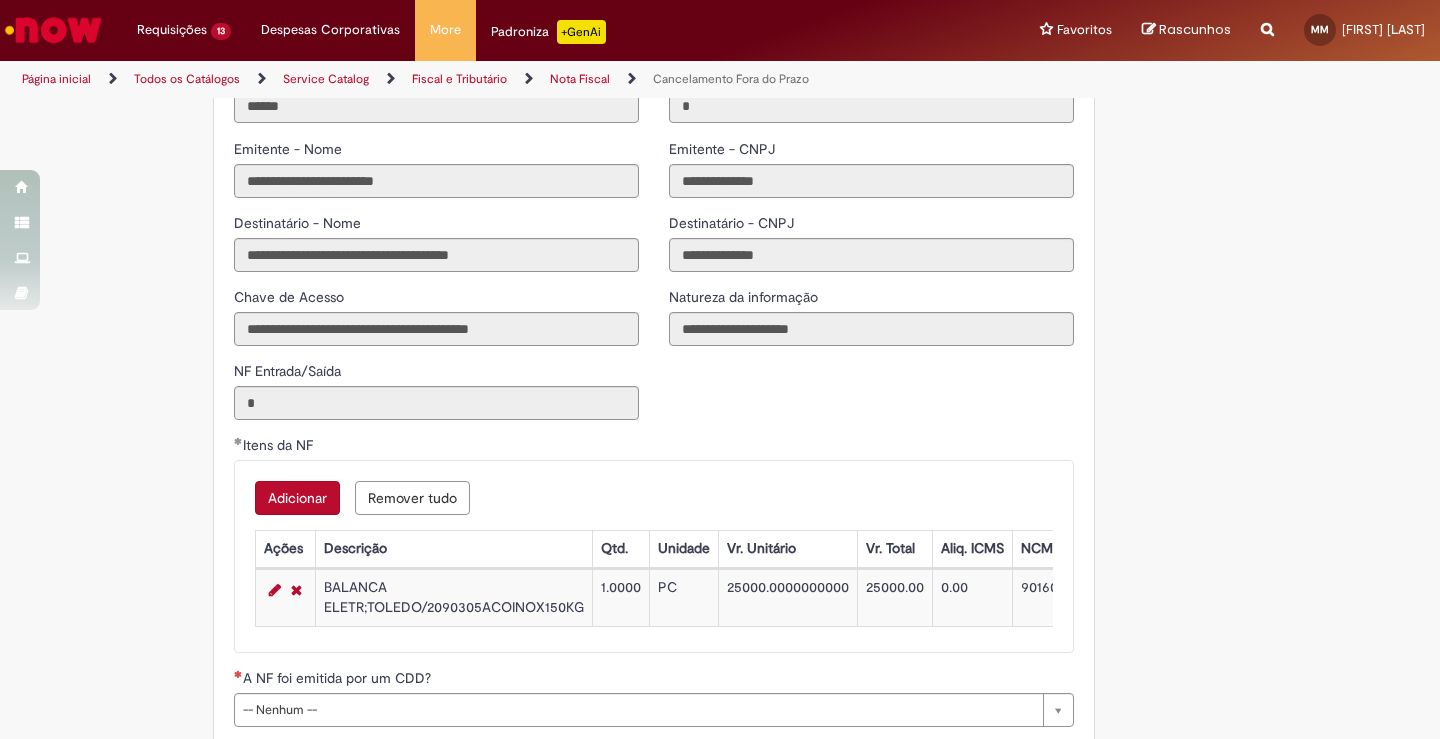 scroll, scrollTop: 2300, scrollLeft: 0, axis: vertical 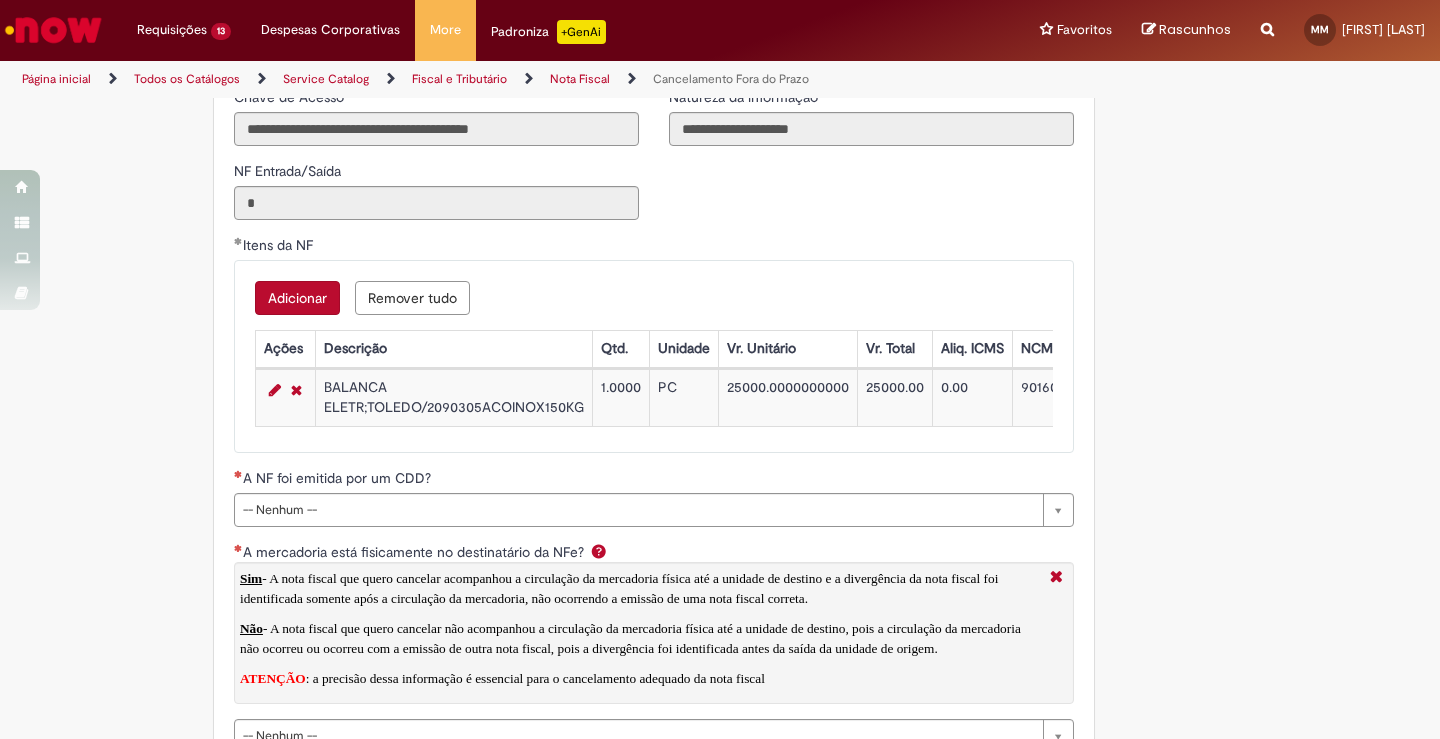 click on "Tire dúvidas com LupiAssist    +GenAI
Oi! Eu sou LupiAssist, uma Inteligência Artificial Generativa em constante aprendizado   Meu conteúdo é monitorado para trazer uma melhor experiência
Dúvidas comuns:
Só mais um instante, estou consultando nossas bases de conhecimento  e escrevendo a melhor resposta pra você!
Title
Lorem ipsum dolor sit amet    Fazer uma nova pergunta
Gerei esta resposta utilizando IA Generativa em conjunto com os nossos padrões. Em caso de divergência, os documentos oficiais prevalecerão.
Saiba mais em:
Ou ligue para:
E aí, te ajudei?
Sim, obrigado!" at bounding box center [720, -432] 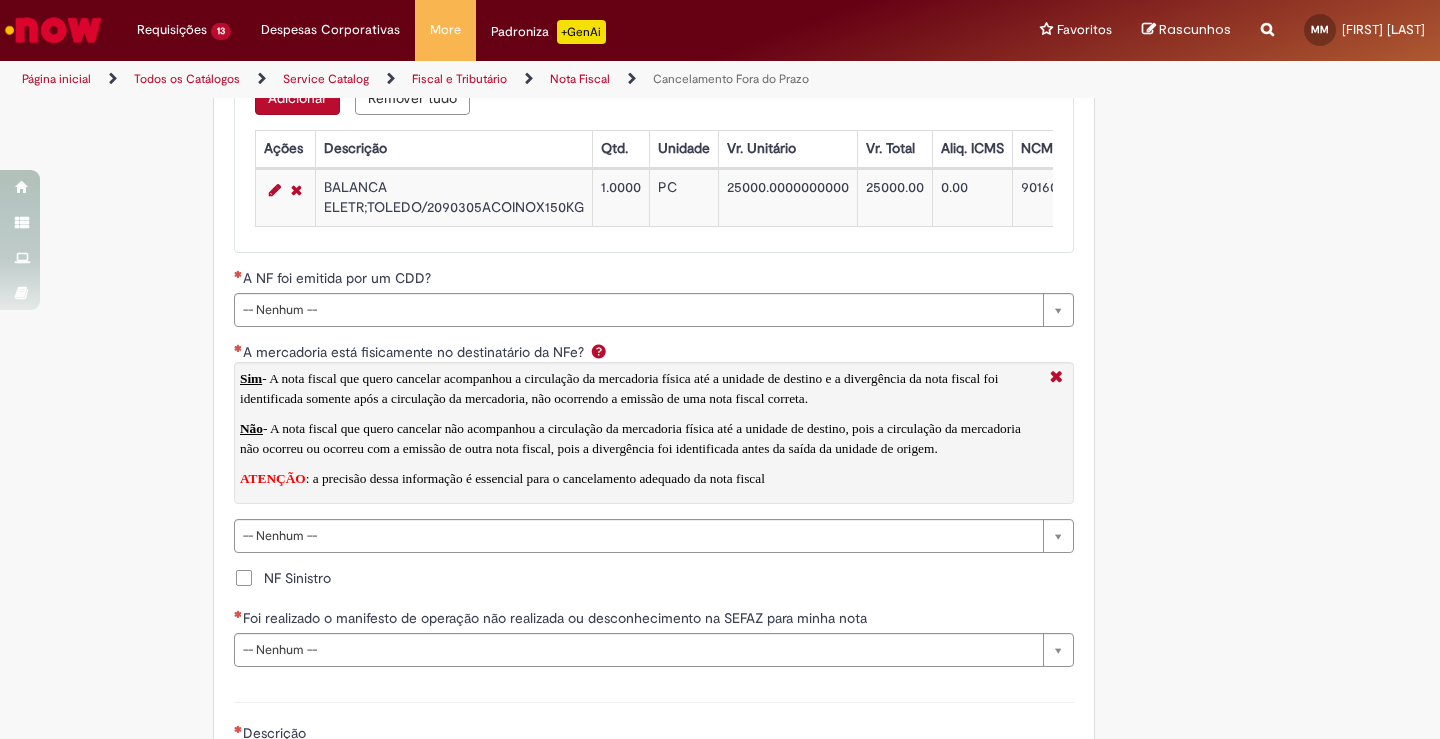 scroll, scrollTop: 2700, scrollLeft: 0, axis: vertical 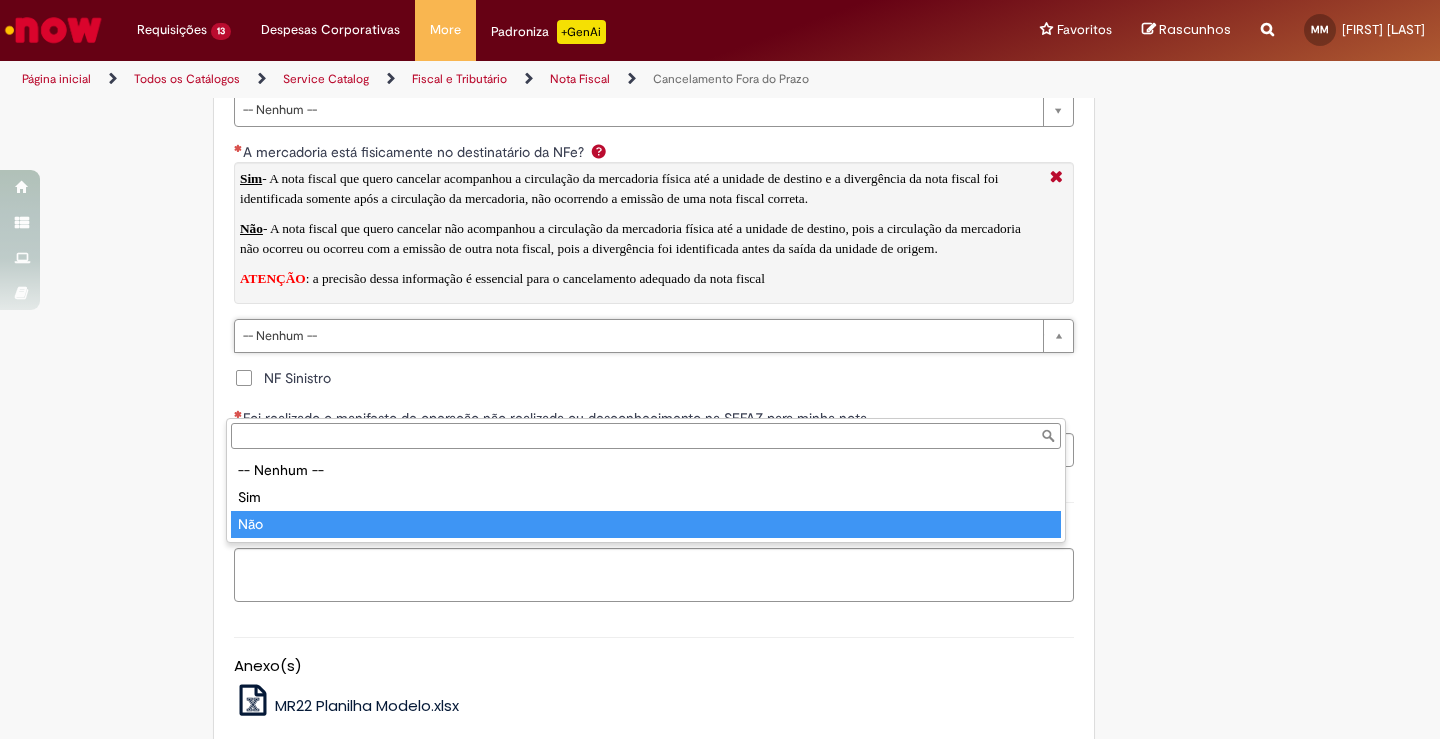 type on "***" 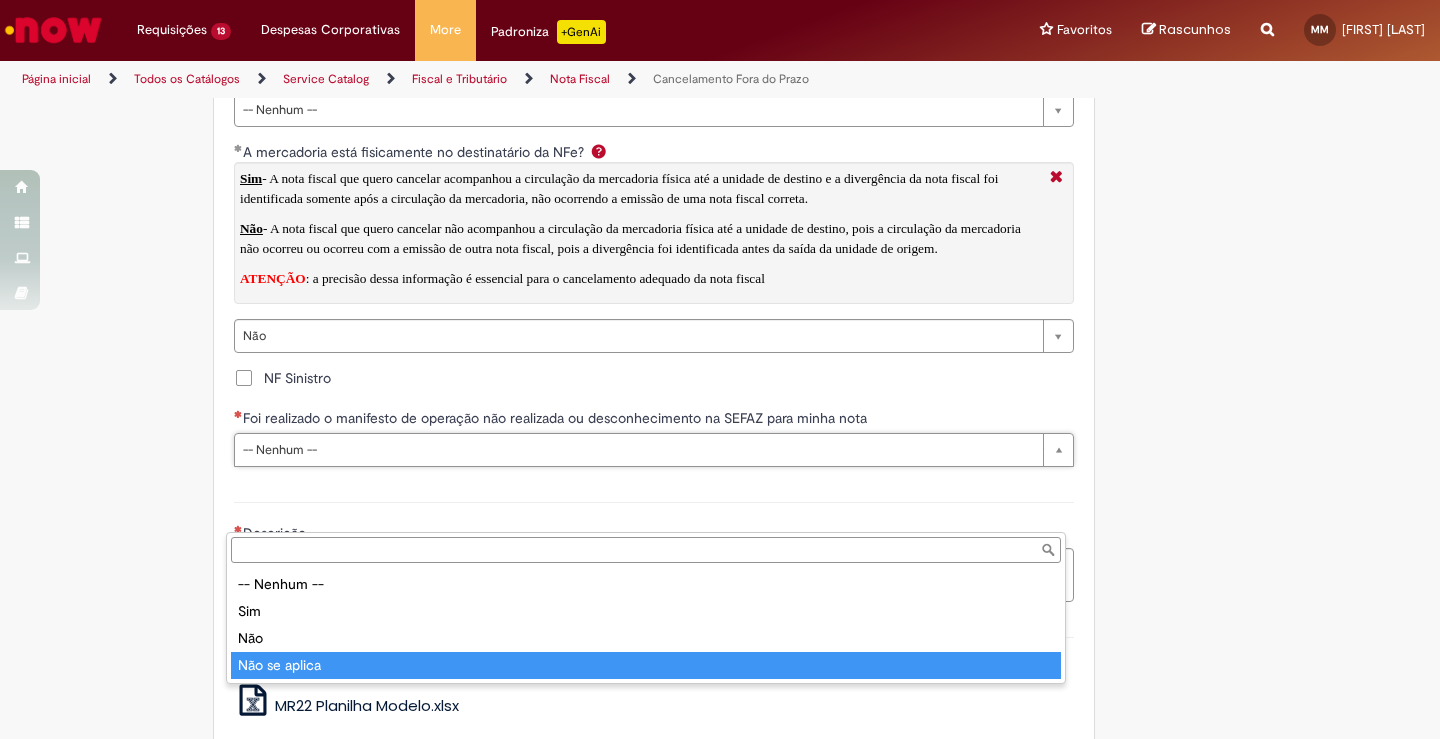 type on "**********" 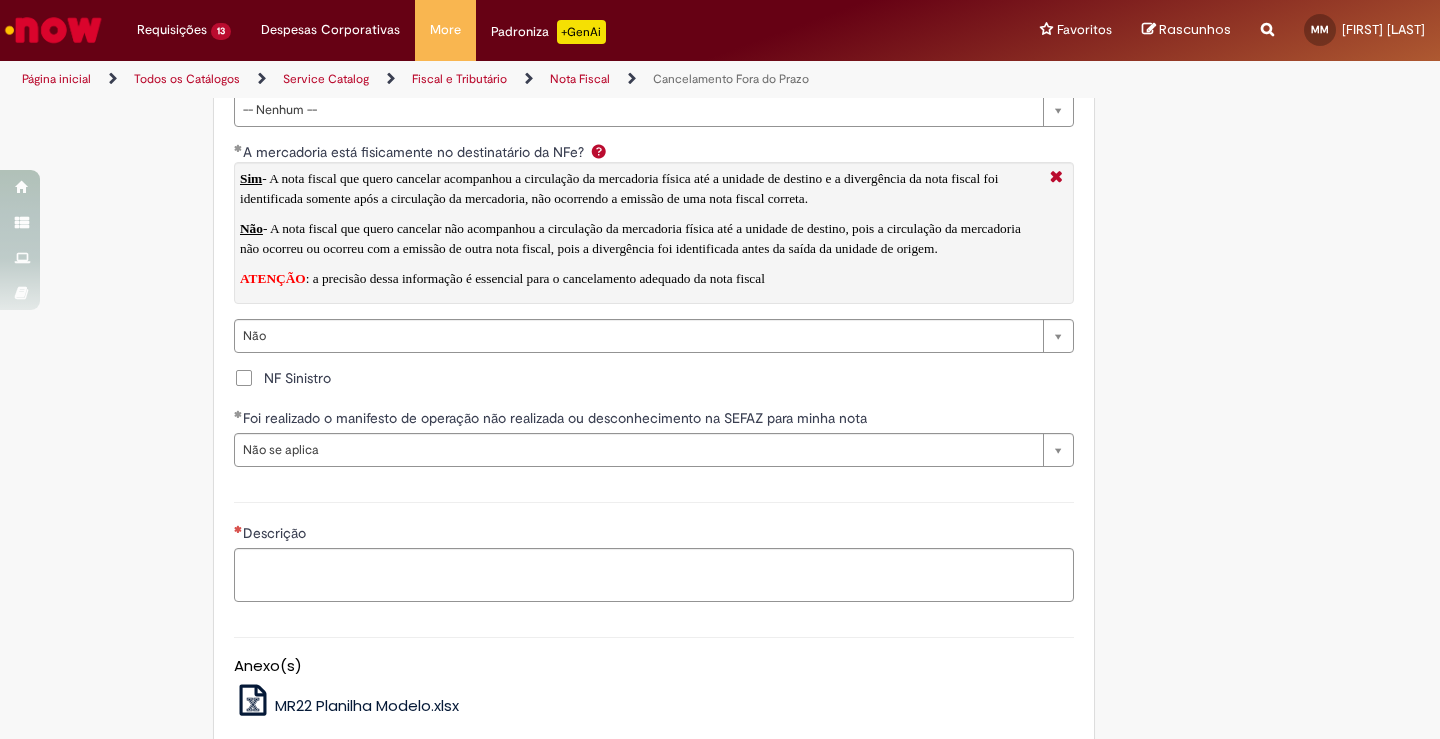 click on "Adicionar a Favoritos
Cancelamento Fora do Prazo
Oferta destinada a anulação de Notas Fiscais não utilizadas e não canceladas dentro do prazo de 24 horas ou 2 horas para o estado do Mato Grosso.
Nessa oferta você  poderá solicitar  as seguintes opções:
Emissão de nota de anulação para notas não canceladas dentro do prazo correto de cada estado;
Ajuste contábil e estoque, com orientação do consultivo;
Emissão de nota de anulação para notas emitidas pelo PROMAX, apenas com natureza de operação de transferência.
Orientações:
É  obrigatório anexar o XML  da nota fiscal para que os campos do chamado sejam preenchidos de forma automática;
Não é necessário o preenchimento de forma manual,  a ferramenta fará o preenchimento de acordo com o XML anexado ;
Fluxo da Operação:
Pontos de Atenção:" at bounding box center (622, -833) 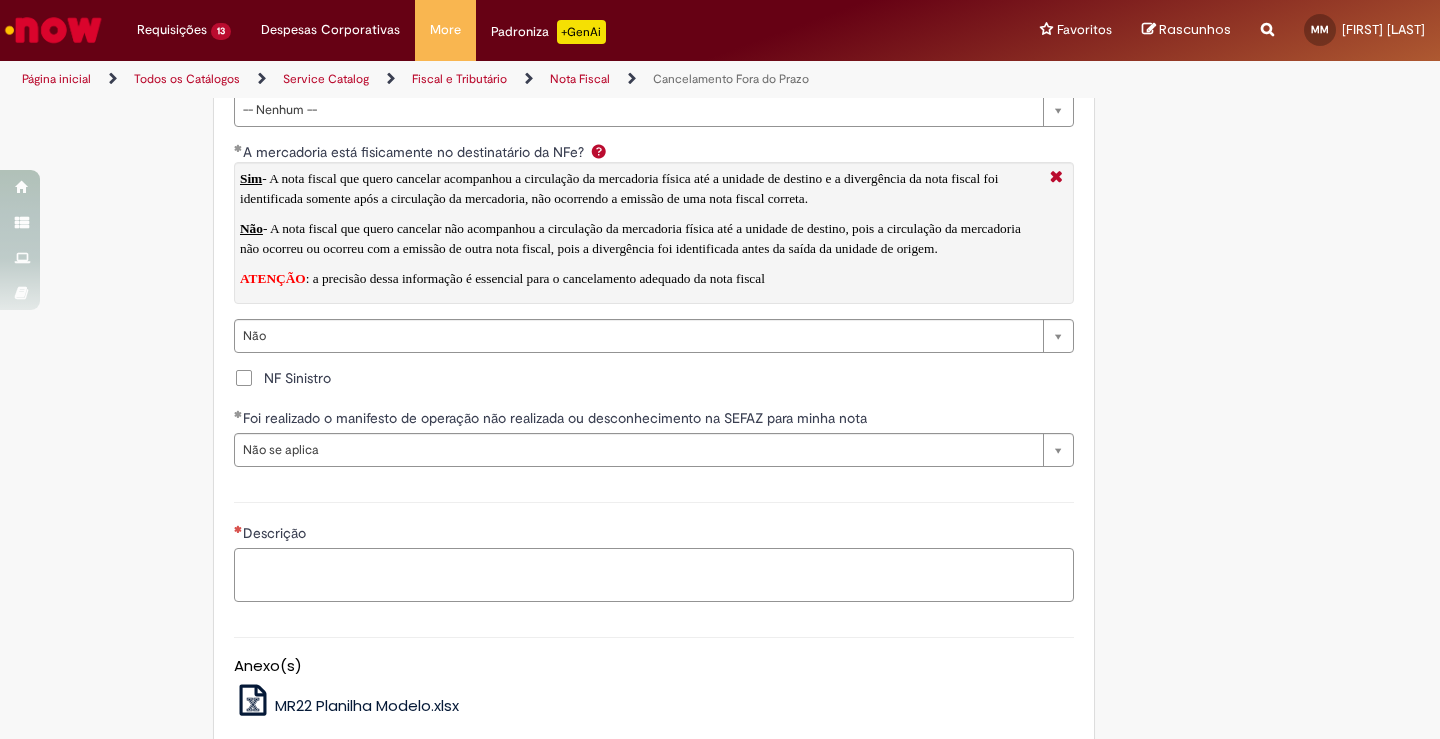 click on "Descrição" at bounding box center (654, 575) 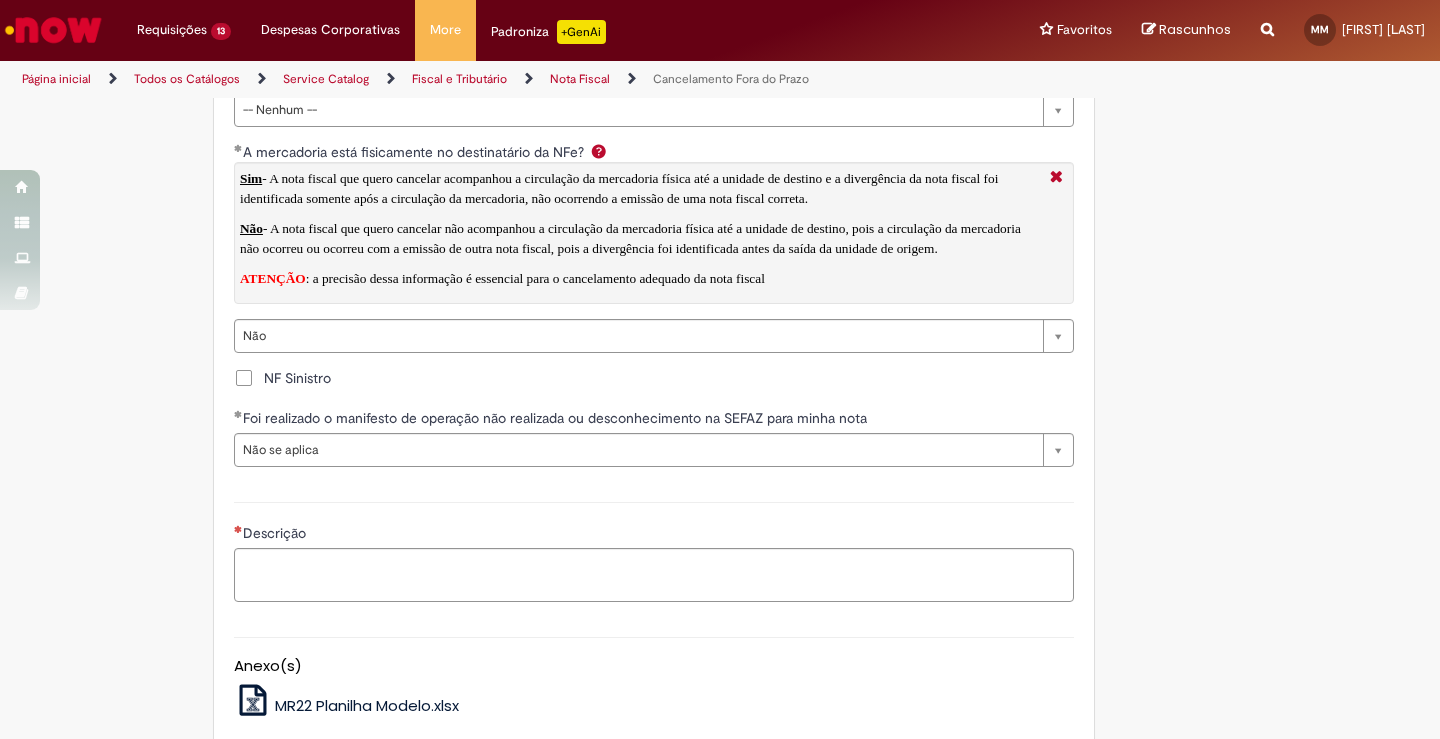click on "Adicionar a Favoritos
Cancelamento Fora do Prazo
Oferta destinada a anulação de Notas Fiscais não utilizadas e não canceladas dentro do prazo de 24 horas ou 2 horas para o estado do Mato Grosso.
Nessa oferta você  poderá solicitar  as seguintes opções:
Emissão de nota de anulação para notas não canceladas dentro do prazo correto de cada estado;
Ajuste contábil e estoque, com orientação do consultivo;
Emissão de nota de anulação para notas emitidas pelo PROMAX, apenas com natureza de operação de transferência.
Orientações:
É  obrigatório anexar o XML  da nota fiscal para que os campos do chamado sejam preenchidos de forma automática;
Não é necessário o preenchimento de forma manual,  a ferramenta fará o preenchimento de acordo com o XML anexado ;
Fluxo da Operação:
Pontos de Atenção:" at bounding box center (720, -833) 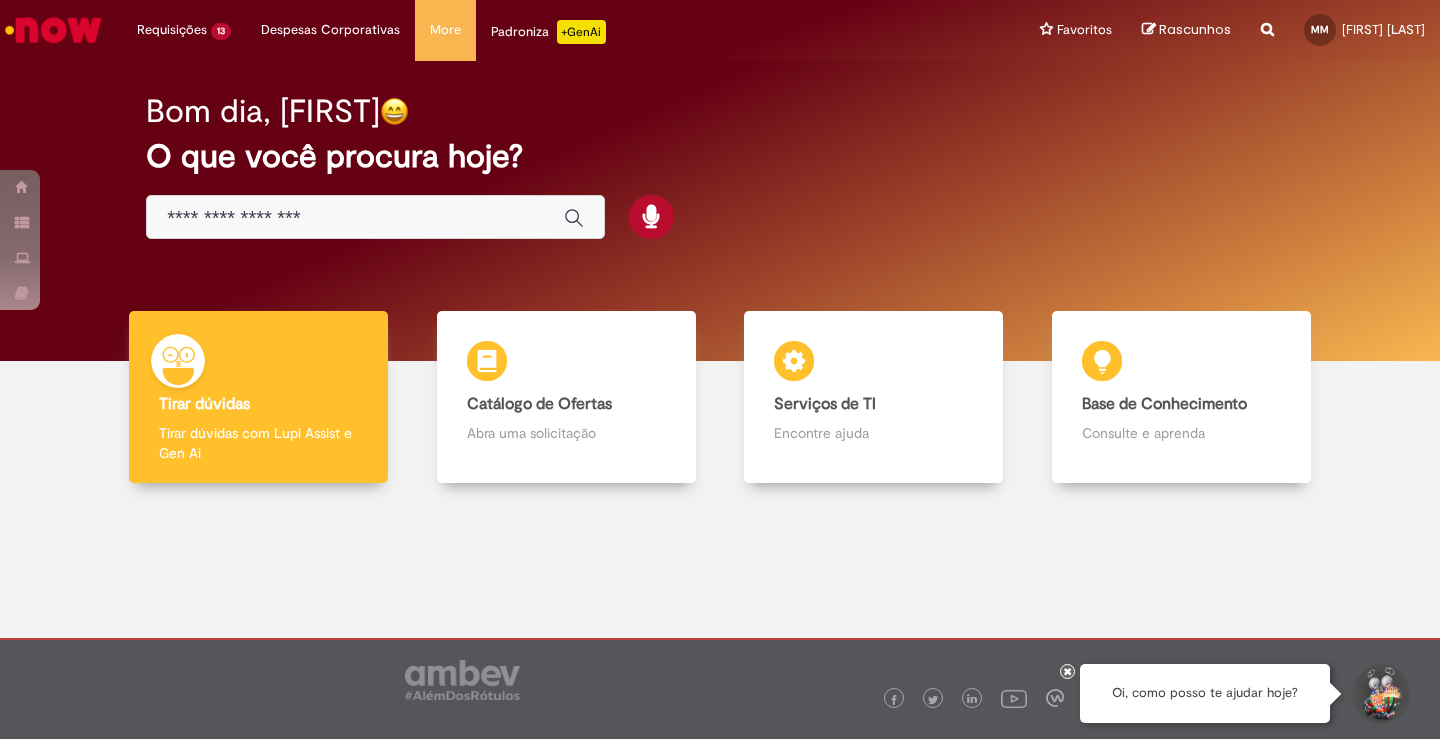 scroll, scrollTop: 0, scrollLeft: 0, axis: both 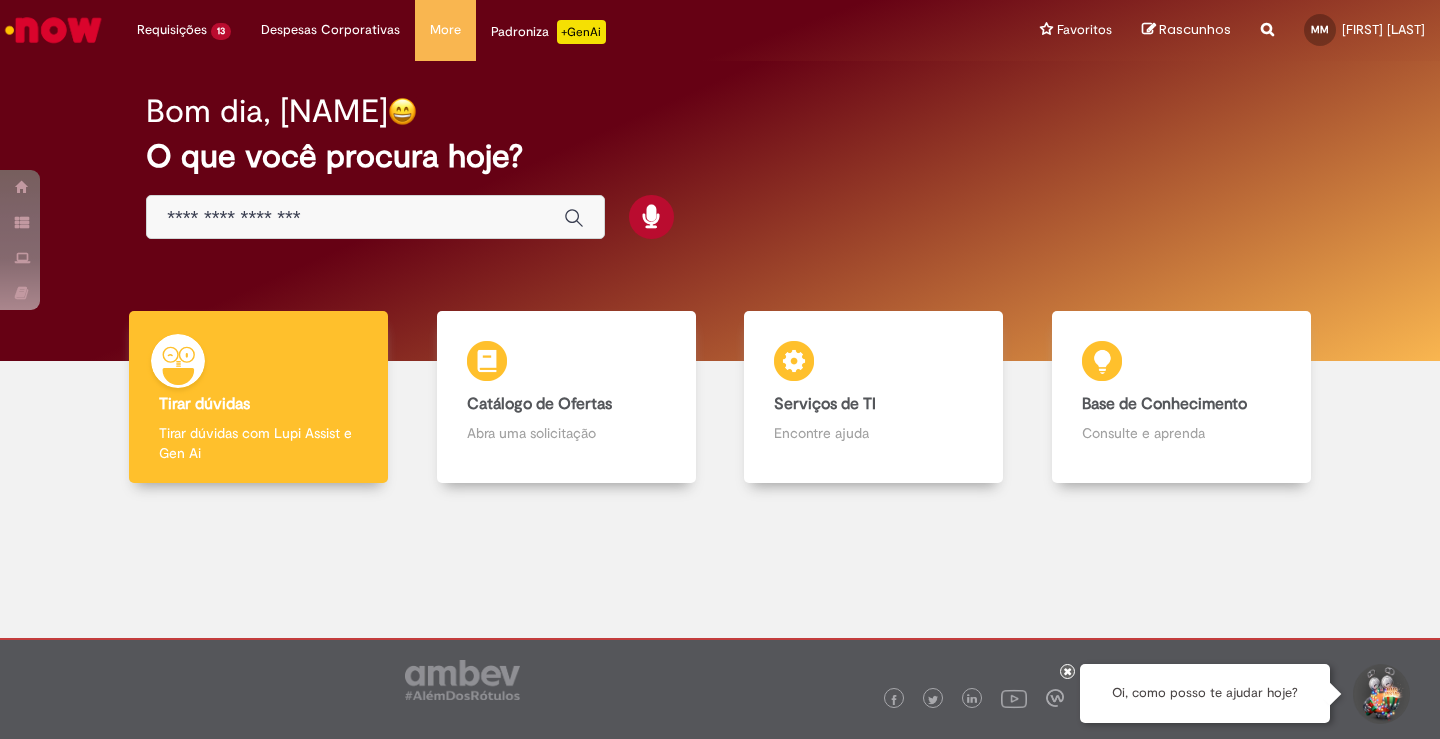 click on "Reportar problema
Artigos
Não encontrou base de conhecimento
Catálogo
Não foram encontradas ofertas
Comunidade
Nenhum resultado encontrado na comunidade" at bounding box center [1267, 30] 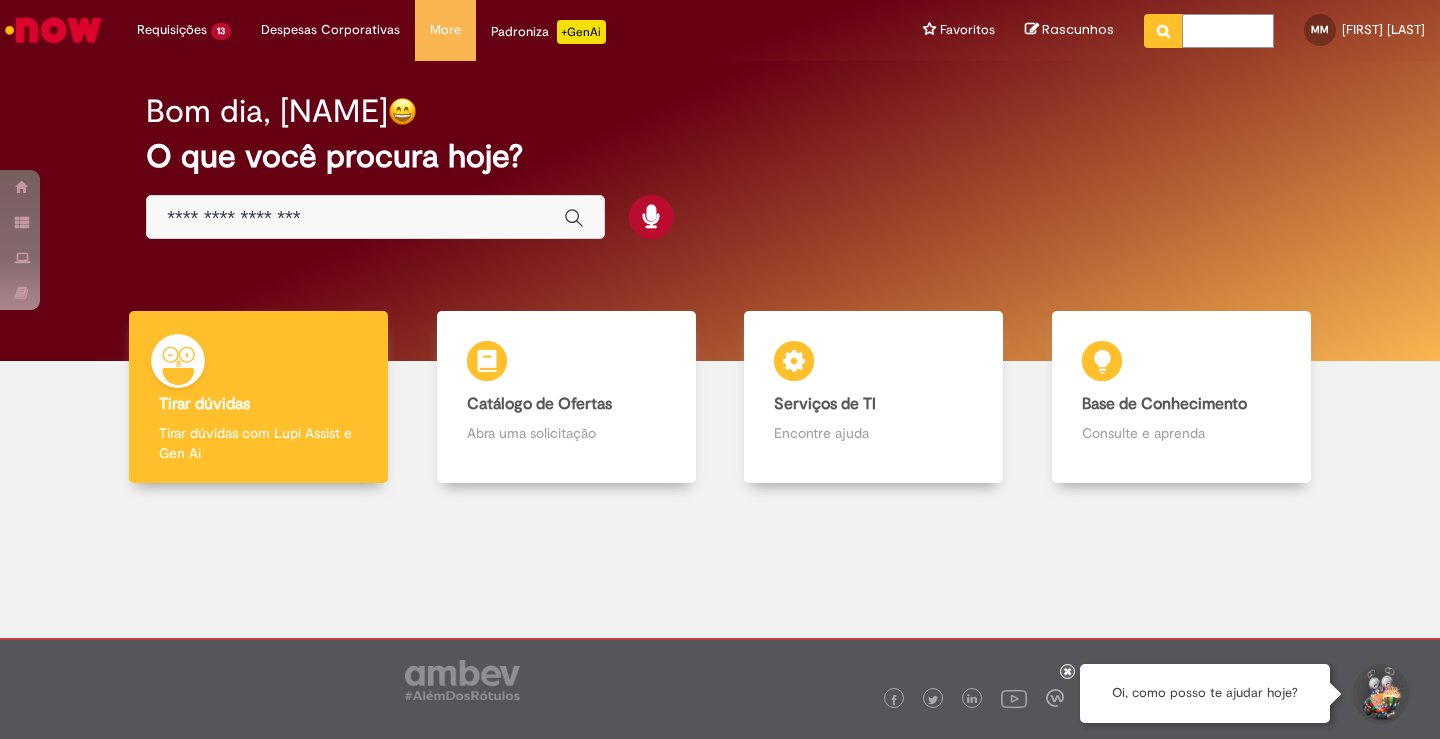 click at bounding box center (1228, 31) 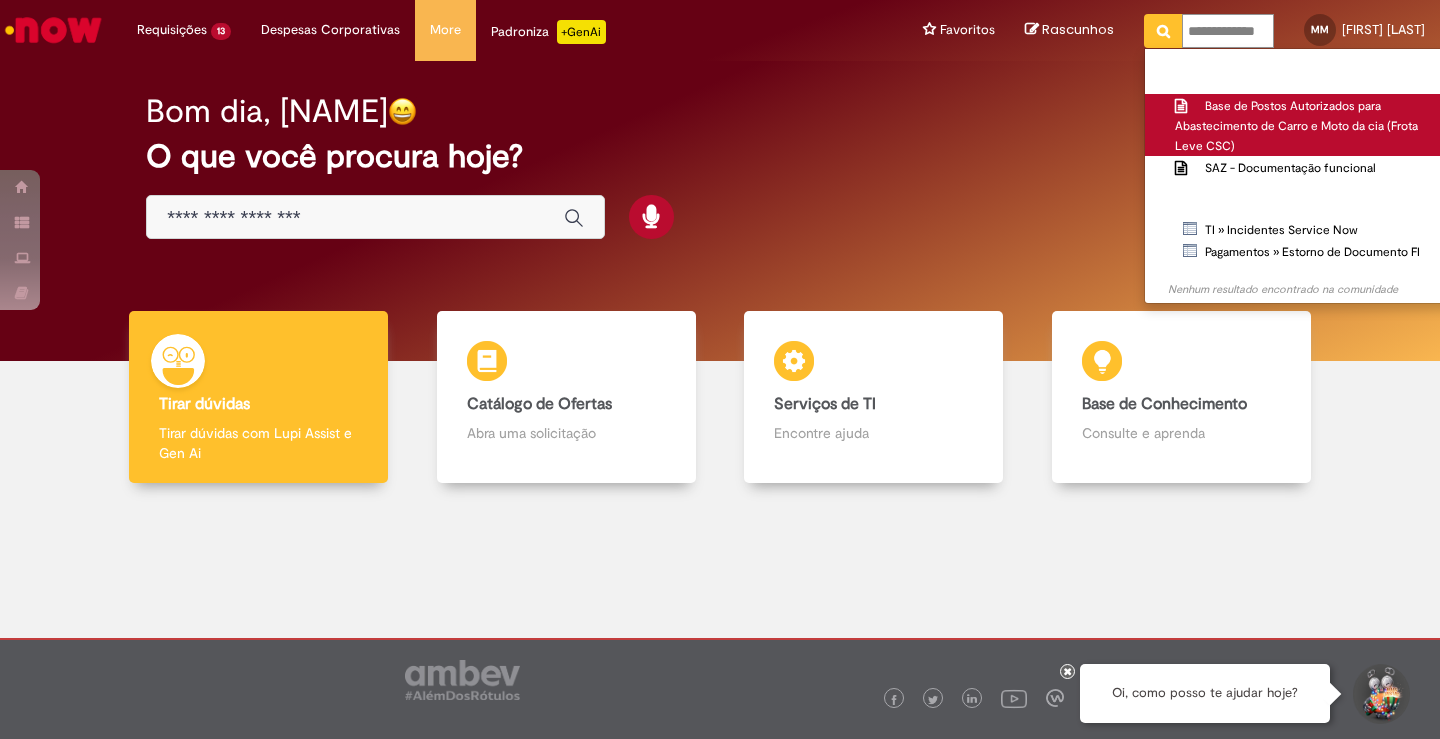 scroll, scrollTop: 0, scrollLeft: 12, axis: horizontal 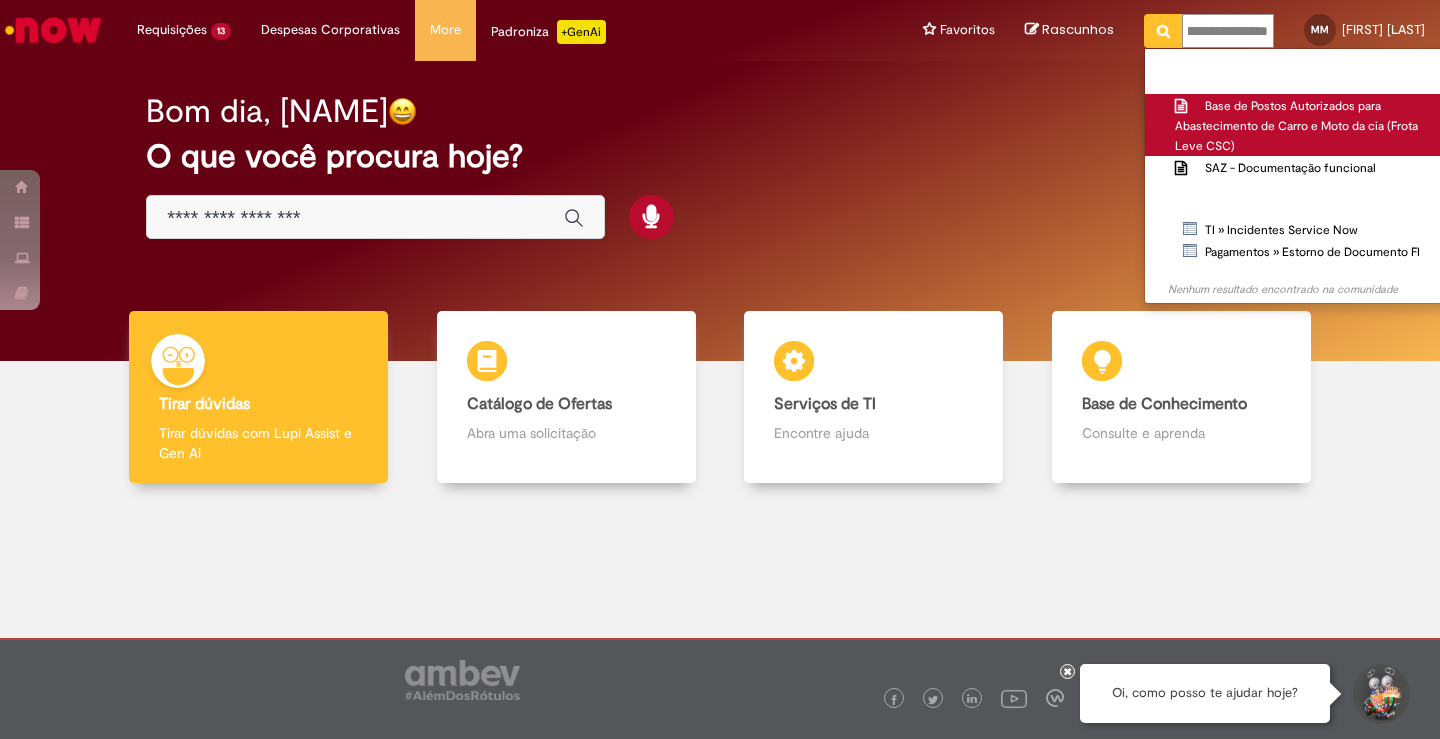 type on "**********" 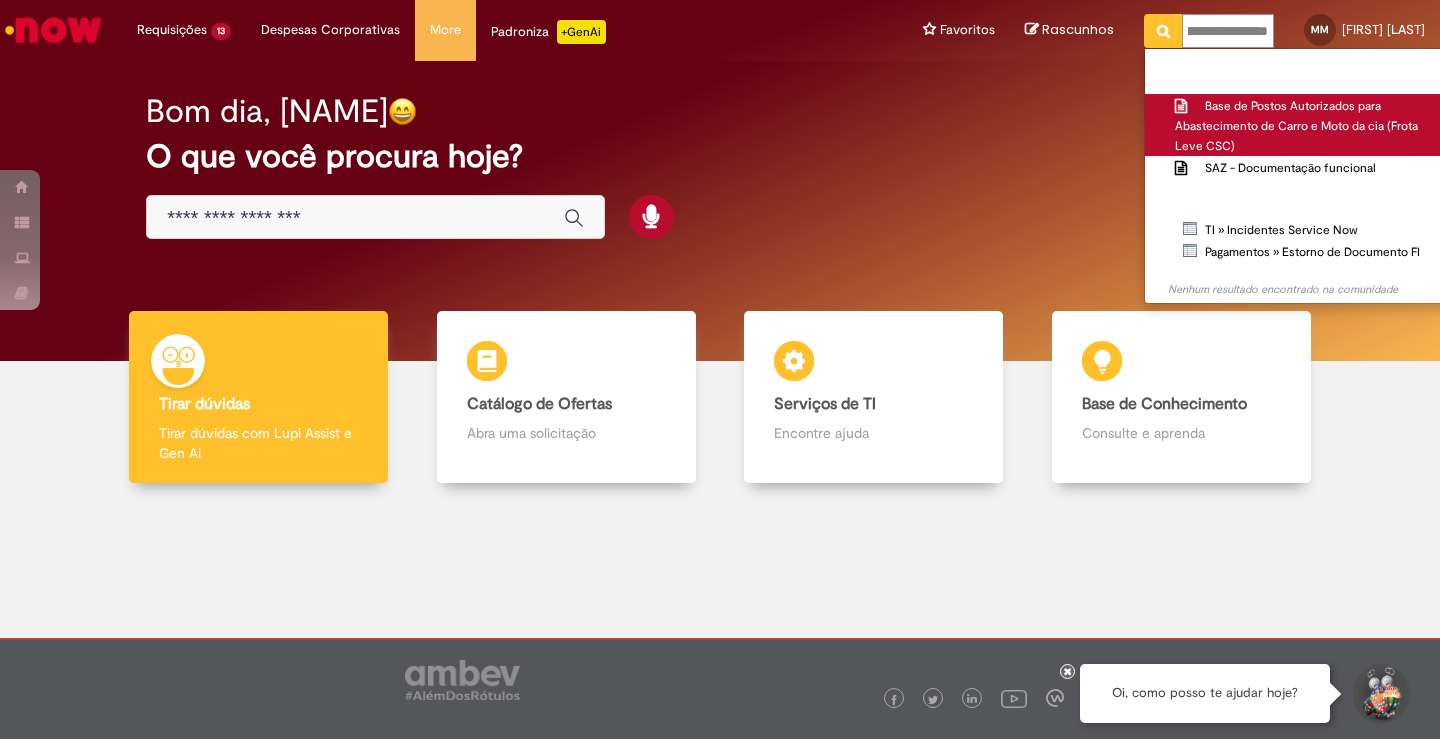 type on "**********" 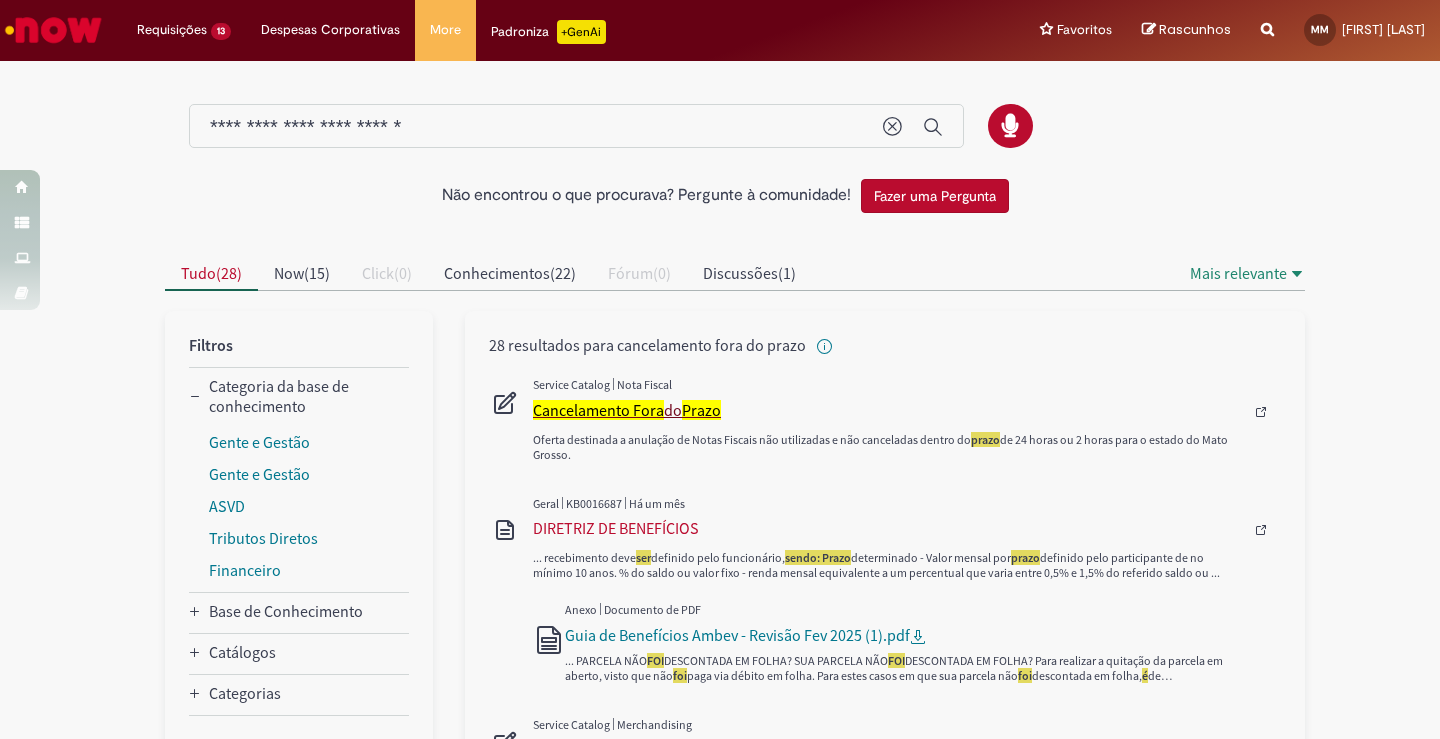 click on "Cancelamento Fora" at bounding box center [598, 410] 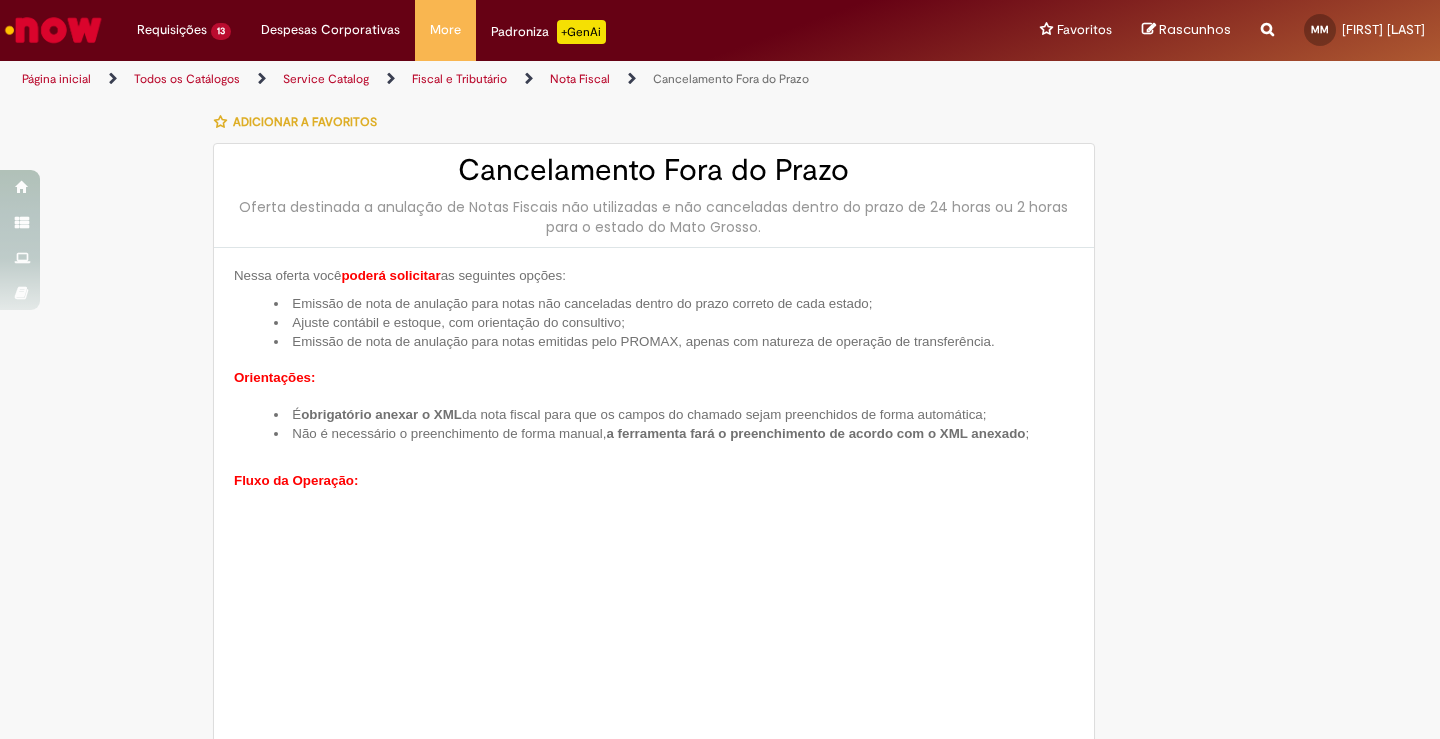 type on "**********" 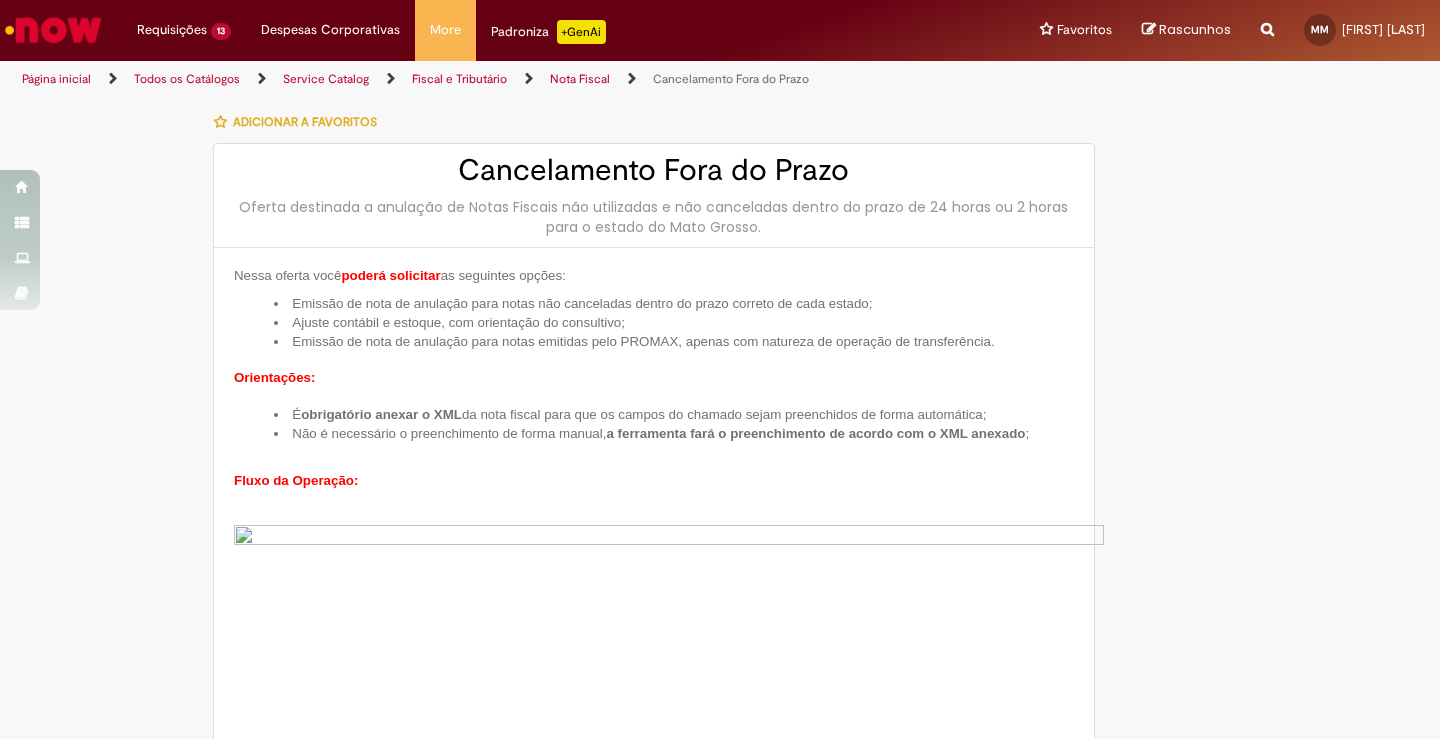 type on "**********" 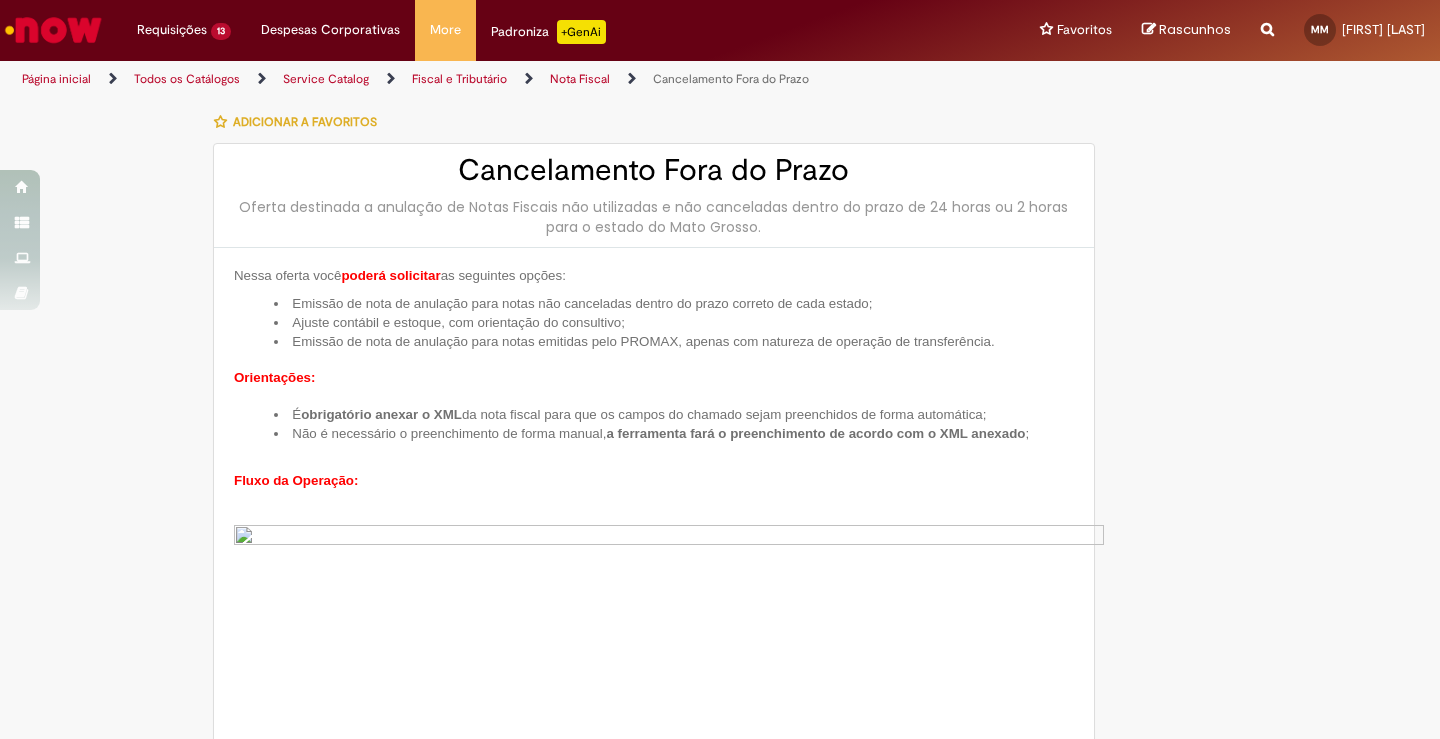 click on "Adicionar a Favoritos
Cancelamento Fora do Prazo
Oferta destinada a anulação de Notas Fiscais não utilizadas e não canceladas dentro do prazo de 24 horas ou 2 horas para o estado do Mato Grosso.
Nessa oferta você  poderá solicitar  as seguintes opções:
Emissão de nota de anulação para notas não canceladas dentro do prazo correto de cada estado;
Ajuste contábil e estoque, com orientação do consultivo;
Emissão de nota de anulação para notas emitidas pelo PROMAX, apenas com natureza de operação de transferência.
Orientações:
É  obrigatório anexar o XML  da nota fiscal para que os campos do chamado sejam preenchidos de forma automática;
Não é necessário o preenchimento de forma manual,  a ferramenta fará o preenchimento de acordo com o XML anexado ;
Fluxo da Operação:
Pontos de Atenção:" at bounding box center [720, 1902] 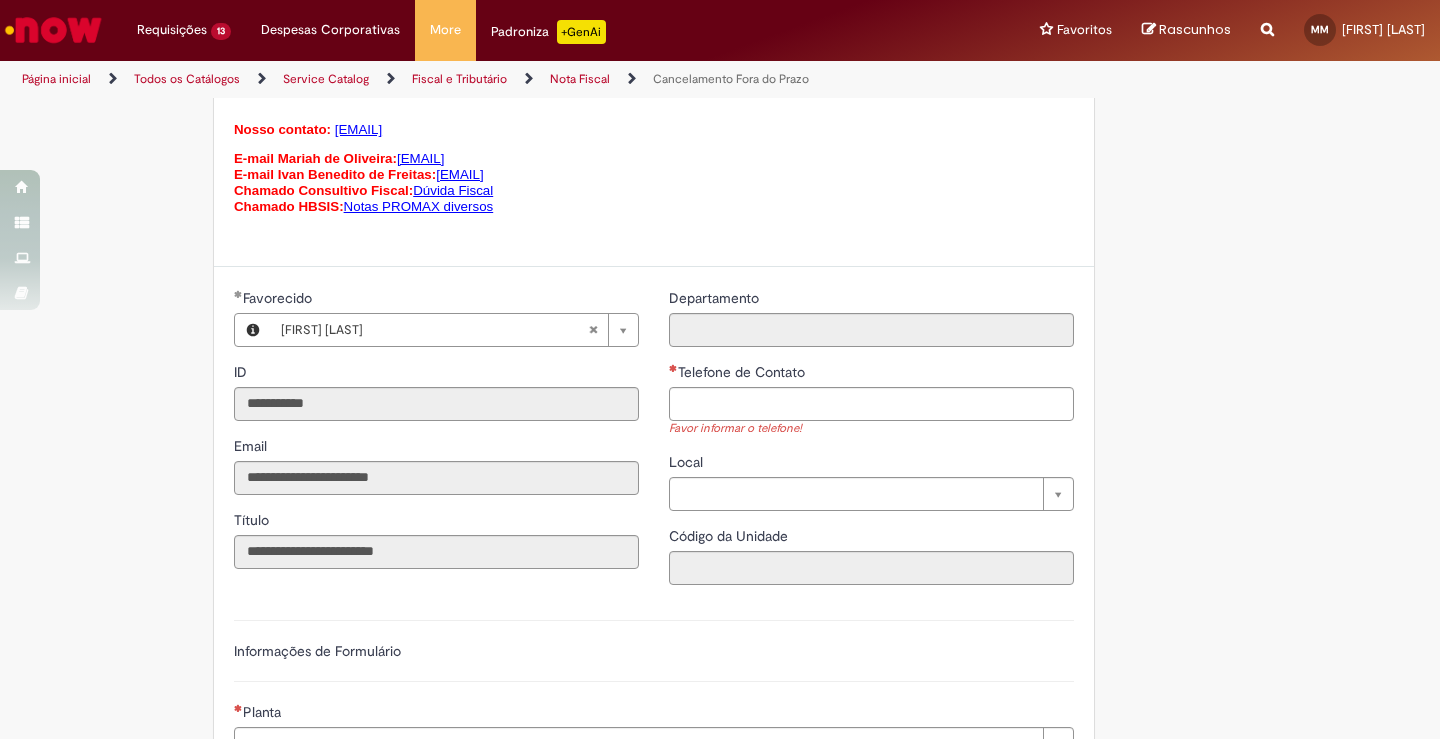 scroll, scrollTop: 1500, scrollLeft: 0, axis: vertical 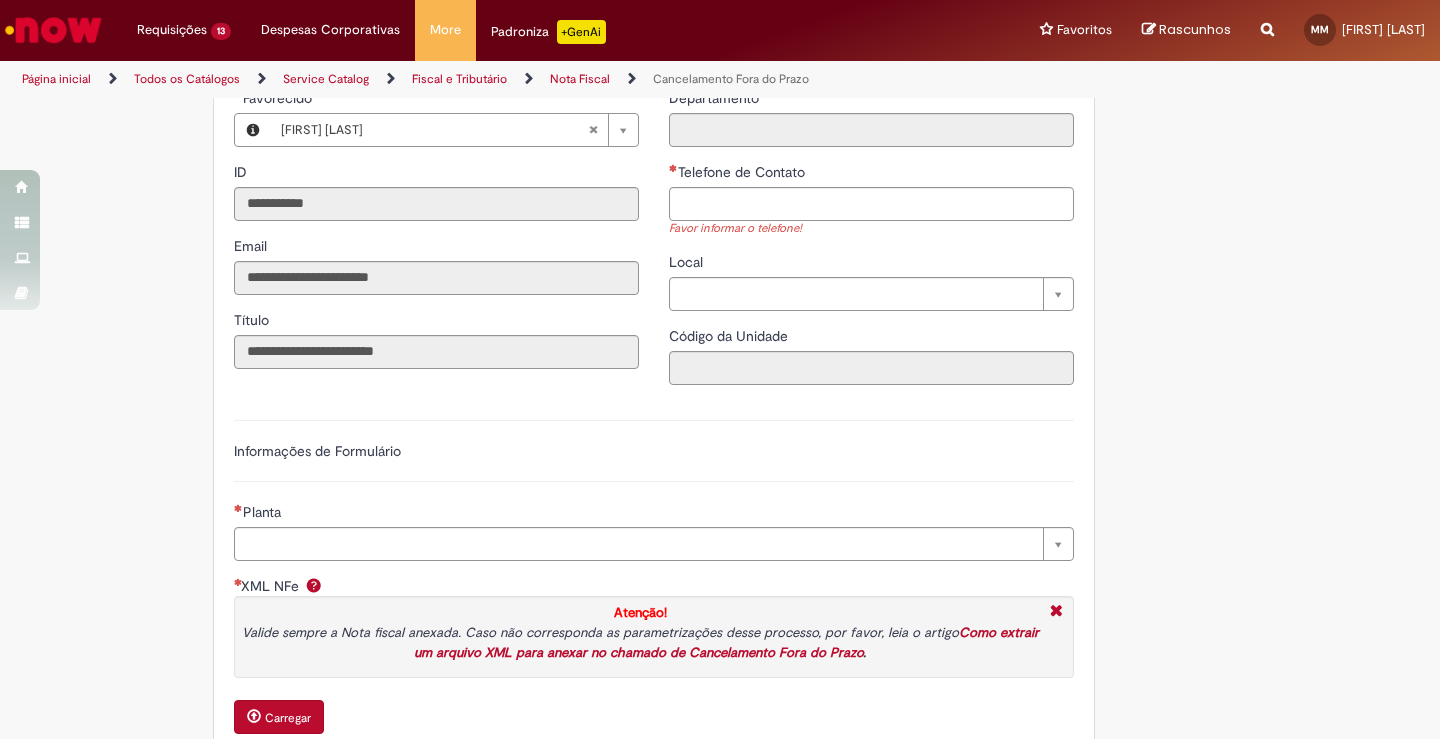click on "Favor informar o telefone!" at bounding box center [871, 229] 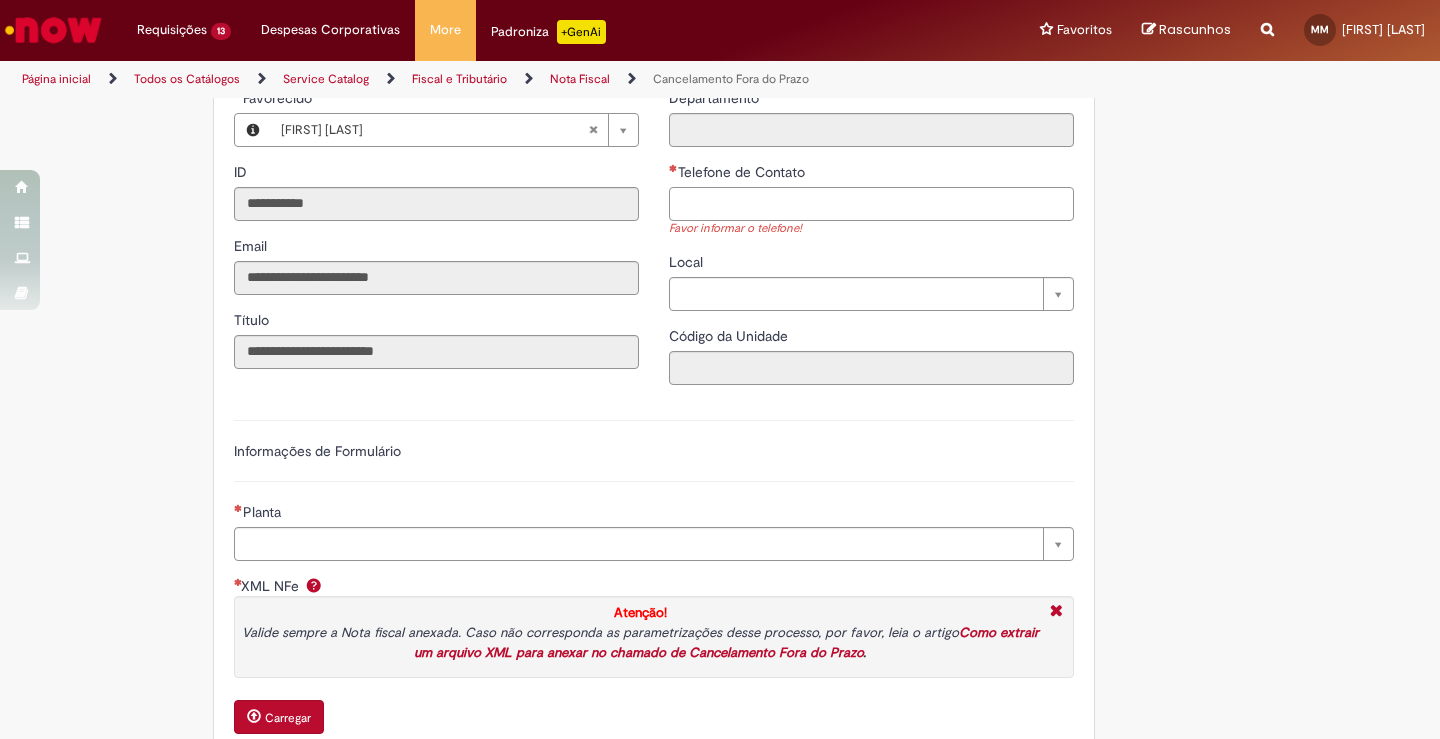 click on "Telefone de Contato" at bounding box center (871, 204) 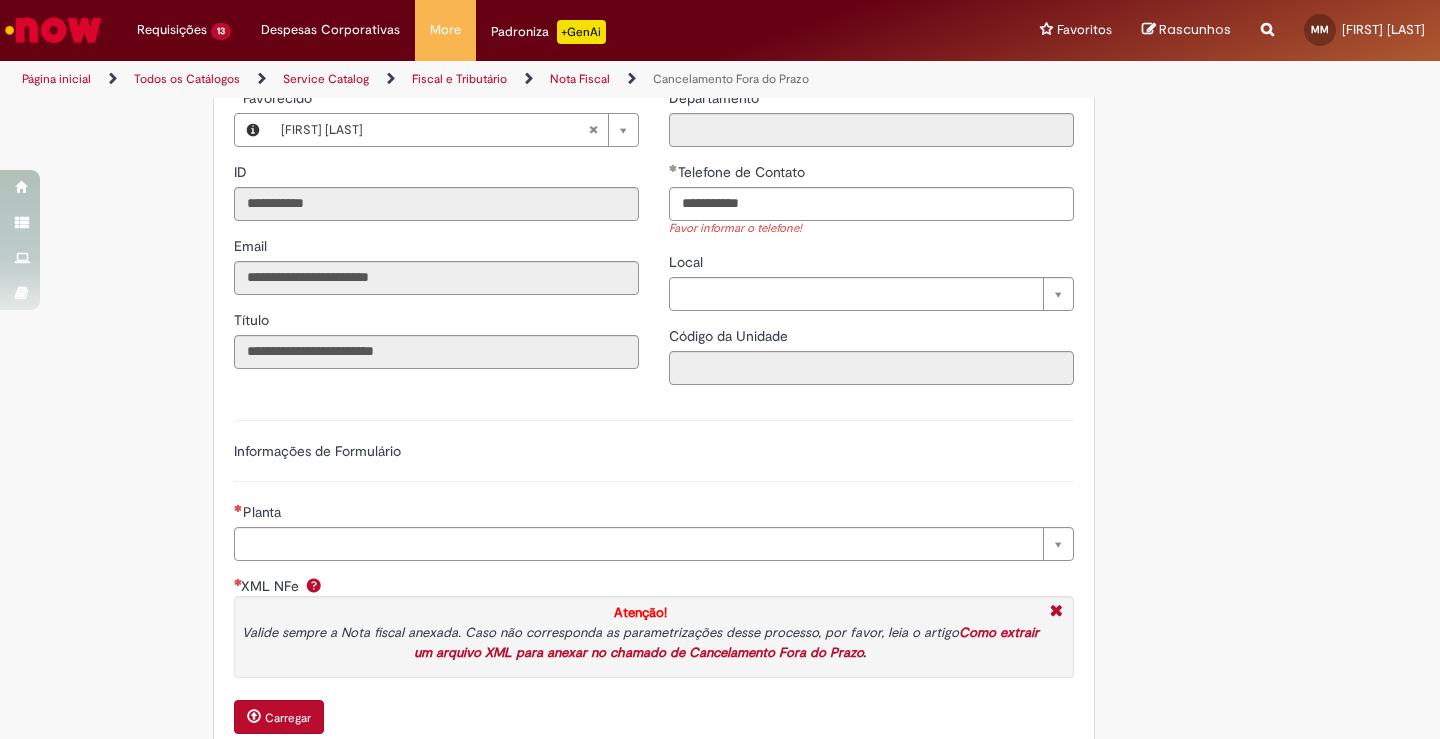 click on "Adicionar a Favoritos
Cancelamento Fora do Prazo
Oferta destinada a anulação de Notas Fiscais não utilizadas e não canceladas dentro do prazo de 24 horas ou 2 horas para o estado do Mato Grosso.
Nessa oferta você  poderá solicitar  as seguintes opções:
Emissão de nota de anulação para notas não canceladas dentro do prazo correto de cada estado;
Ajuste contábil e estoque, com orientação do consultivo;
Emissão de nota de anulação para notas emitidas pelo PROMAX, apenas com natureza de operação de transferência.
Orientações:
É  obrigatório anexar o XML  da nota fiscal para que os campos do chamado sejam preenchidos de forma automática;
Não é necessário o preenchimento de forma manual,  a ferramenta fará o preenchimento de acordo com o XML anexado ;
Fluxo da Operação:
Pontos de Atenção:" at bounding box center [720, 402] 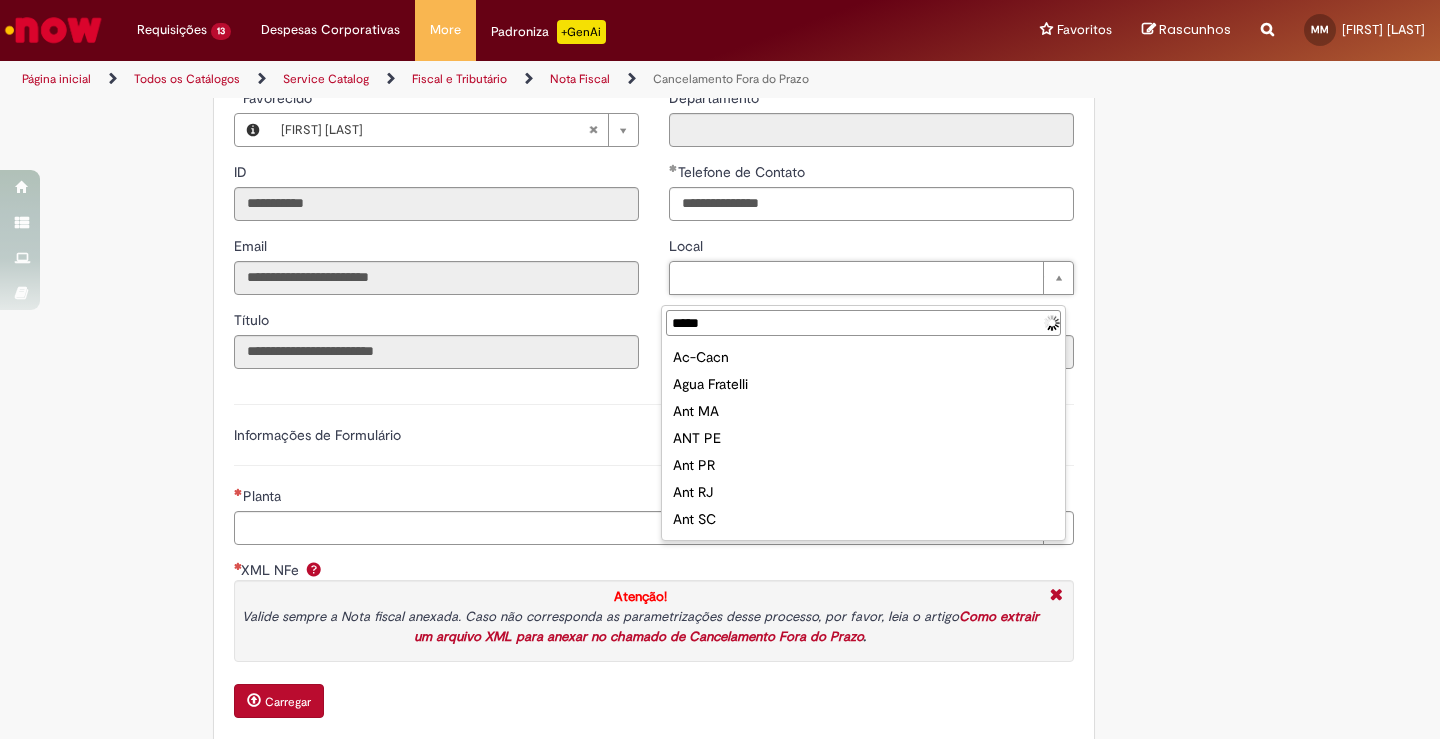 type on "******" 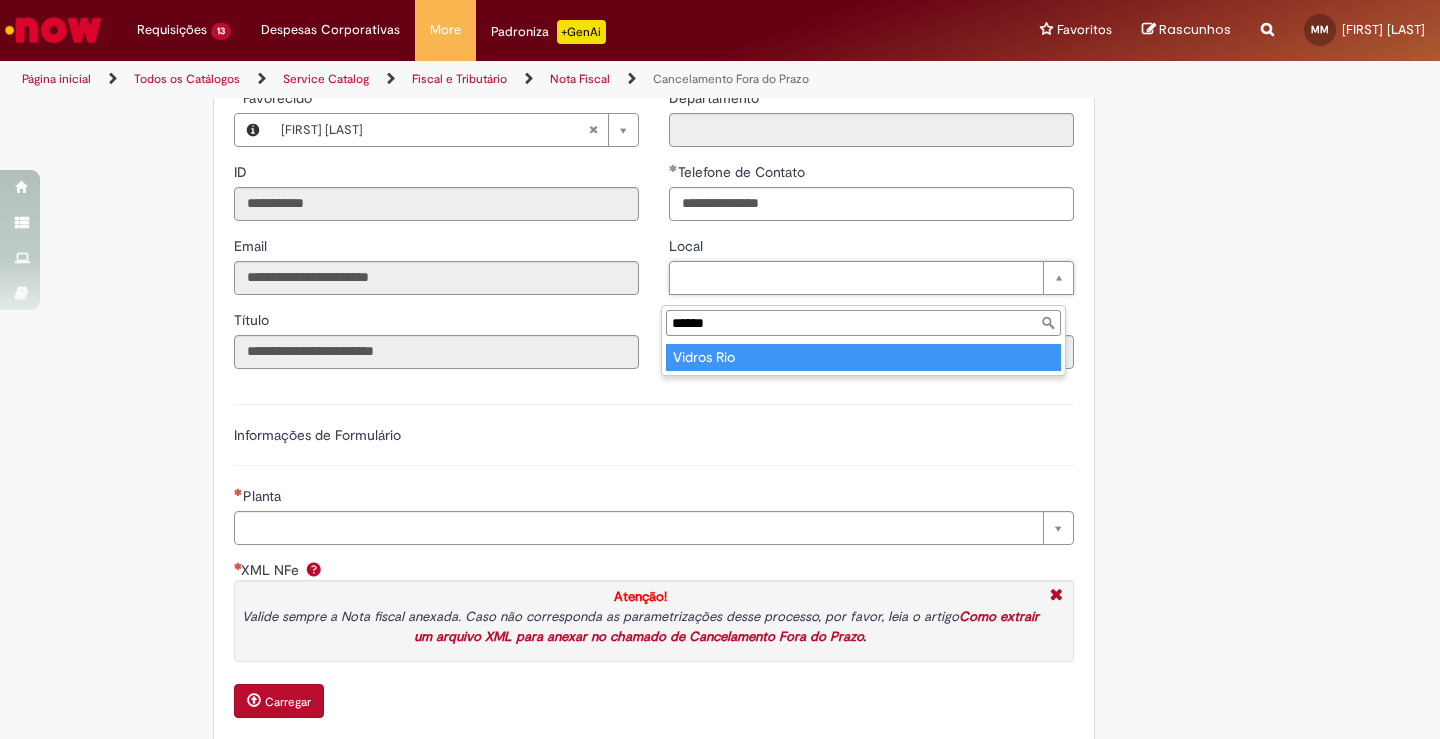 type on "**********" 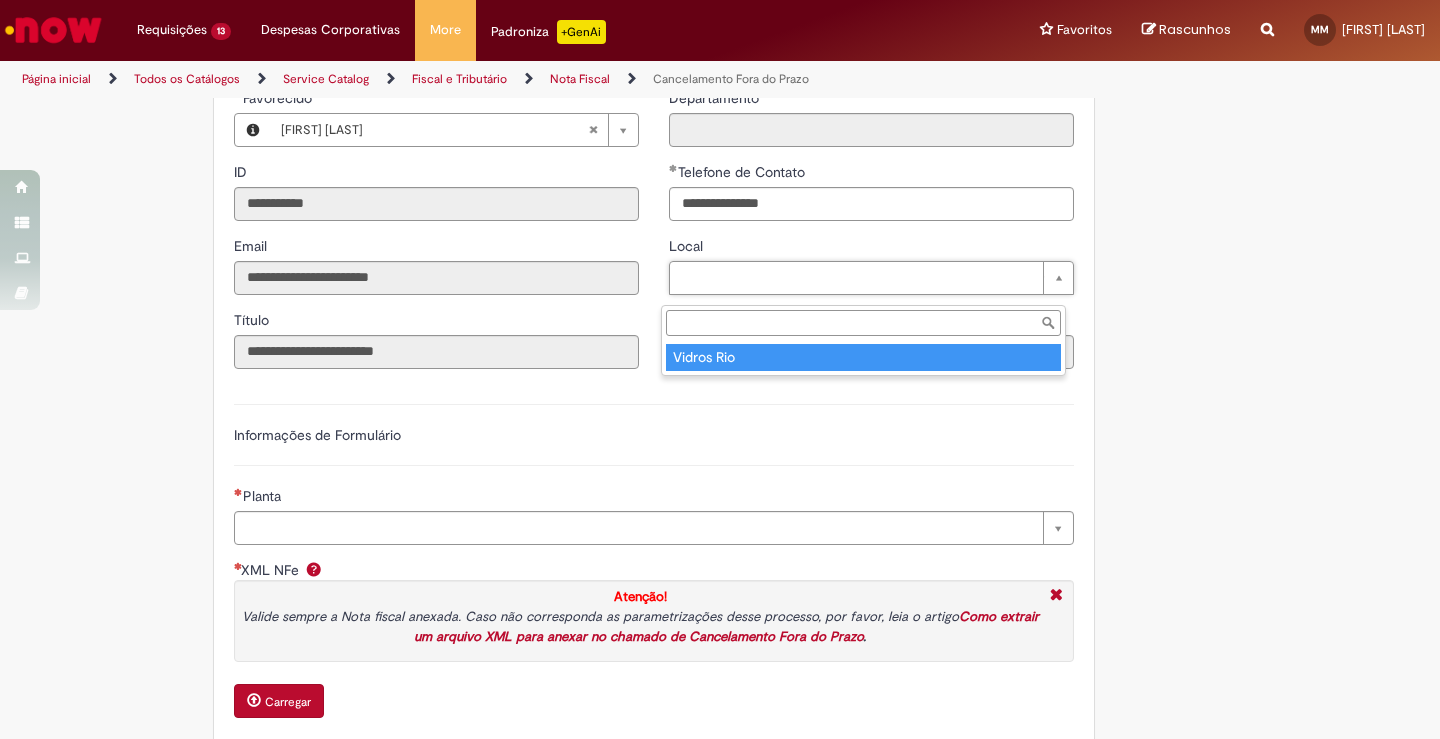 type on "****" 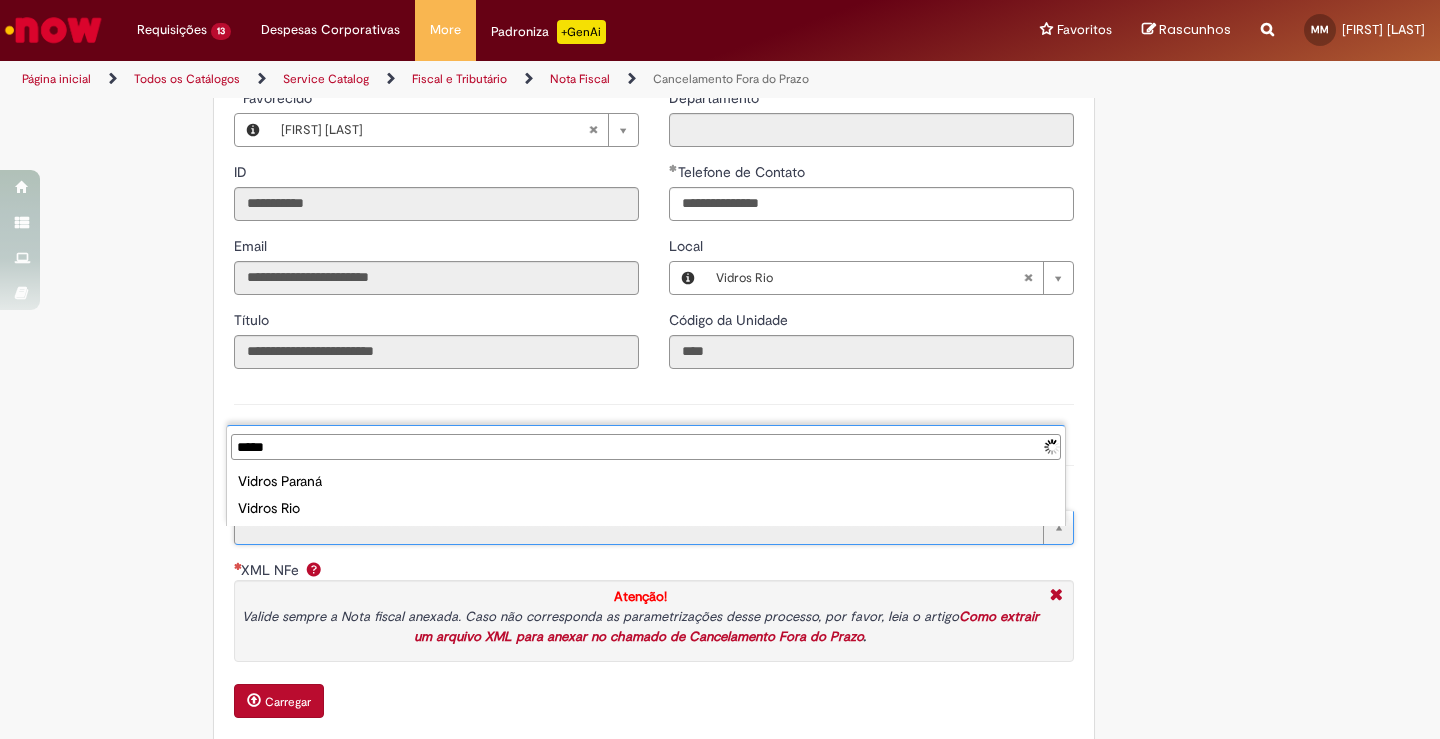 type on "******" 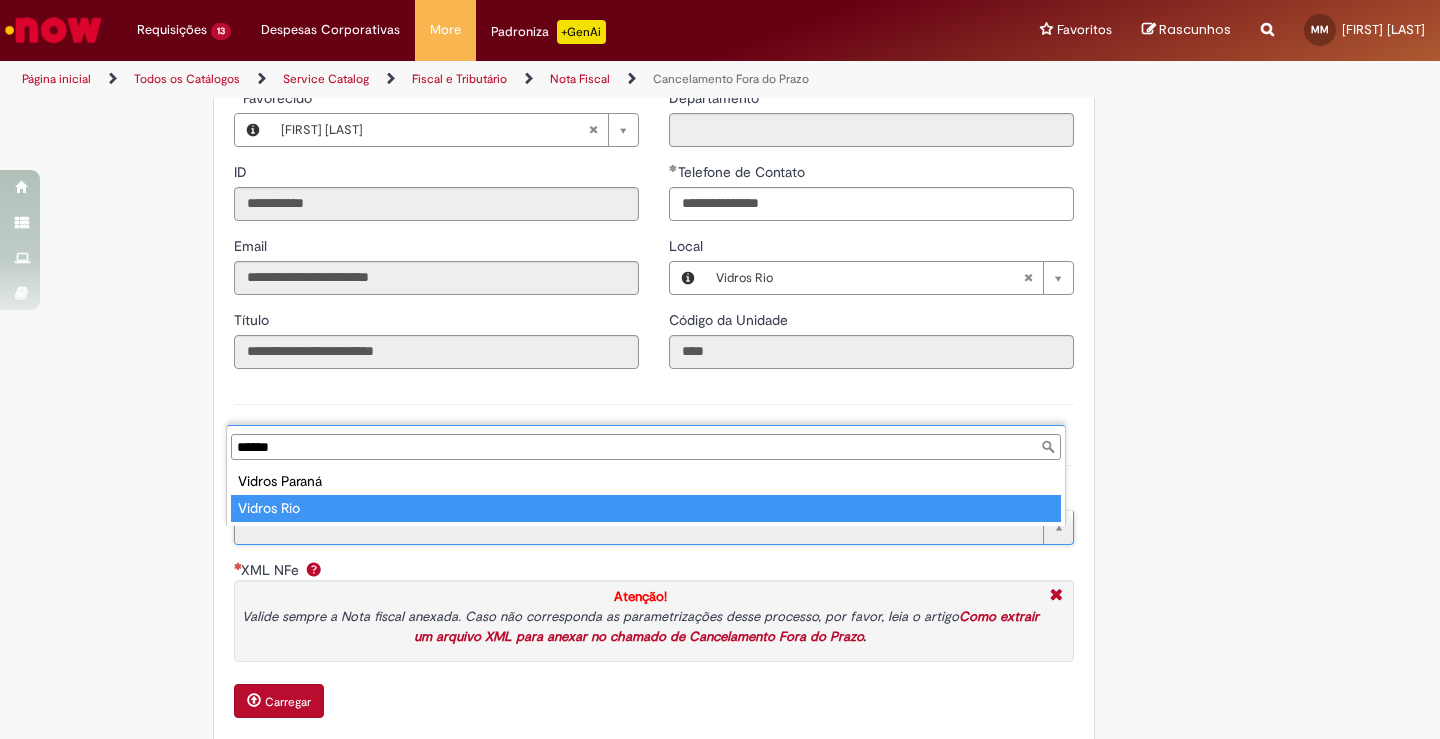 type on "**********" 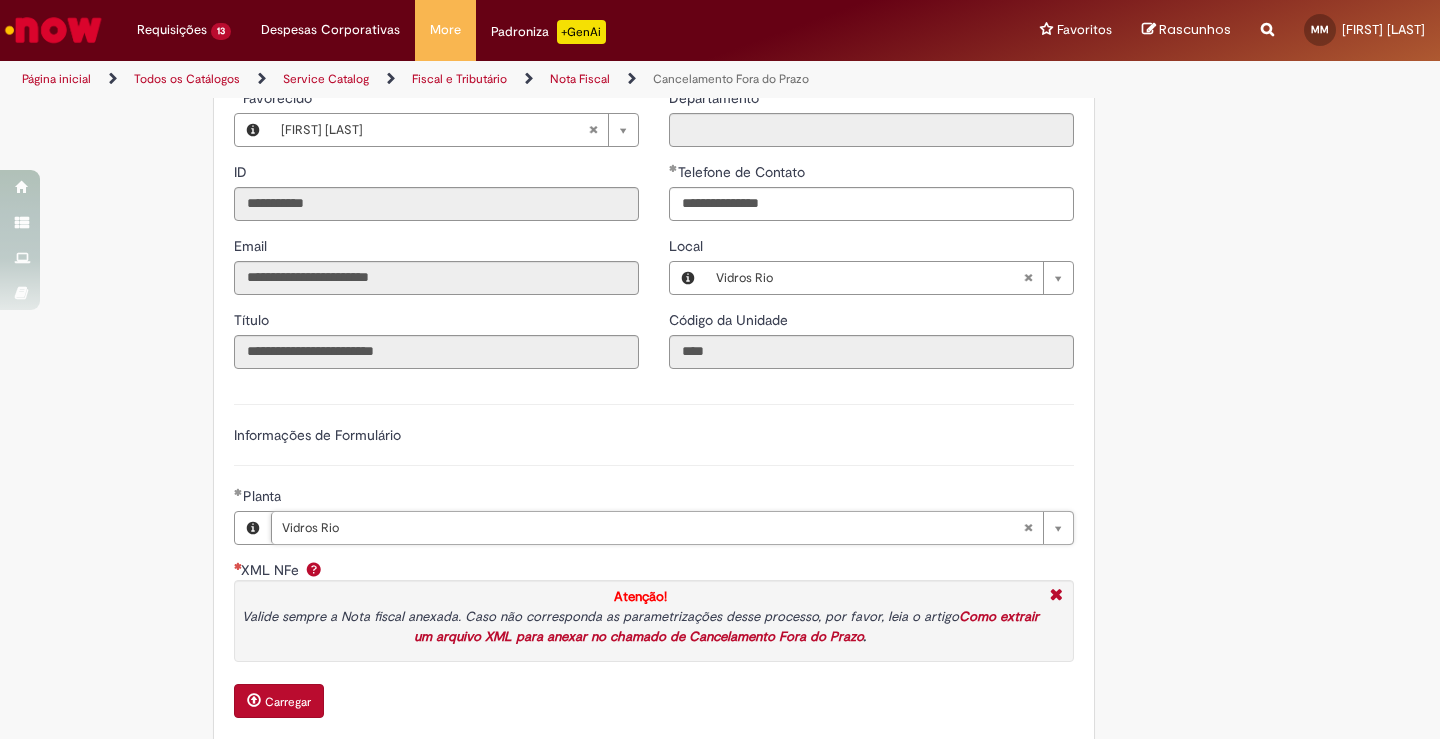 click on "Tire dúvidas com LupiAssist    +GenAI
Oi! Eu sou LupiAssist, uma Inteligência Artificial Generativa em constante aprendizado   Meu conteúdo é monitorado para trazer uma melhor experiência
Dúvidas comuns:
Só mais um instante, estou consultando nossas bases de conhecimento  e escrevendo a melhor resposta pra você!
Title
Lorem ipsum dolor sit amet    Fazer uma nova pergunta
Gerei esta resposta utilizando IA Generativa em conjunto com os nossos padrões. Em caso de divergência, os documentos oficiais prevalecerão.
Saiba mais em:
Ou ligue para:
E aí, te ajudei?
Sim, obrigado!" at bounding box center [720, 394] 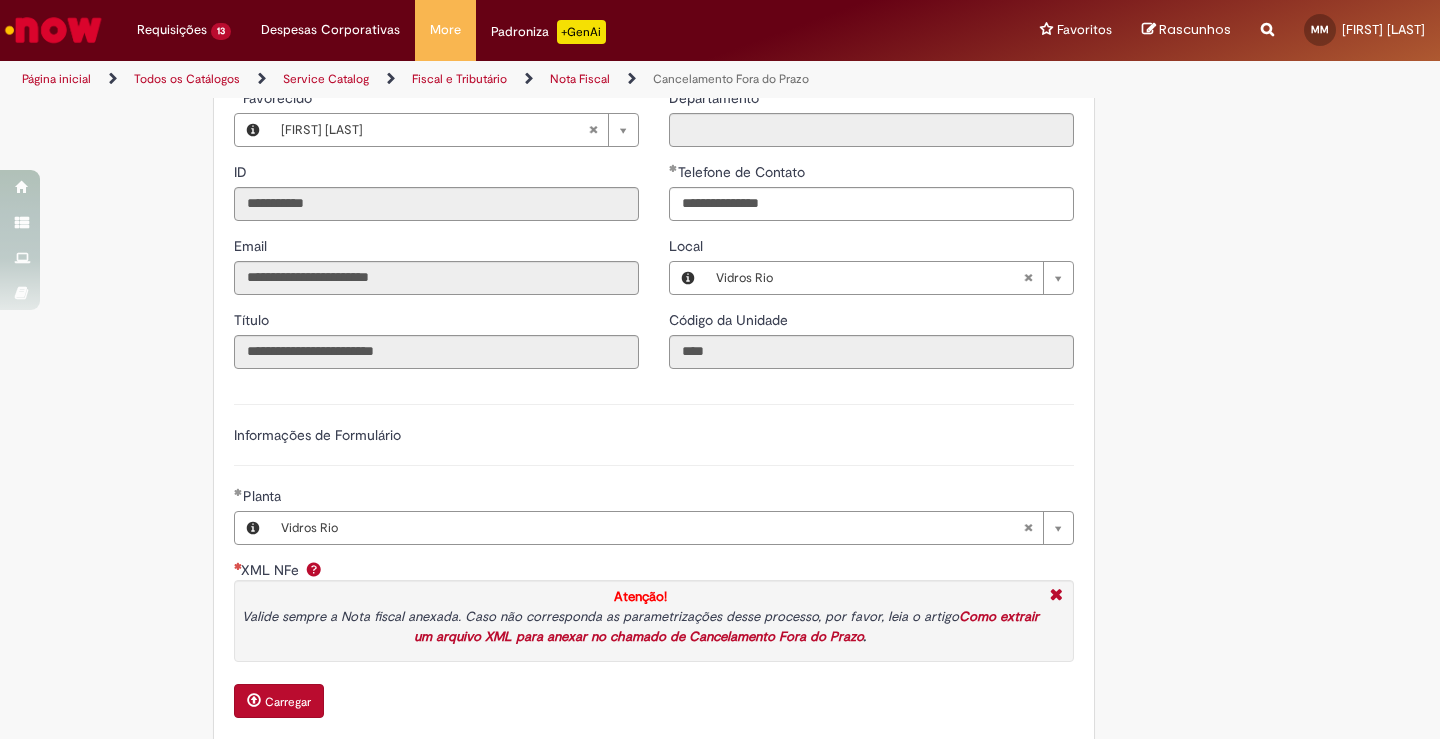 scroll, scrollTop: 1700, scrollLeft: 0, axis: vertical 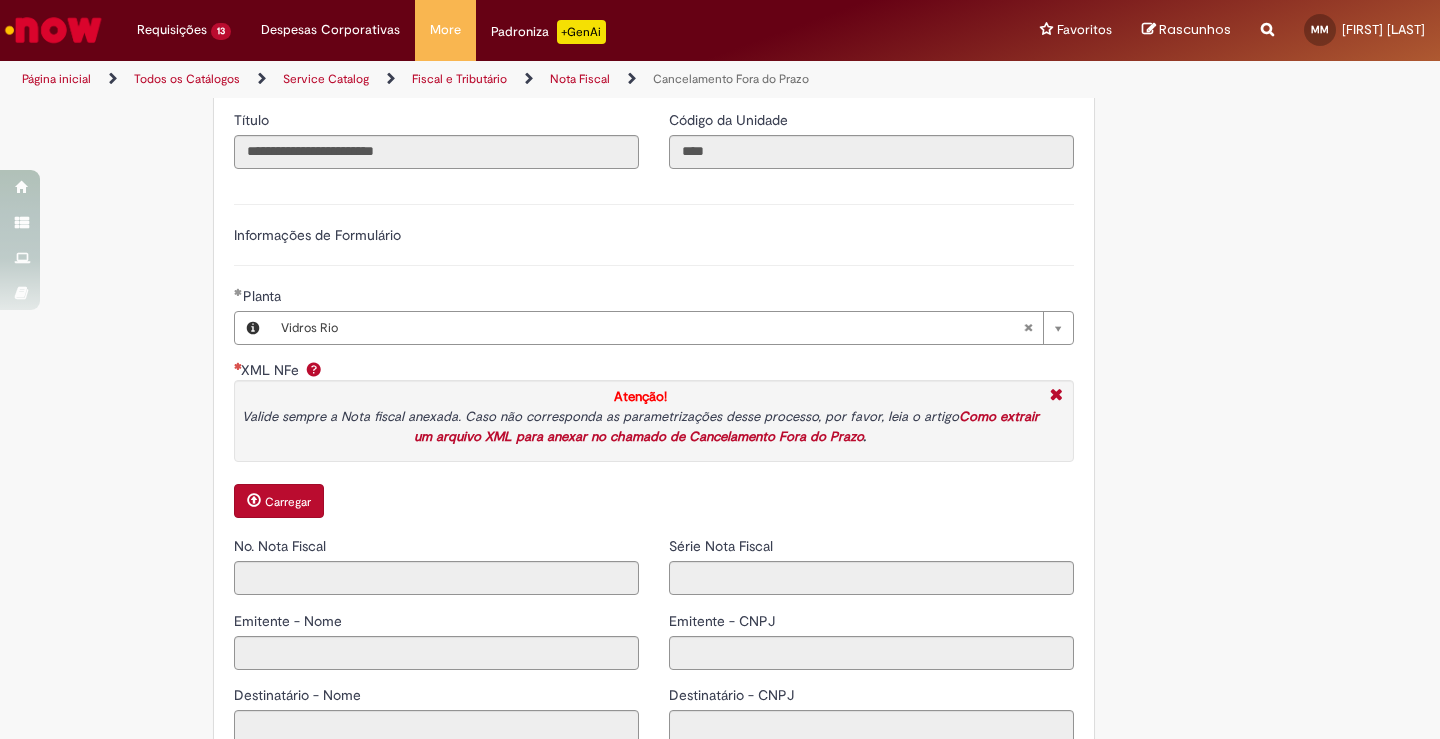 click on "Carregar" at bounding box center [288, 502] 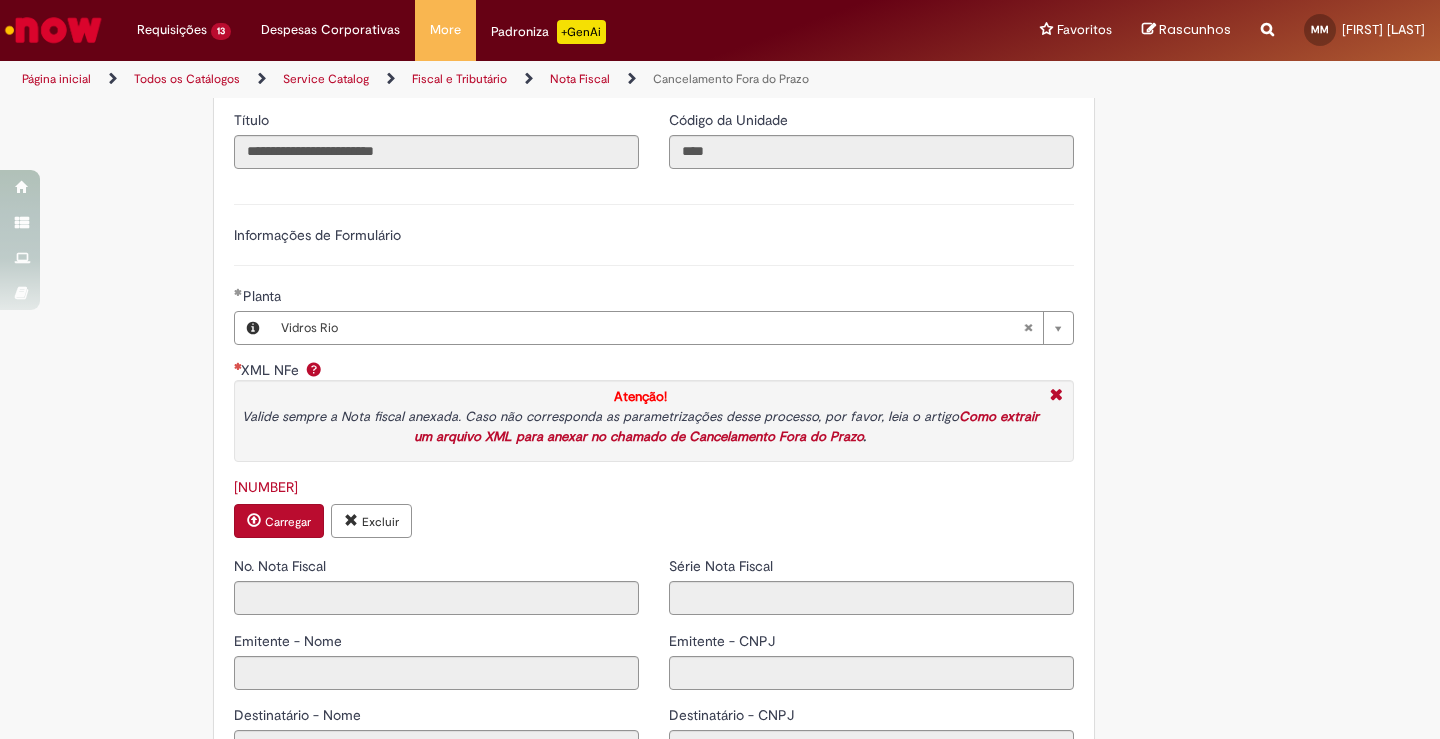 type on "******" 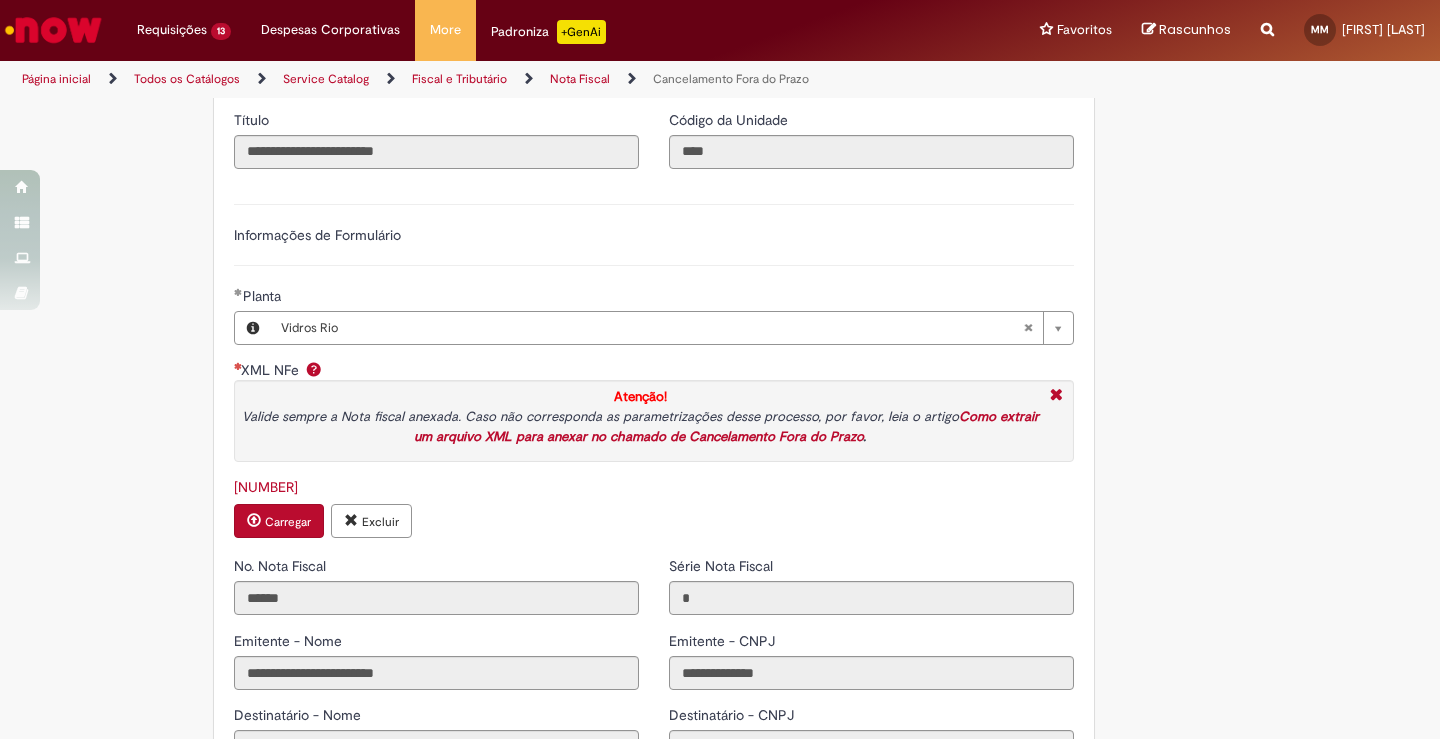 click on "Adicionar a Favoritos
Cancelamento Fora do Prazo
Oferta destinada a anulação de Notas Fiscais não utilizadas e não canceladas dentro do prazo de 24 horas ou 2 horas para o estado do Mato Grosso.
Nessa oferta você  poderá solicitar  as seguintes opções:
Emissão de nota de anulação para notas não canceladas dentro do prazo correto de cada estado;
Ajuste contábil e estoque, com orientação do consultivo;
Emissão de nota de anulação para notas emitidas pelo PROMAX, apenas com natureza de operação de transferência.
Orientações:
É  obrigatório anexar o XML  da nota fiscal para que os campos do chamado sejam preenchidos de forma automática;
Não é necessário o preenchimento de forma manual,  a ferramenta fará o preenchimento de acordo com o XML anexado ;
Fluxo da Operação:
Pontos de Atenção:" at bounding box center [720, 213] 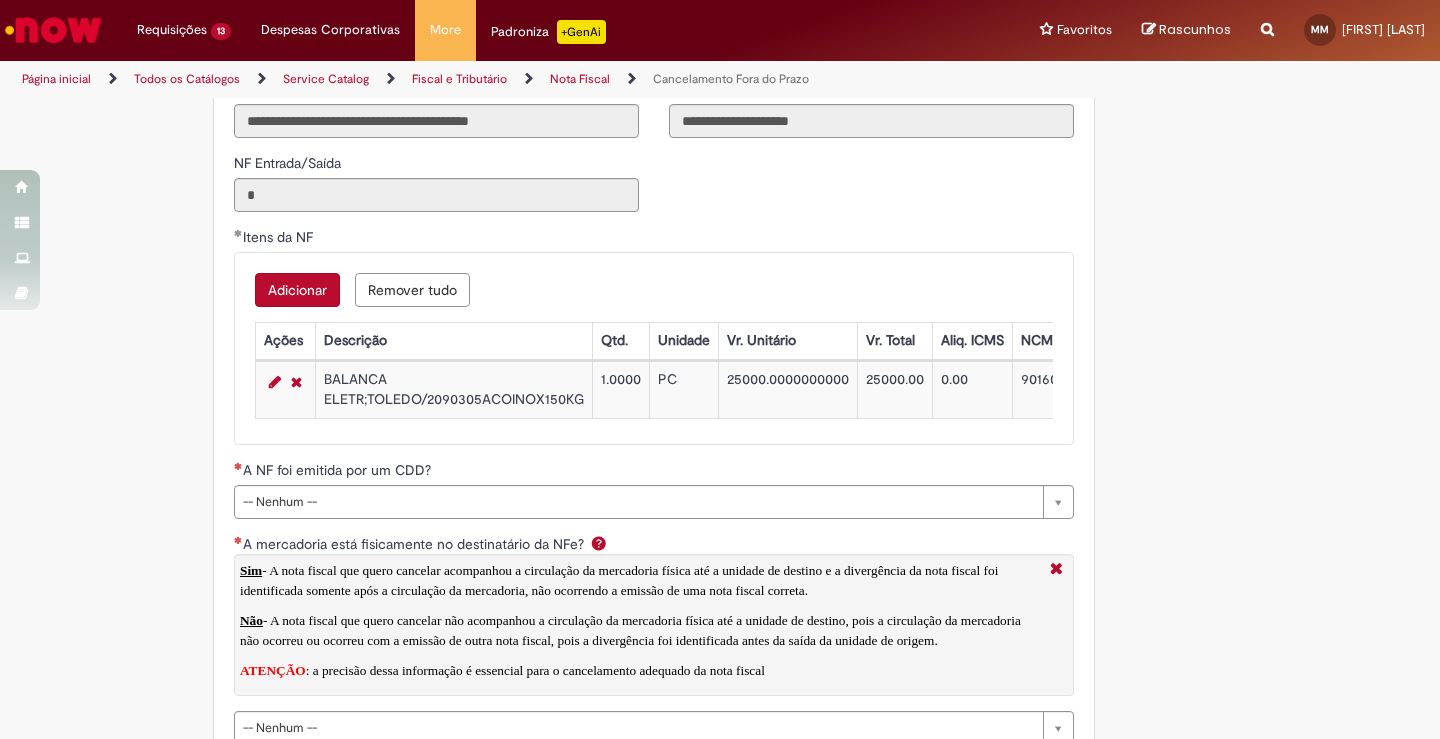 scroll, scrollTop: 2600, scrollLeft: 0, axis: vertical 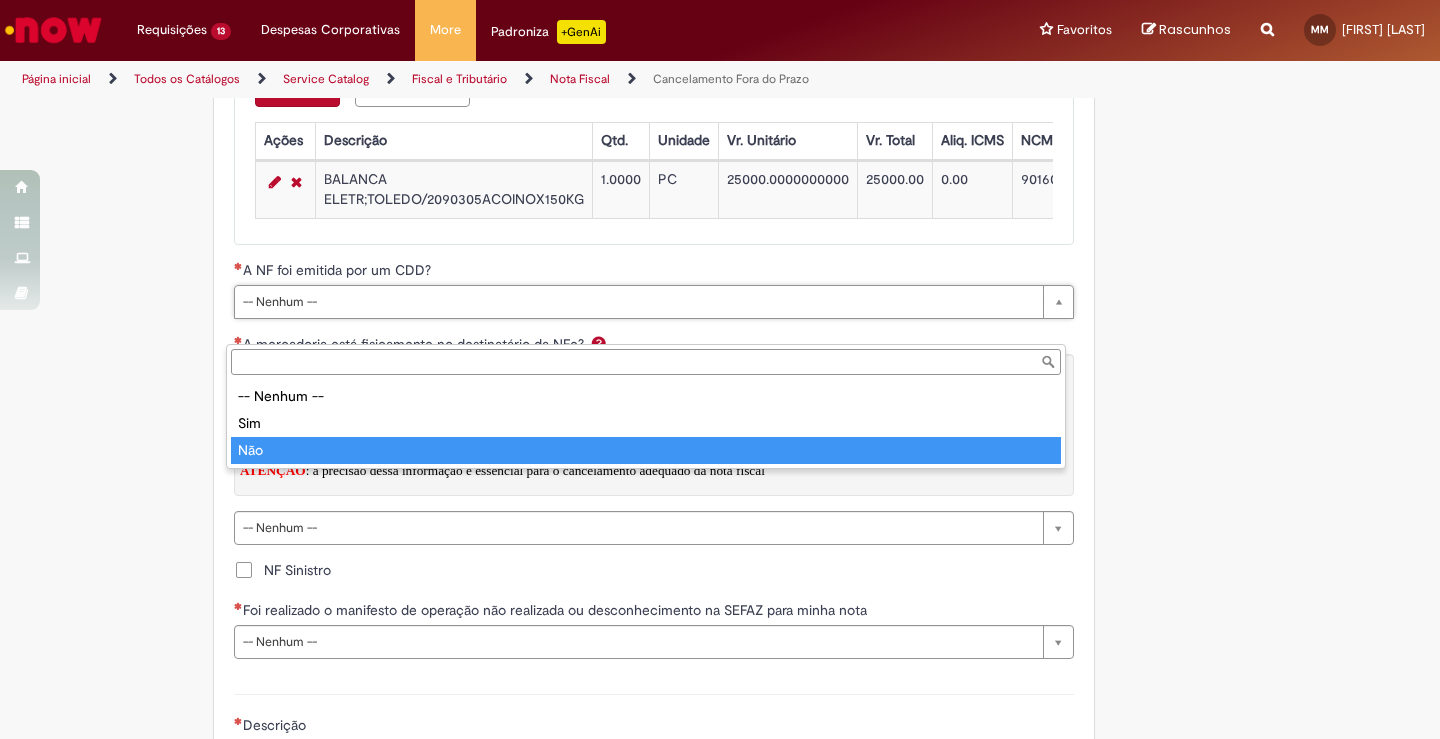 type on "***" 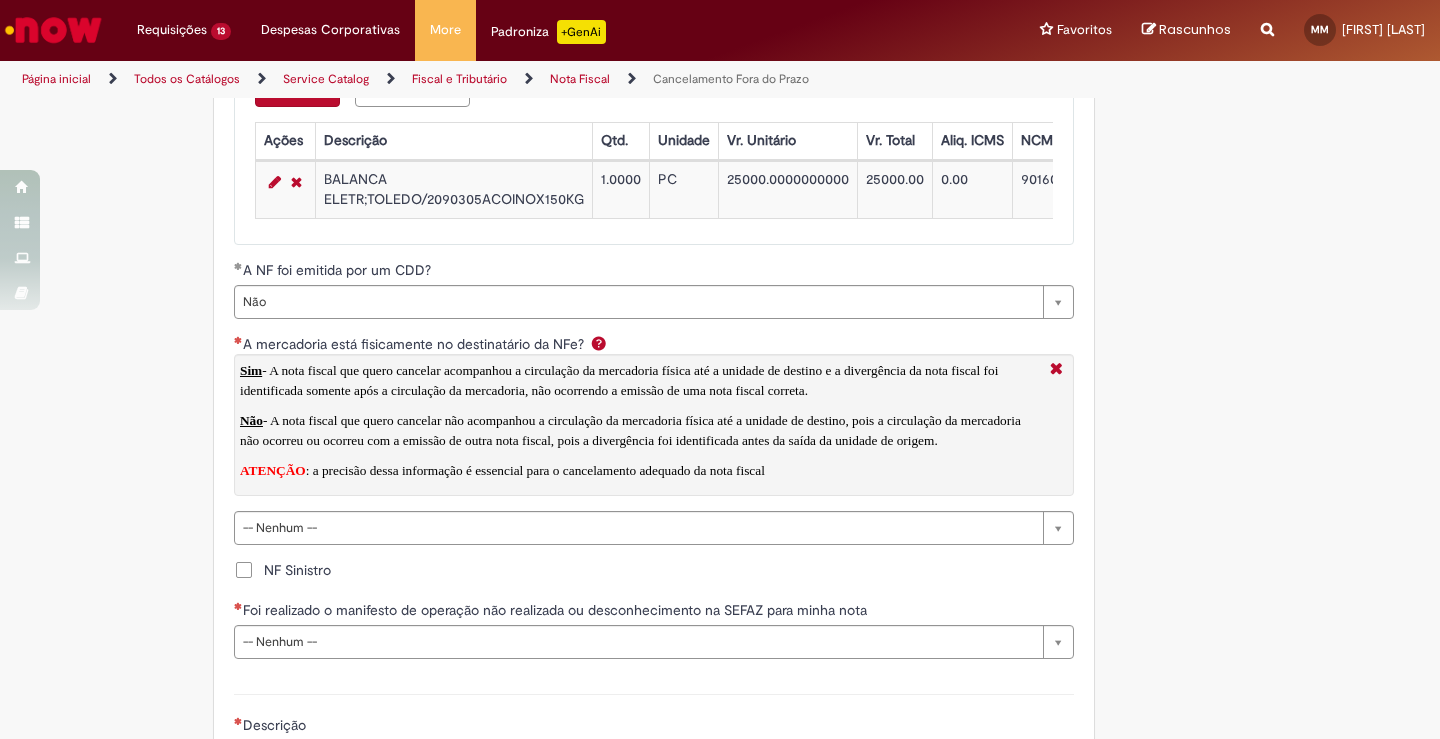 drag, startPoint x: 115, startPoint y: 596, endPoint x: 126, endPoint y: 600, distance: 11.7046995 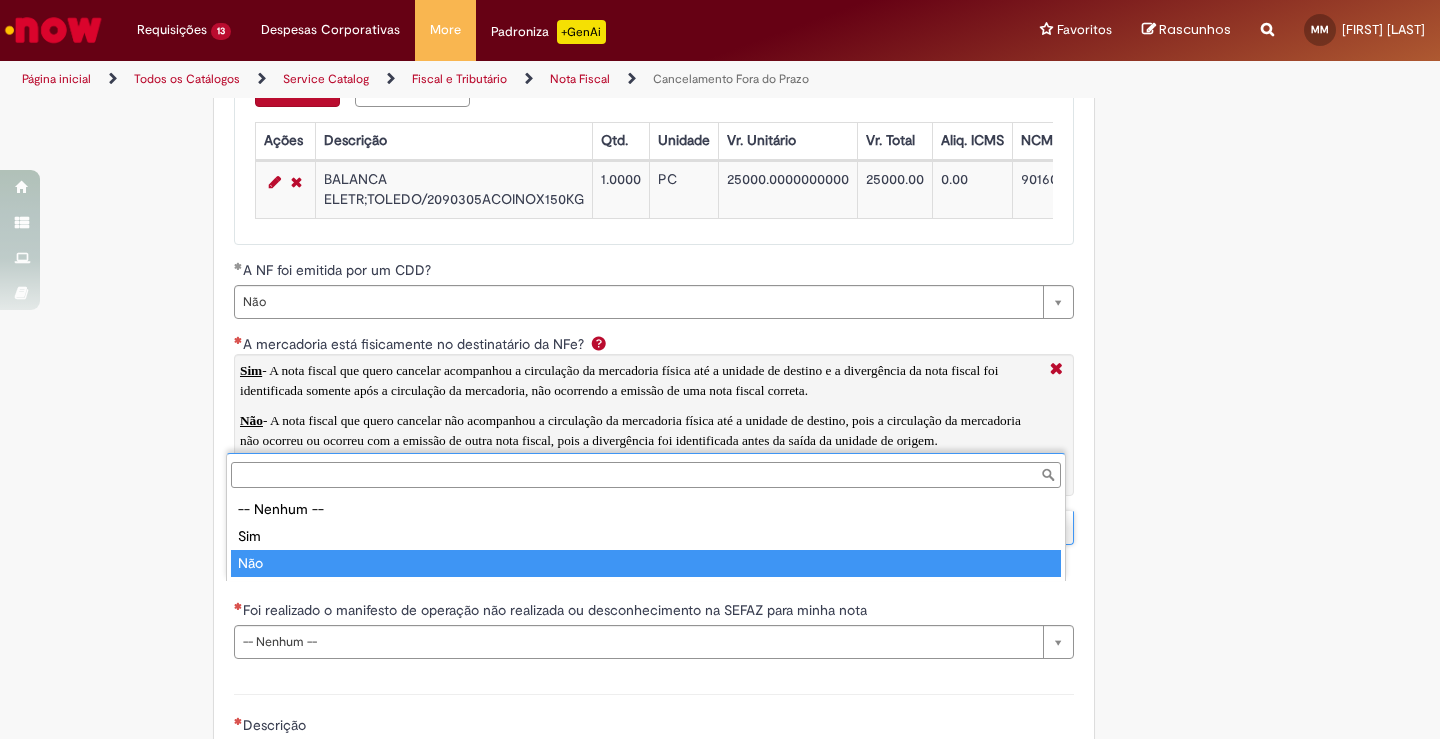 type on "***" 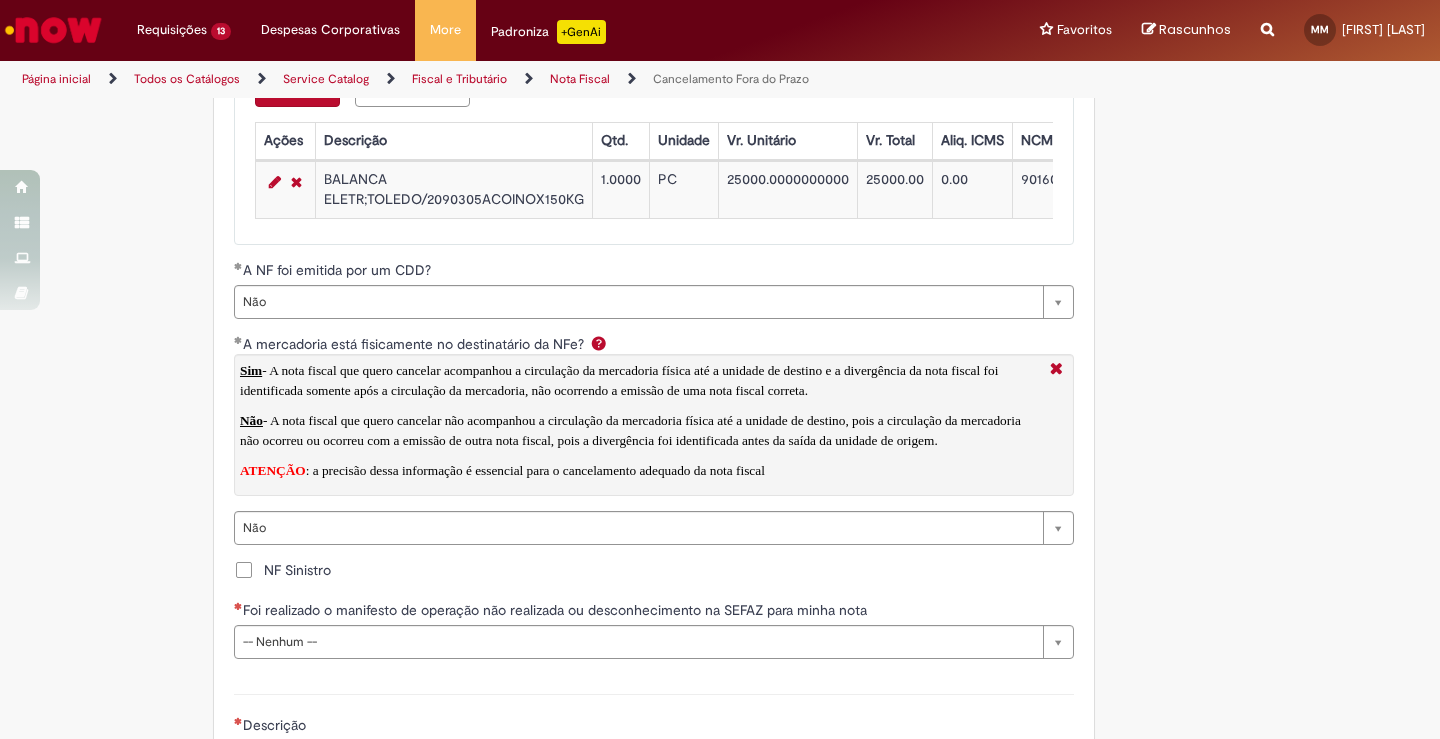drag, startPoint x: 155, startPoint y: 583, endPoint x: 175, endPoint y: 571, distance: 23.323807 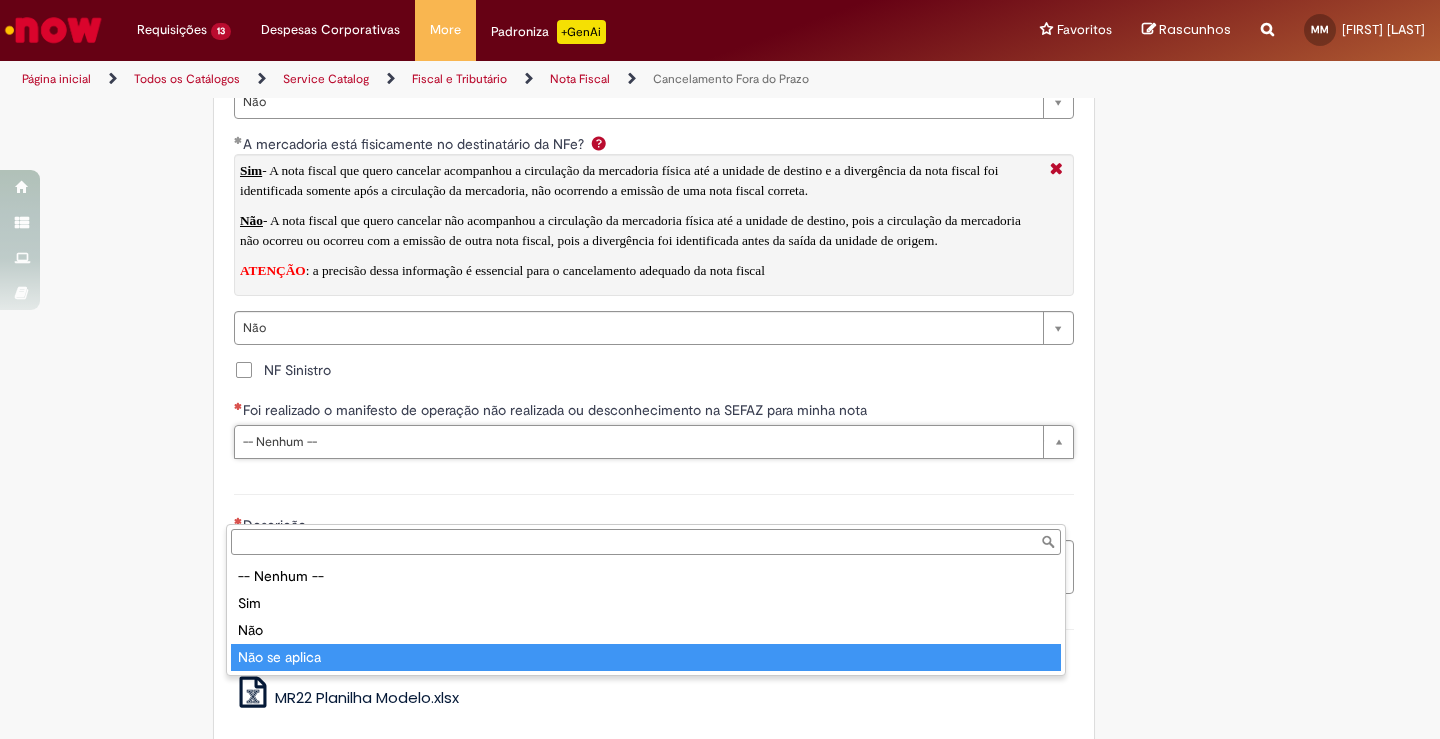 type on "**********" 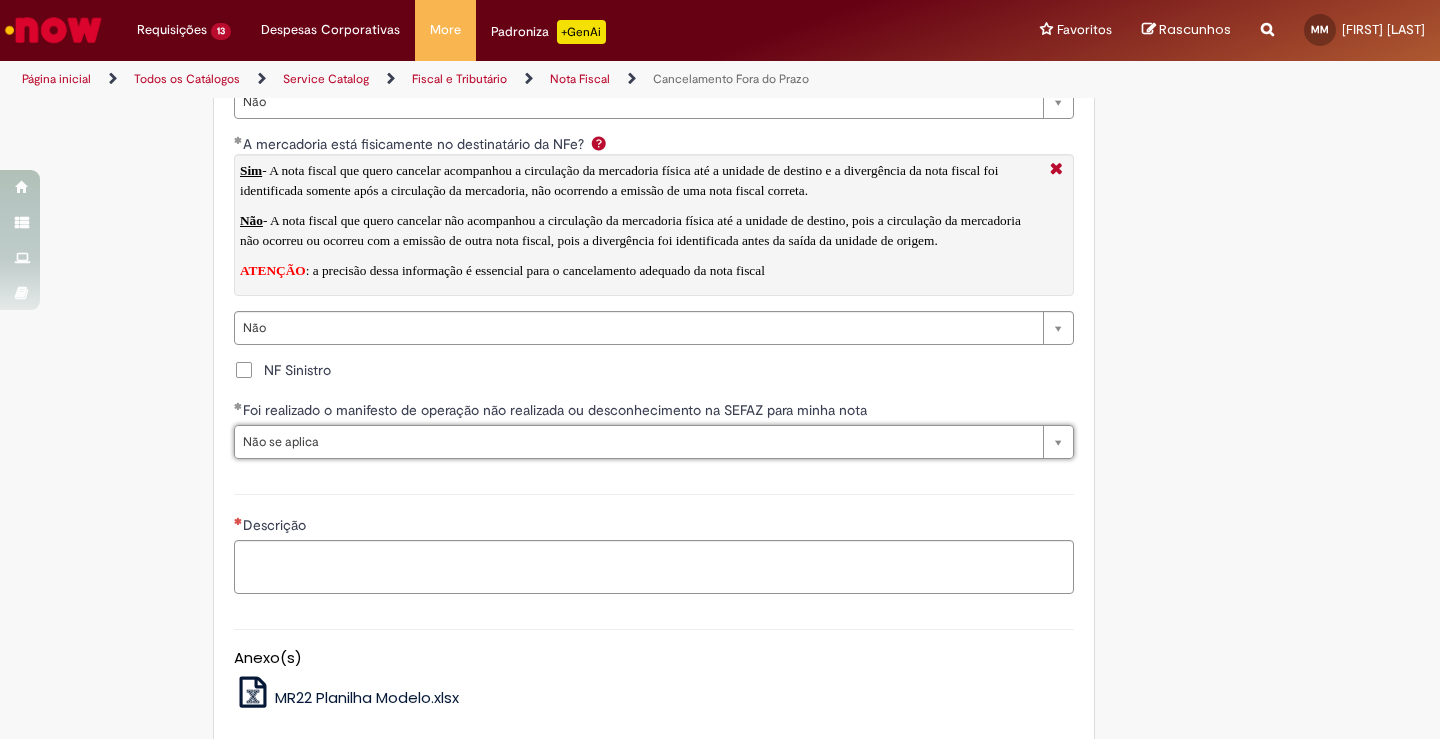 click on "Adicionar a Favoritos
Cancelamento Fora do Prazo
Oferta destinada a anulação de Notas Fiscais não utilizadas e não canceladas dentro do prazo de 24 horas ou 2 horas para o estado do Mato Grosso.
Nessa oferta você  poderá solicitar  as seguintes opções:
Emissão de nota de anulação para notas não canceladas dentro do prazo correto de cada estado;
Ajuste contábil e estoque, com orientação do consultivo;
Emissão de nota de anulação para notas emitidas pelo PROMAX, apenas com natureza de operação de transferência.
Orientações:
É  obrigatório anexar o XML  da nota fiscal para que os campos do chamado sejam preenchidos de forma automática;
Não é necessário o preenchimento de forma manual,  a ferramenta fará o preenchimento de acordo com o XML anexado ;
Fluxo da Operação:
Pontos de Atenção:" at bounding box center [622, -887] 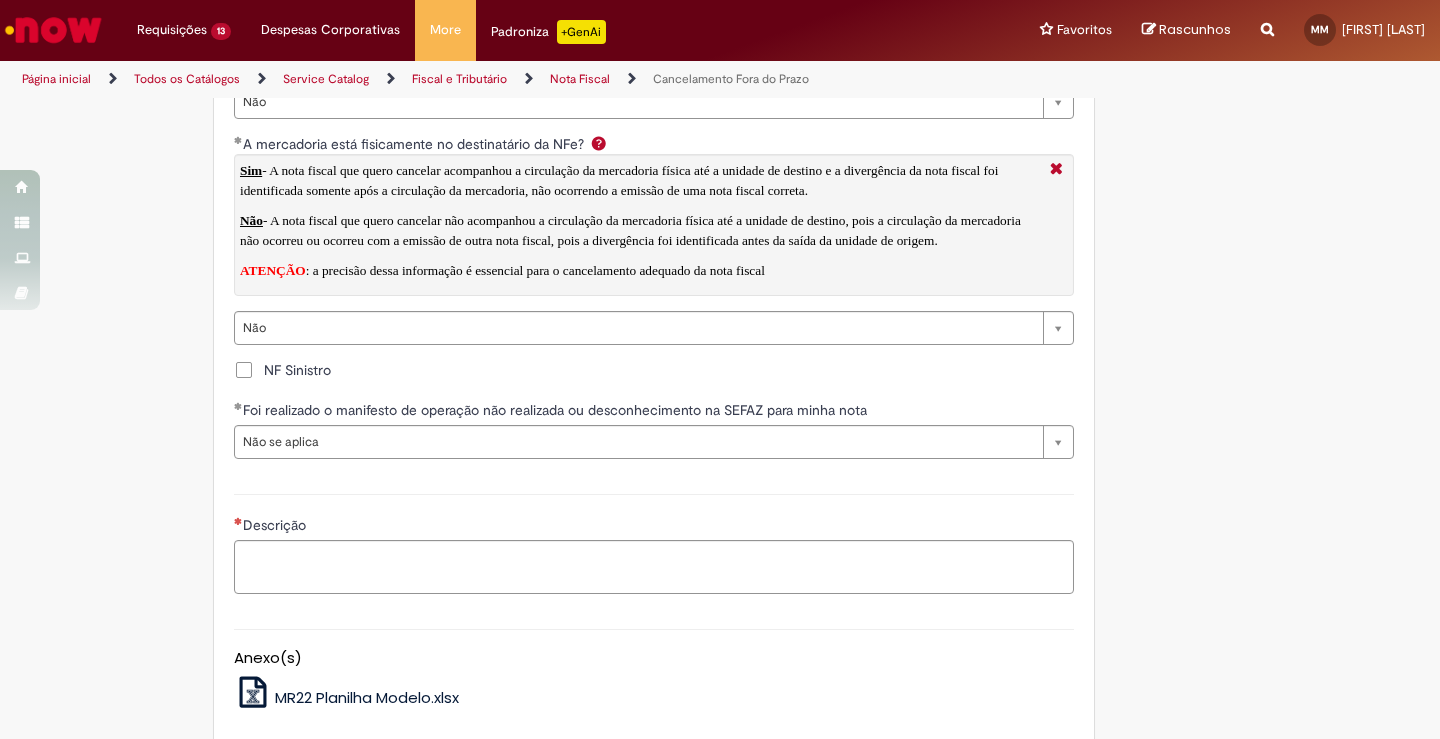 scroll, scrollTop: 3000, scrollLeft: 0, axis: vertical 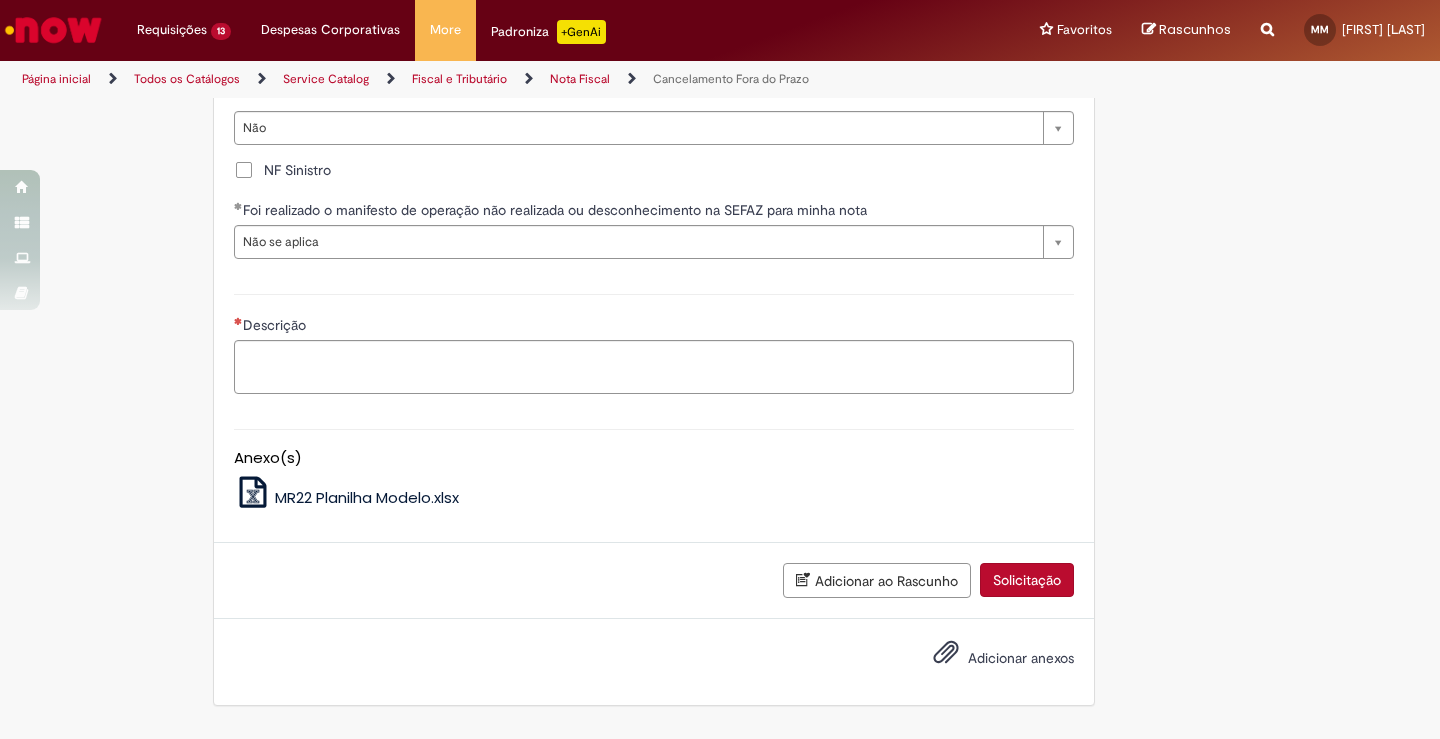 click on "Adicionar a Favoritos
Cancelamento Fora do Prazo
Oferta destinada a anulação de Notas Fiscais não utilizadas e não canceladas dentro do prazo de 24 horas ou 2 horas para o estado do Mato Grosso.
Nessa oferta você  poderá solicitar  as seguintes opções:
Emissão de nota de anulação para notas não canceladas dentro do prazo correto de cada estado;
Ajuste contábil e estoque, com orientação do consultivo;
Emissão de nota de anulação para notas emitidas pelo PROMAX, apenas com natureza de operação de transferência.
Orientações:
É  obrigatório anexar o XML  da nota fiscal para que os campos do chamado sejam preenchidos de forma automática;
Não é necessário o preenchimento de forma manual,  a ferramenta fará o preenchimento de acordo com o XML anexado ;
Fluxo da Operação:
Pontos de Atenção:" at bounding box center (720, -1087) 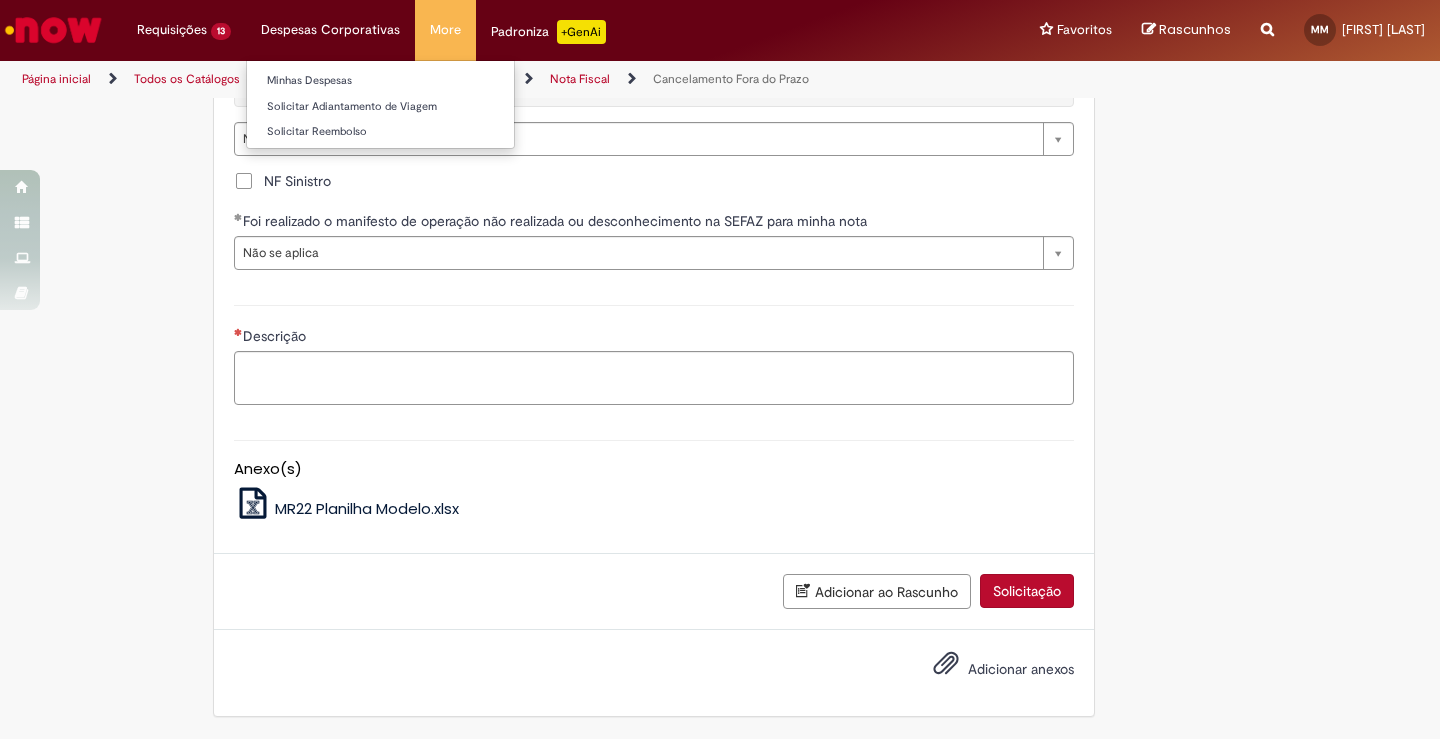 scroll, scrollTop: 3058, scrollLeft: 0, axis: vertical 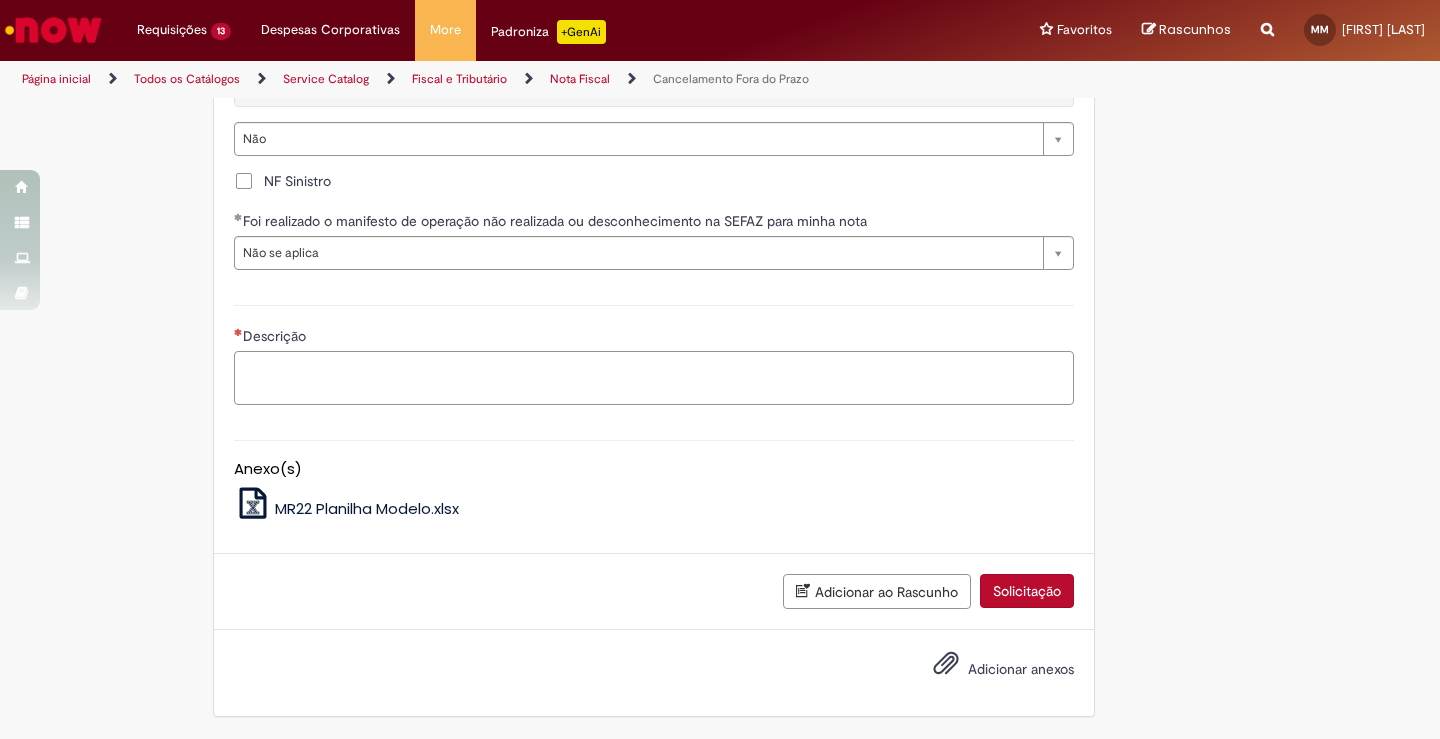 click on "Descrição" at bounding box center (654, 378) 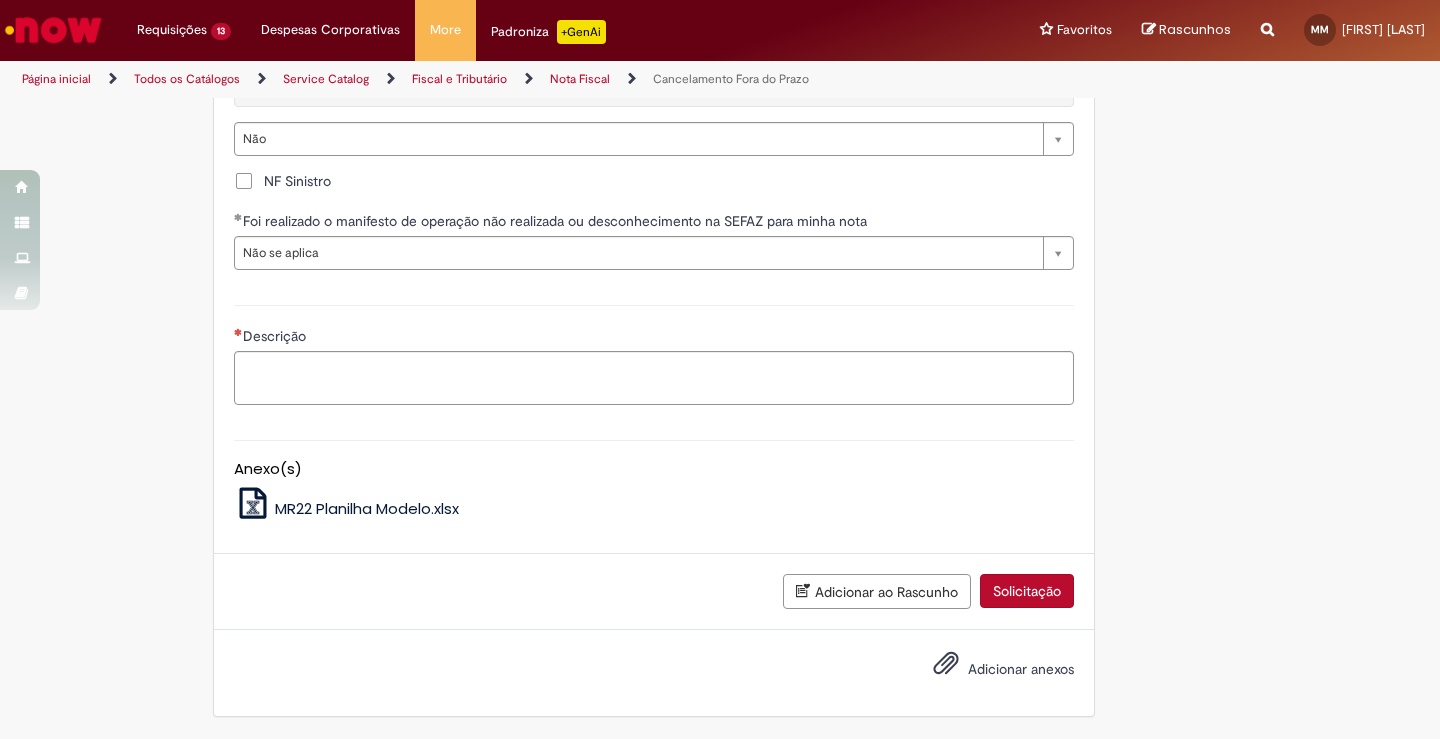 click on "Anexo(s)
MR22 Planilha Modelo.xlsx" at bounding box center (654, 476) 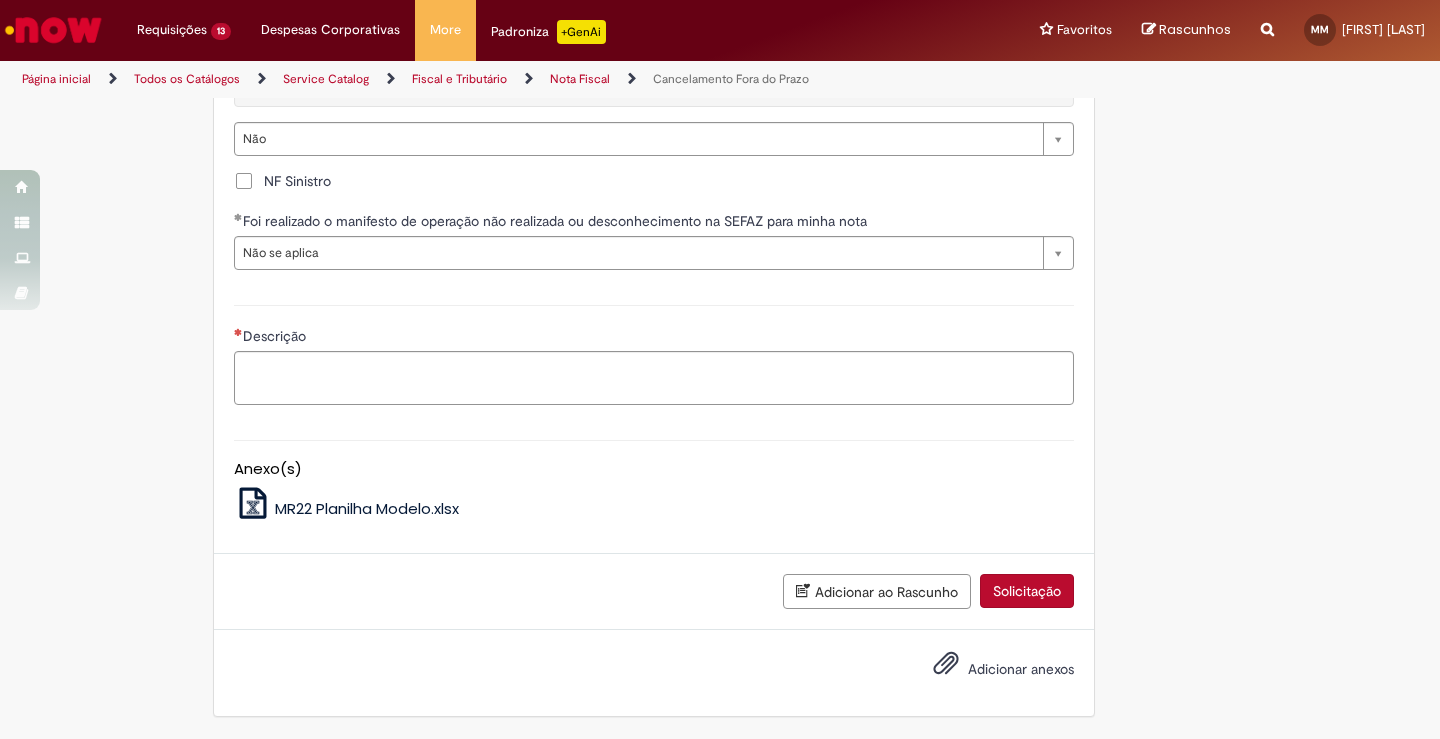 scroll, scrollTop: 2858, scrollLeft: 0, axis: vertical 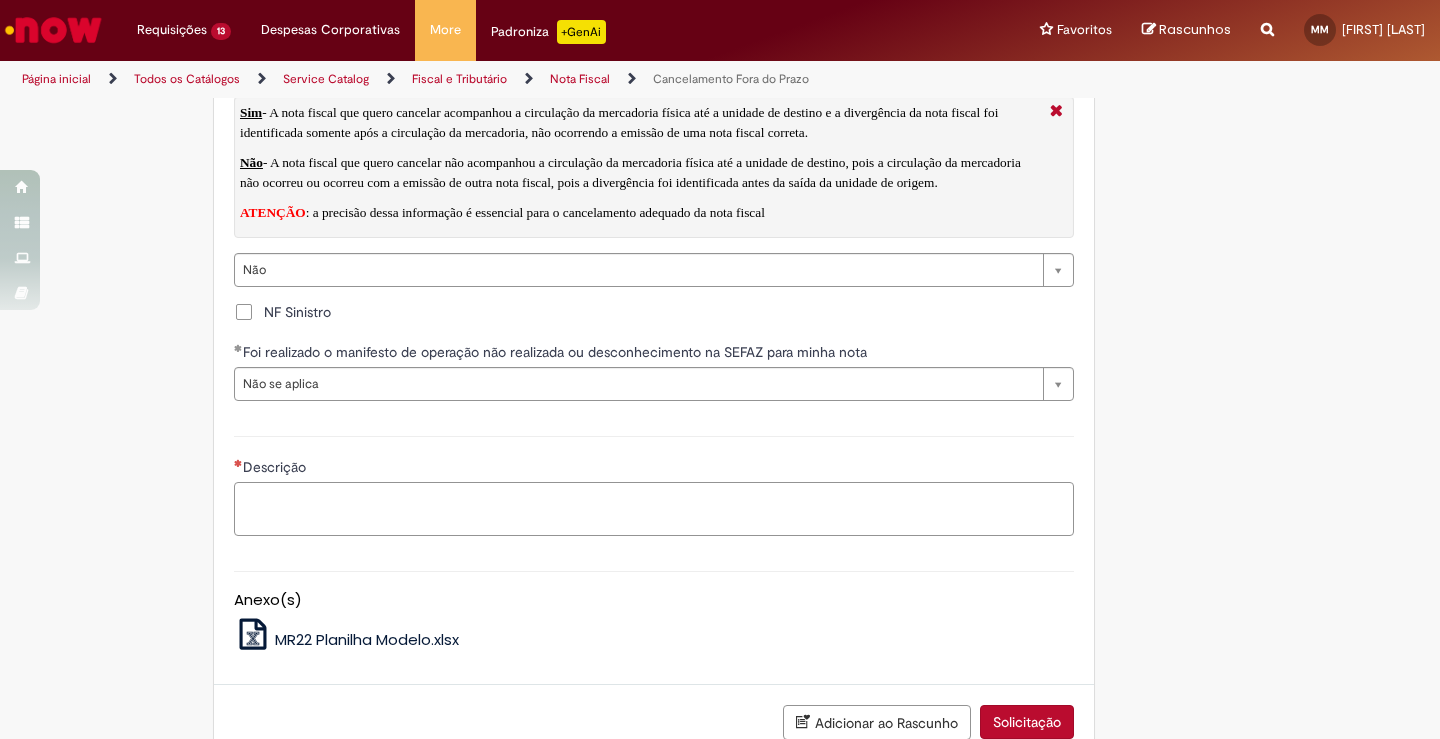 click on "Descrição" at bounding box center [654, 509] 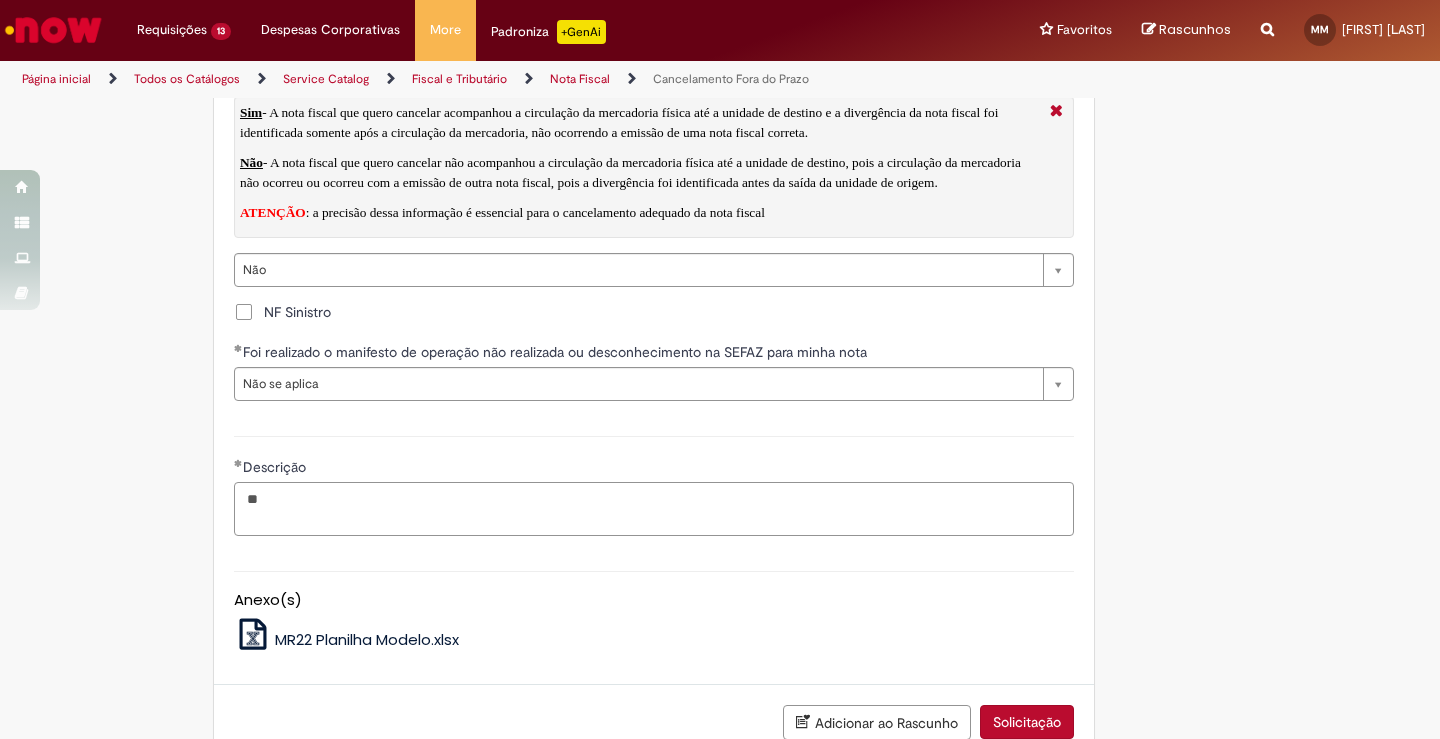 type on "*" 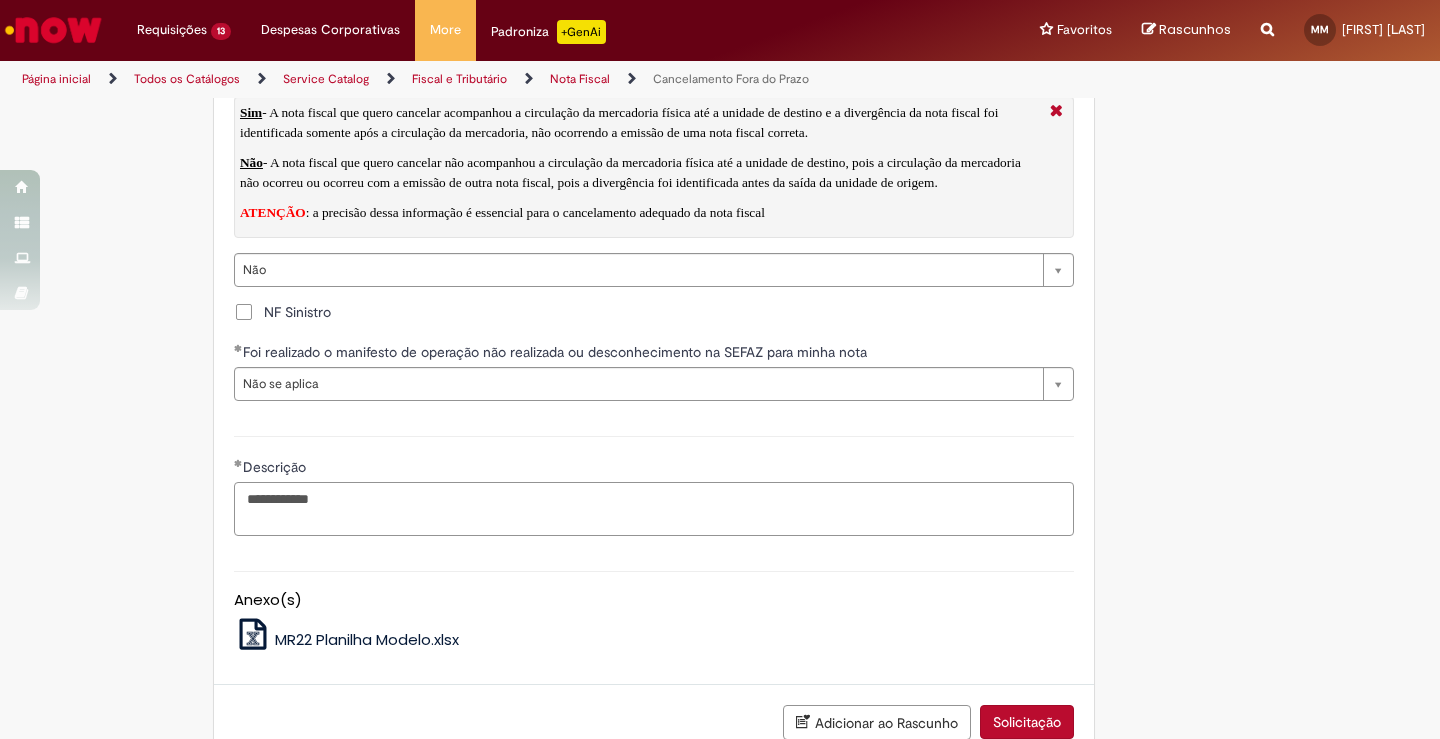 click on "**********" at bounding box center [654, 509] 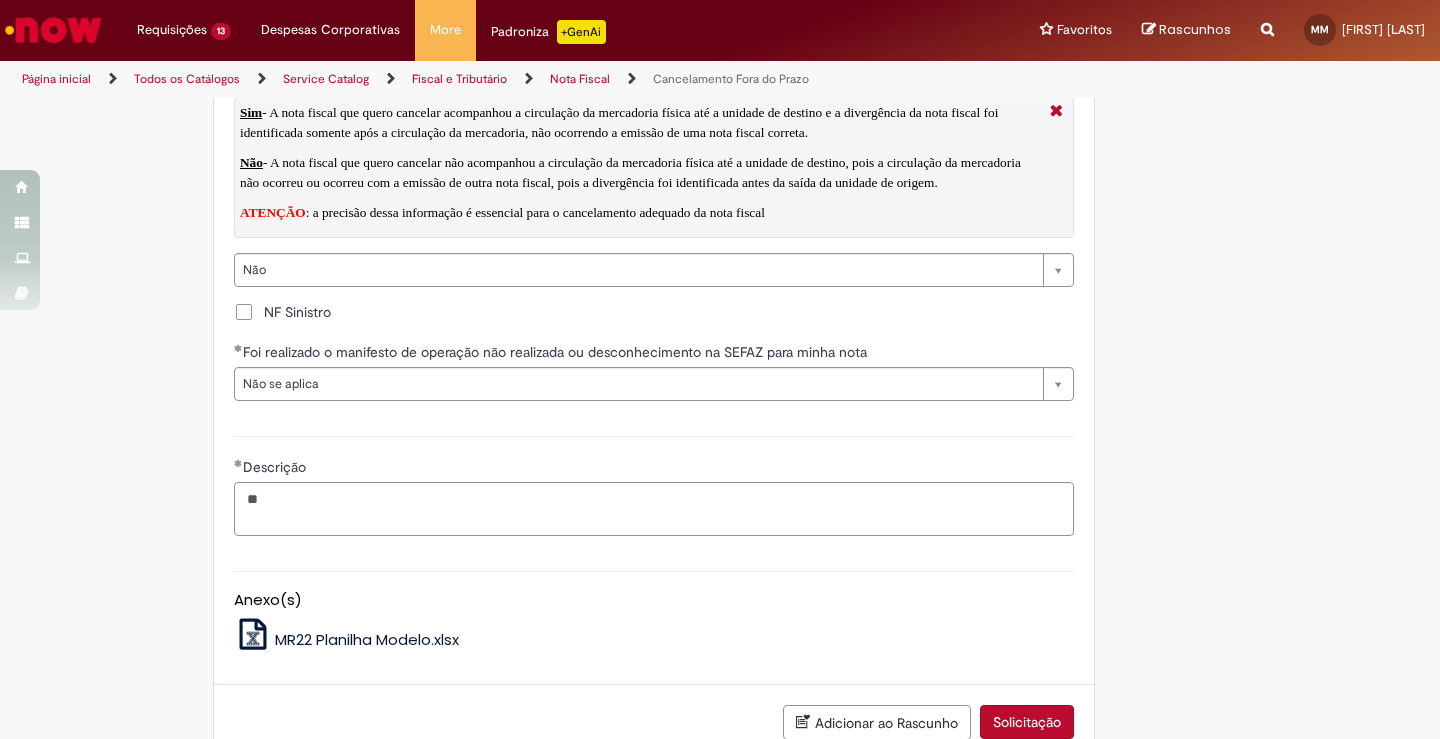 type on "*" 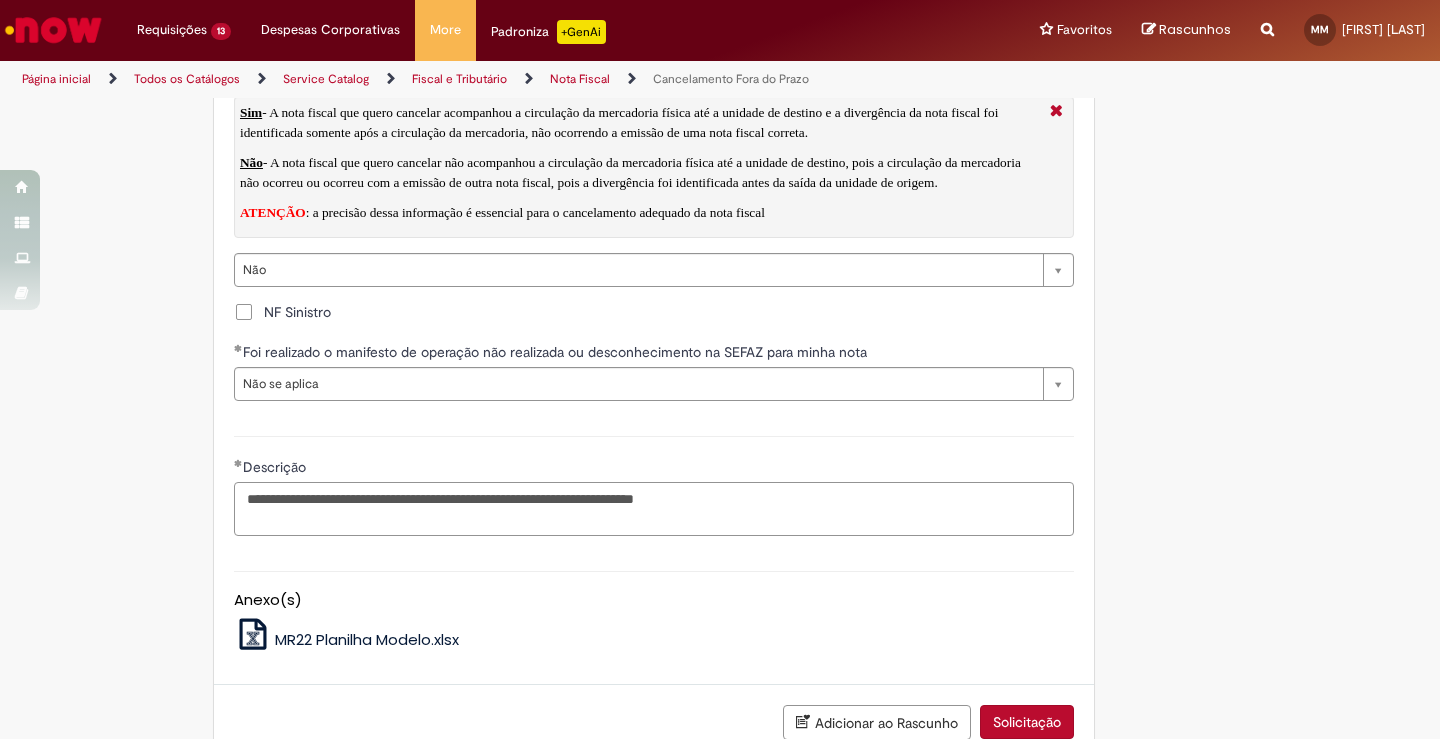 type on "**********" 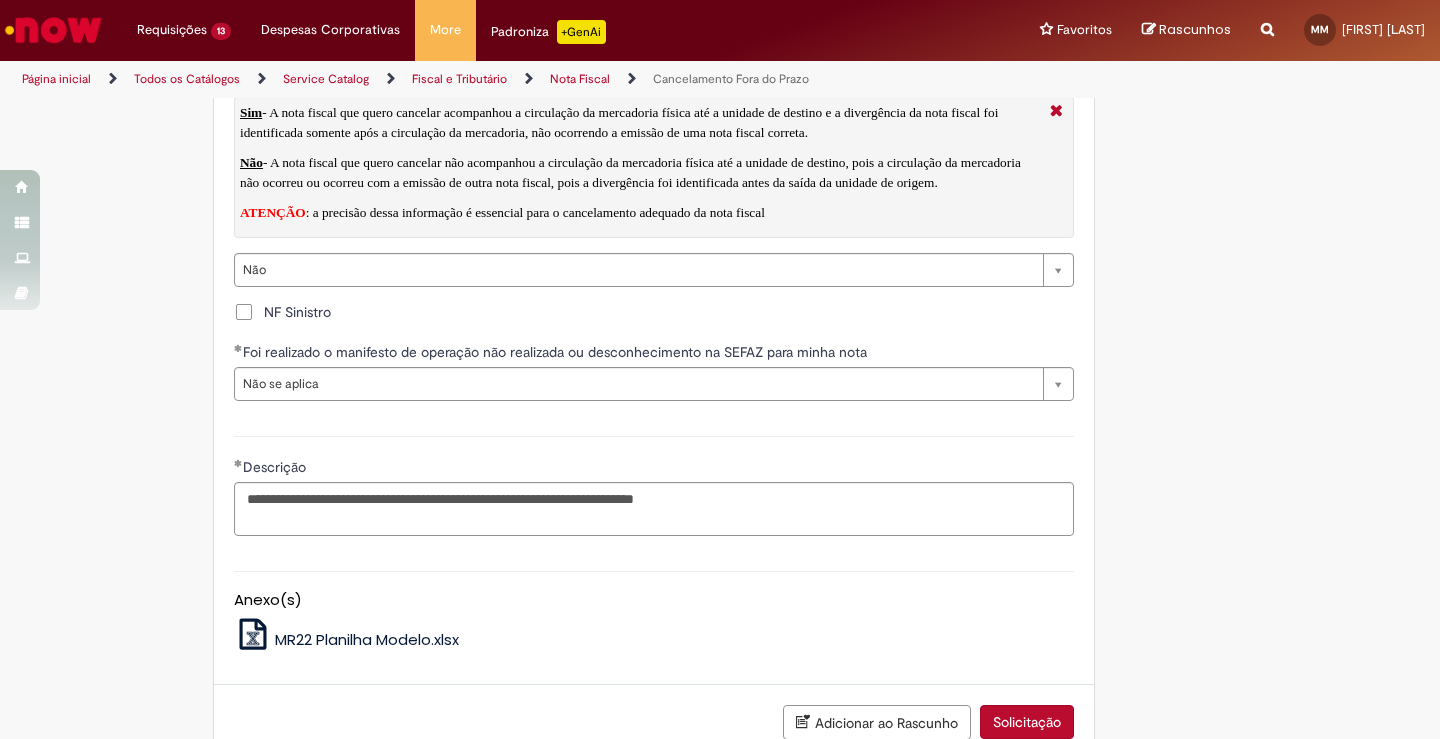 click on "Adicionar a Favoritos
Cancelamento Fora do Prazo
Oferta destinada a anulação de Notas Fiscais não utilizadas e não canceladas dentro do prazo de 24 horas ou 2 horas para o estado do Mato Grosso.
Nessa oferta você  poderá solicitar  as seguintes opções:
Emissão de nota de anulação para notas não canceladas dentro do prazo correto de cada estado;
Ajuste contábil e estoque, com orientação do consultivo;
Emissão de nota de anulação para notas emitidas pelo PROMAX, apenas com natureza de operação de transferência.
Orientações:
É  obrigatório anexar o XML  da nota fiscal para que os campos do chamado sejam preenchidos de forma automática;
Não é necessário o preenchimento de forma manual,  a ferramenta fará o preenchimento de acordo com o XML anexado ;
Fluxo da Operação:
Pontos de Atenção:" at bounding box center [720, -945] 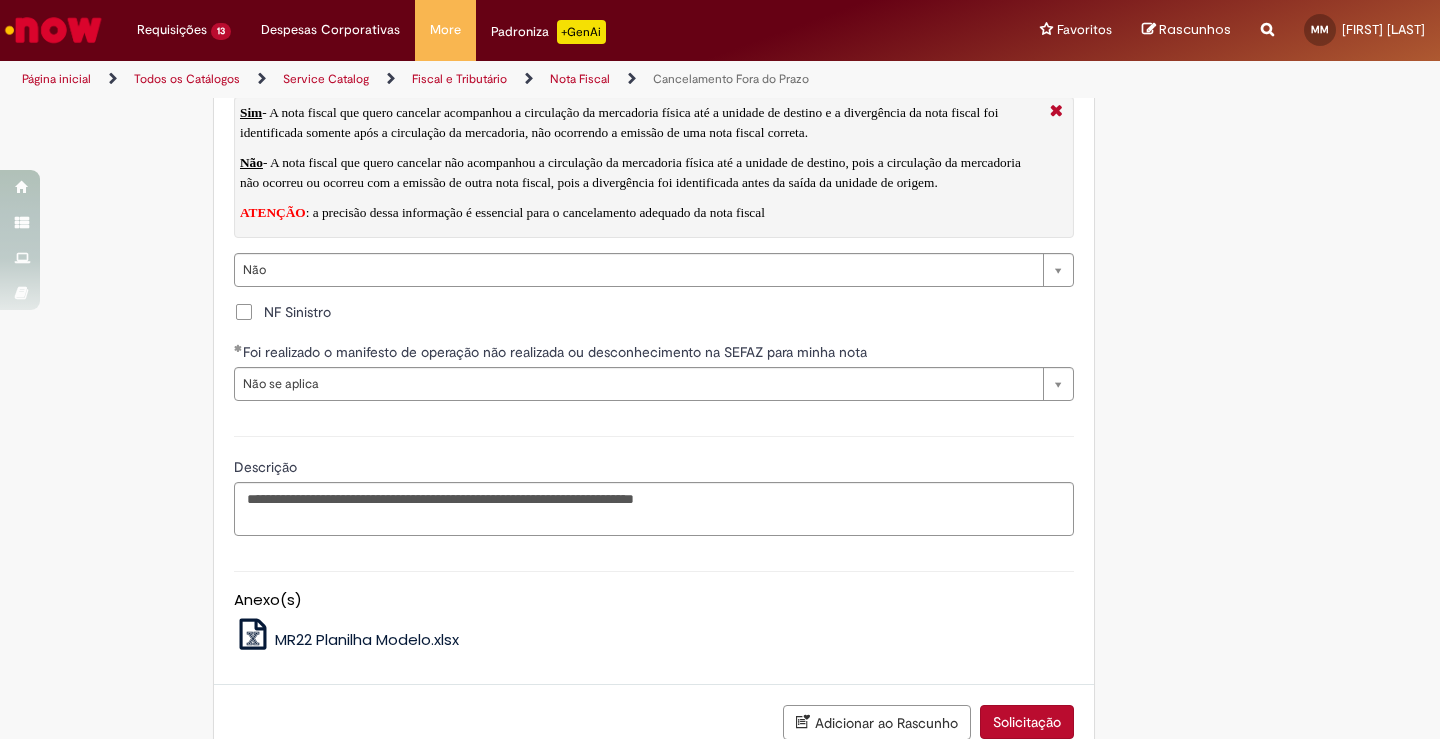 click on "Tire dúvidas com LupiAssist    +GenAI
Oi! Eu sou LupiAssist, uma Inteligência Artificial Generativa em constante aprendizado   Meu conteúdo é monitorado para trazer uma melhor experiência
Dúvidas comuns:
Só mais um instante, estou consultando nossas bases de conhecimento  e escrevendo a melhor resposta pra você!
Title
Lorem ipsum dolor sit amet    Fazer uma nova pergunta
Gerei esta resposta utilizando IA Generativa em conjunto com os nossos padrões. Em caso de divergência, os documentos oficiais prevalecerão.
Saiba mais em:
Ou ligue para:
E aí, te ajudei?
Sim, obrigado!" at bounding box center (720, -944) 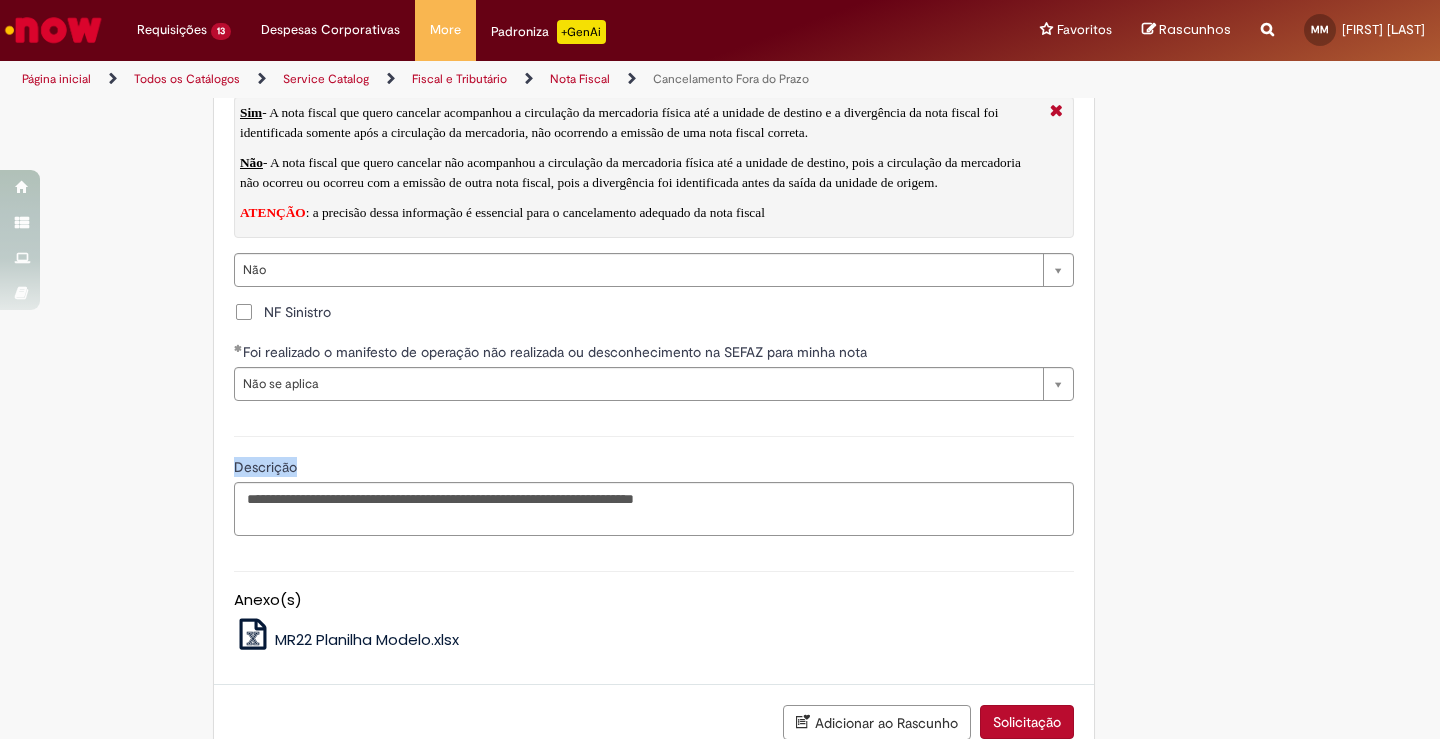 click on "Adicionar a Favoritos
Cancelamento Fora do Prazo
Oferta destinada a anulação de Notas Fiscais não utilizadas e não canceladas dentro do prazo de 24 horas ou 2 horas para o estado do Mato Grosso.
Nessa oferta você  poderá solicitar  as seguintes opções:
Emissão de nota de anulação para notas não canceladas dentro do prazo correto de cada estado;
Ajuste contábil e estoque, com orientação do consultivo;
Emissão de nota de anulação para notas emitidas pelo PROMAX, apenas com natureza de operação de transferência.
Orientações:
É  obrigatório anexar o XML  da nota fiscal para que os campos do chamado sejam preenchidos de forma automática;
Não é necessário o preenchimento de forma manual,  a ferramenta fará o preenchimento de acordo com o XML anexado ;
Fluxo da Operação:
Pontos de Atenção:" at bounding box center [720, -945] 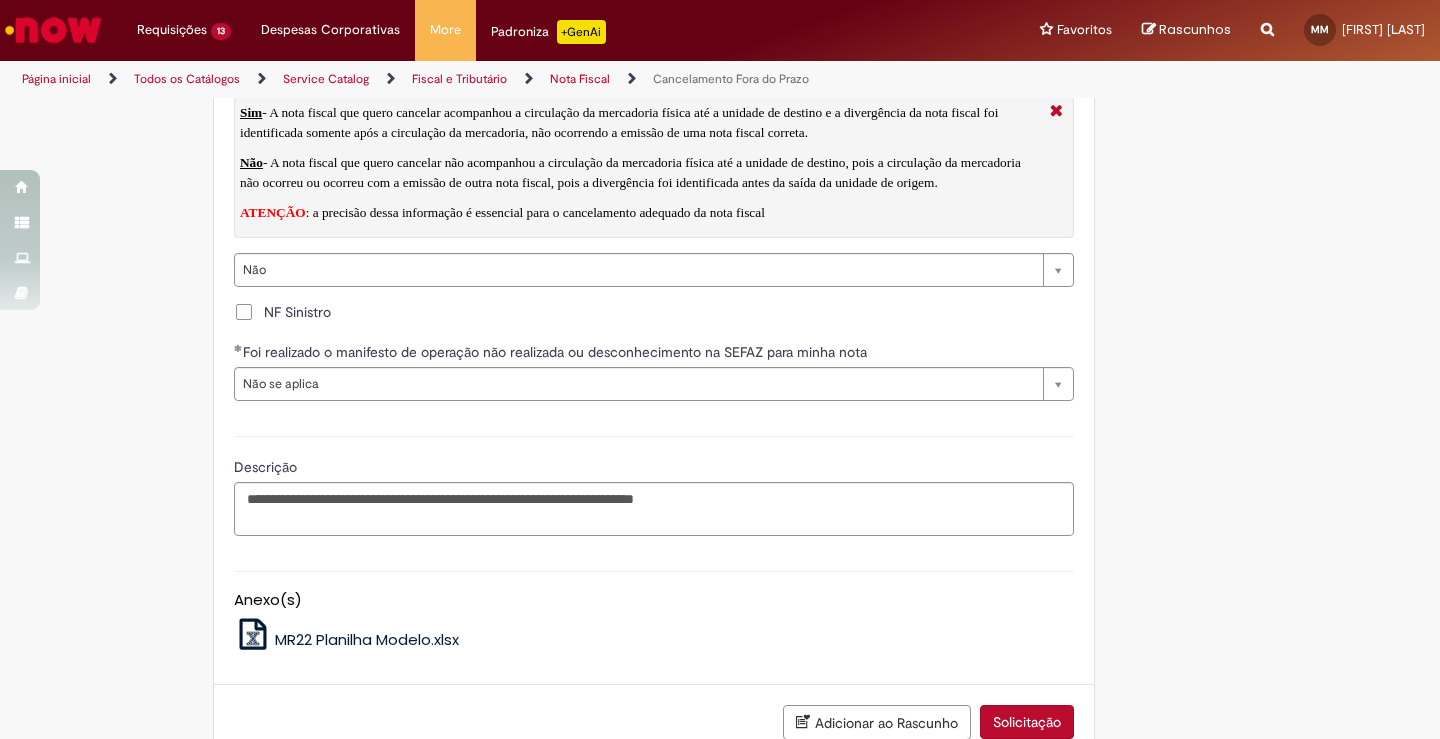 click on "Adicionar a Favoritos
Cancelamento Fora do Prazo
Oferta destinada a anulação de Notas Fiscais não utilizadas e não canceladas dentro do prazo de 24 horas ou 2 horas para o estado do Mato Grosso.
Nessa oferta você  poderá solicitar  as seguintes opções:
Emissão de nota de anulação para notas não canceladas dentro do prazo correto de cada estado;
Ajuste contábil e estoque, com orientação do consultivo;
Emissão de nota de anulação para notas emitidas pelo PROMAX, apenas com natureza de operação de transferência.
Orientações:
É  obrigatório anexar o XML  da nota fiscal para que os campos do chamado sejam preenchidos de forma automática;
Não é necessário o preenchimento de forma manual,  a ferramenta fará o preenchimento de acordo com o XML anexado ;
Fluxo da Operação:
Pontos de Atenção:" at bounding box center (720, -945) 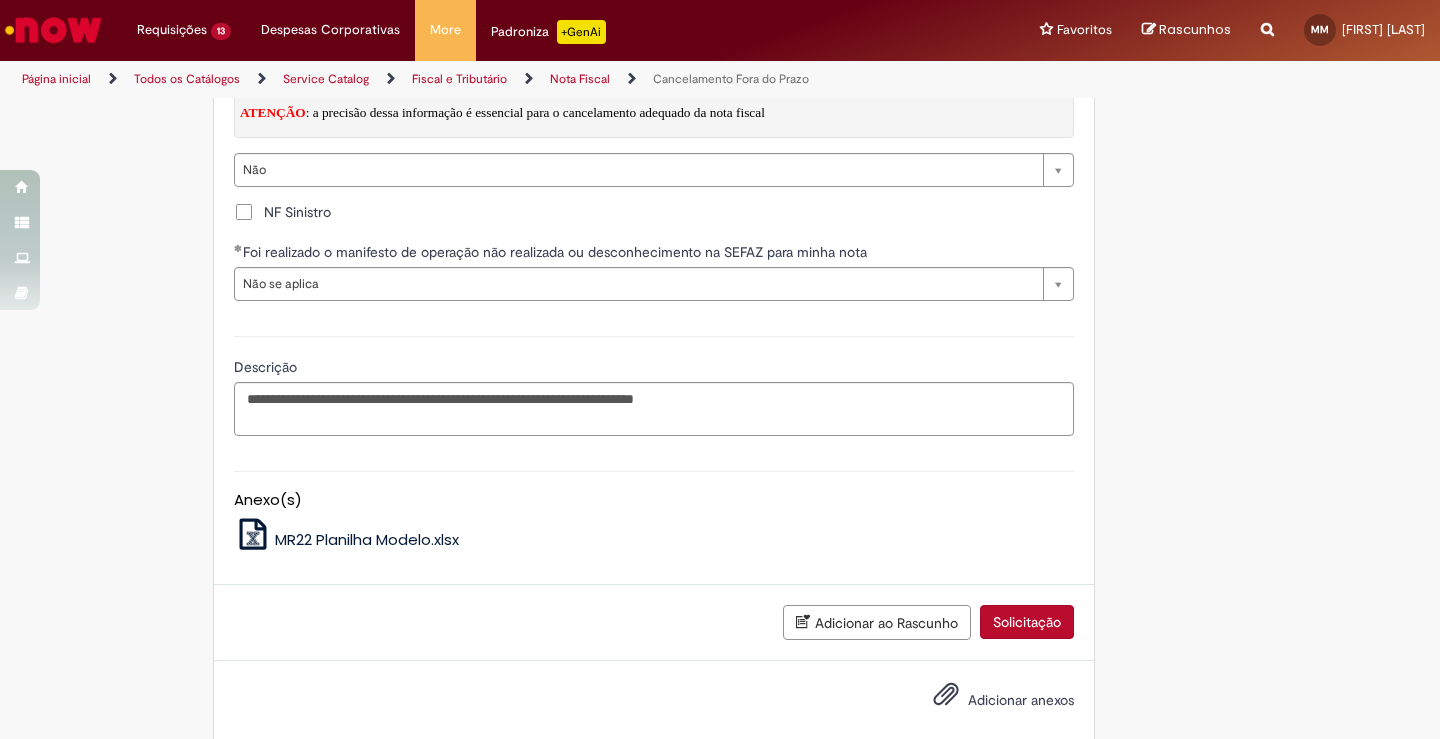 scroll, scrollTop: 3058, scrollLeft: 0, axis: vertical 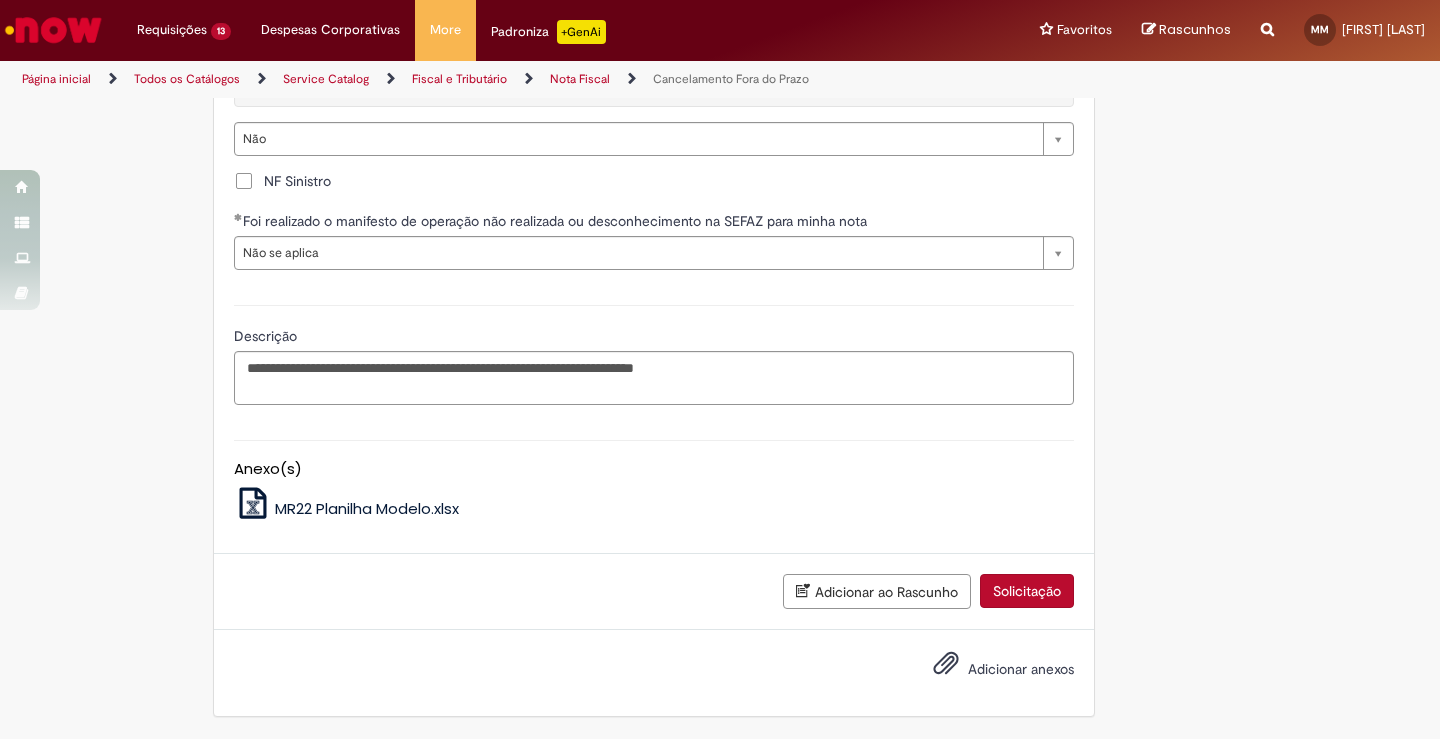 click on "Adicionar anexos" at bounding box center (1021, 669) 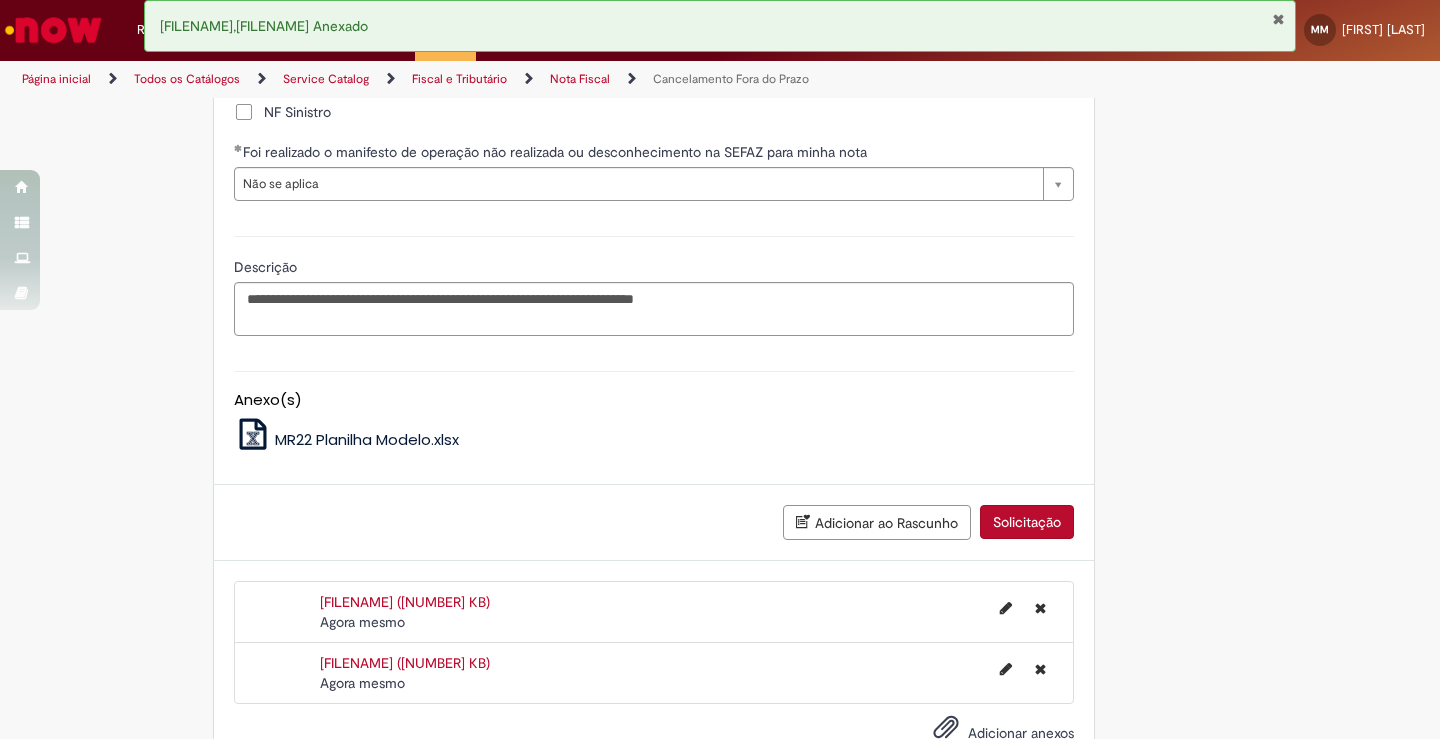 click on "Adicionar a Favoritos
Cancelamento Fora do Prazo
Oferta destinada a anulação de Notas Fiscais não utilizadas e não canceladas dentro do prazo de 24 horas ou 2 horas para o estado do Mato Grosso.
Nessa oferta você  poderá solicitar  as seguintes opções:
Emissão de nota de anulação para notas não canceladas dentro do prazo correto de cada estado;
Ajuste contábil e estoque, com orientação do consultivo;
Emissão de nota de anulação para notas emitidas pelo PROMAX, apenas com natureza de operação de transferência.
Orientações:
É  obrigatório anexar o XML  da nota fiscal para que os campos do chamado sejam preenchidos de forma automática;
Não é necessário o preenchimento de forma manual,  a ferramenta fará o preenchimento de acordo com o XML anexado ;
Fluxo da Operação:
Pontos de Atenção:" at bounding box center [720, -1078] 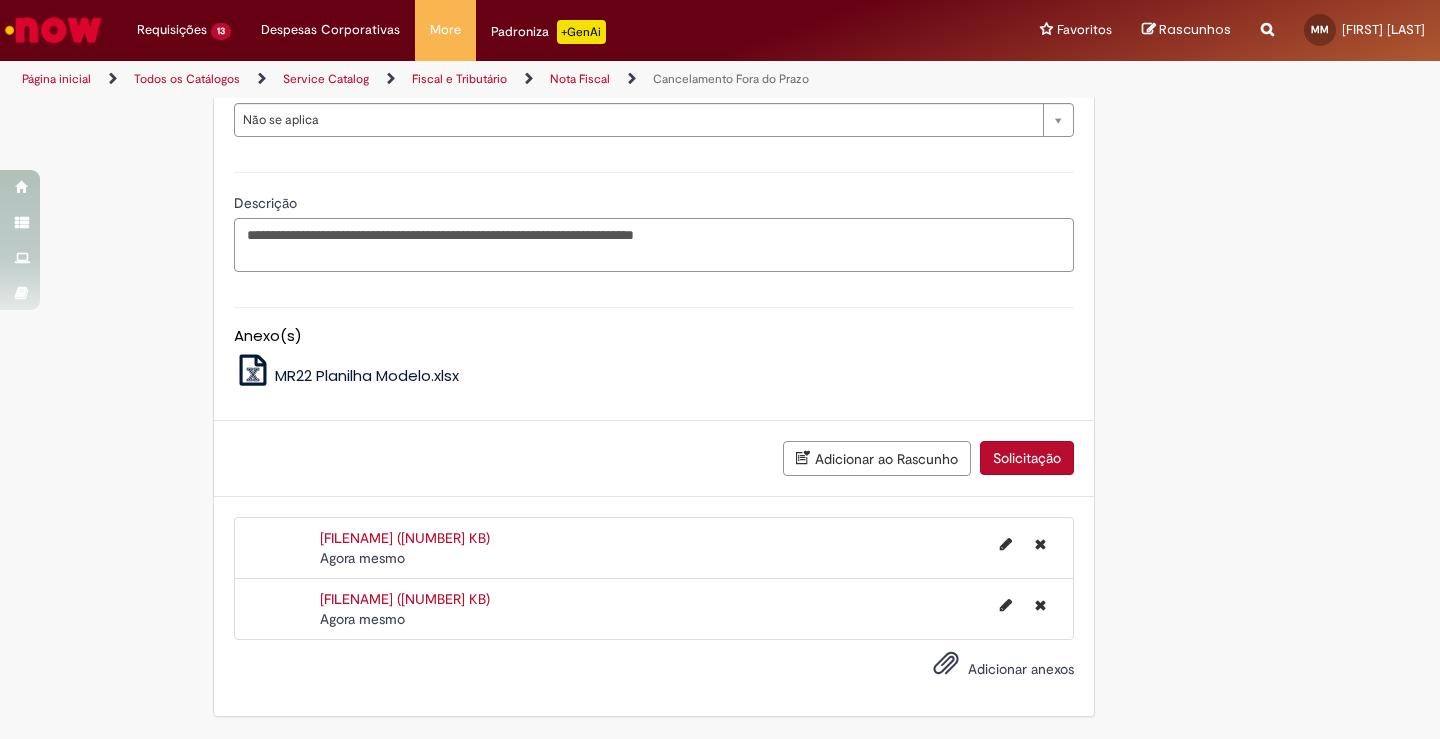click on "**********" at bounding box center [654, 245] 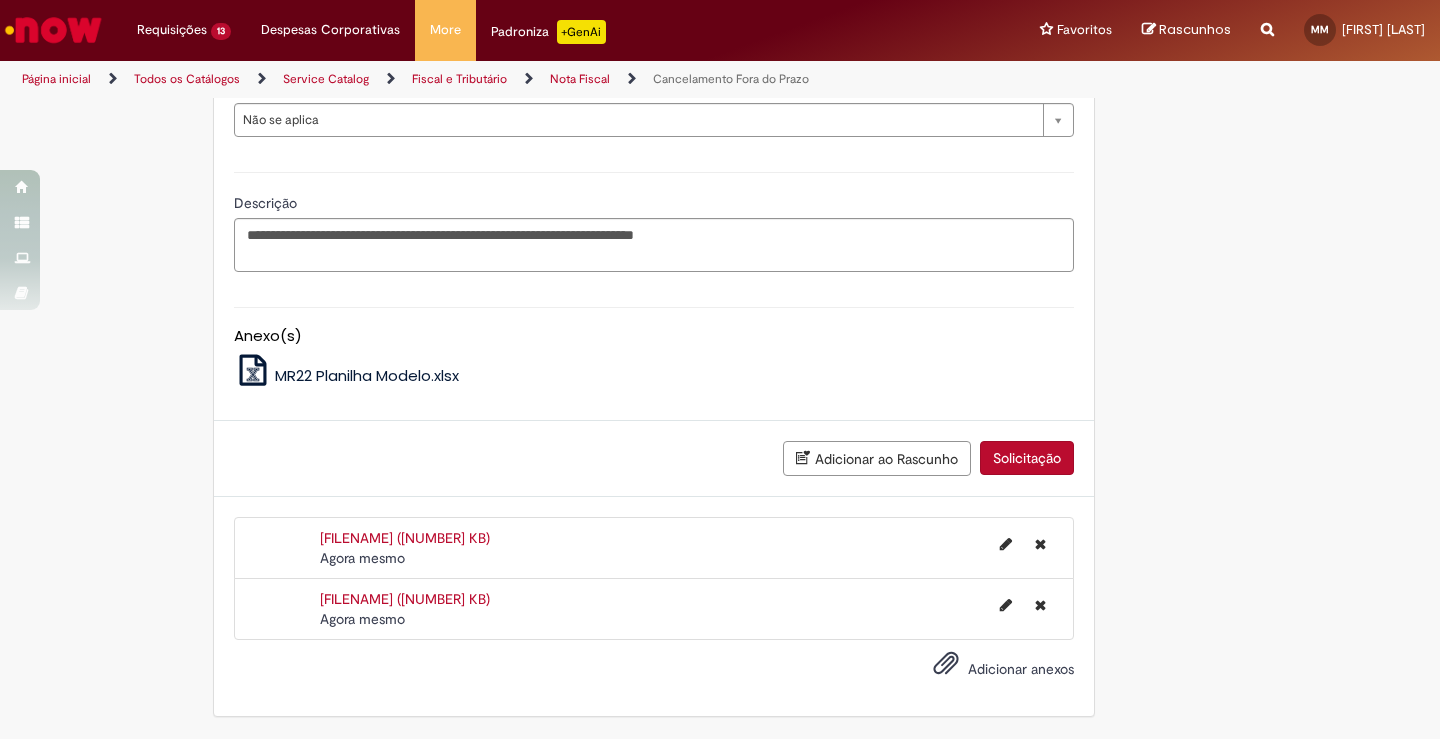 click on "Solicitação" at bounding box center [1027, 458] 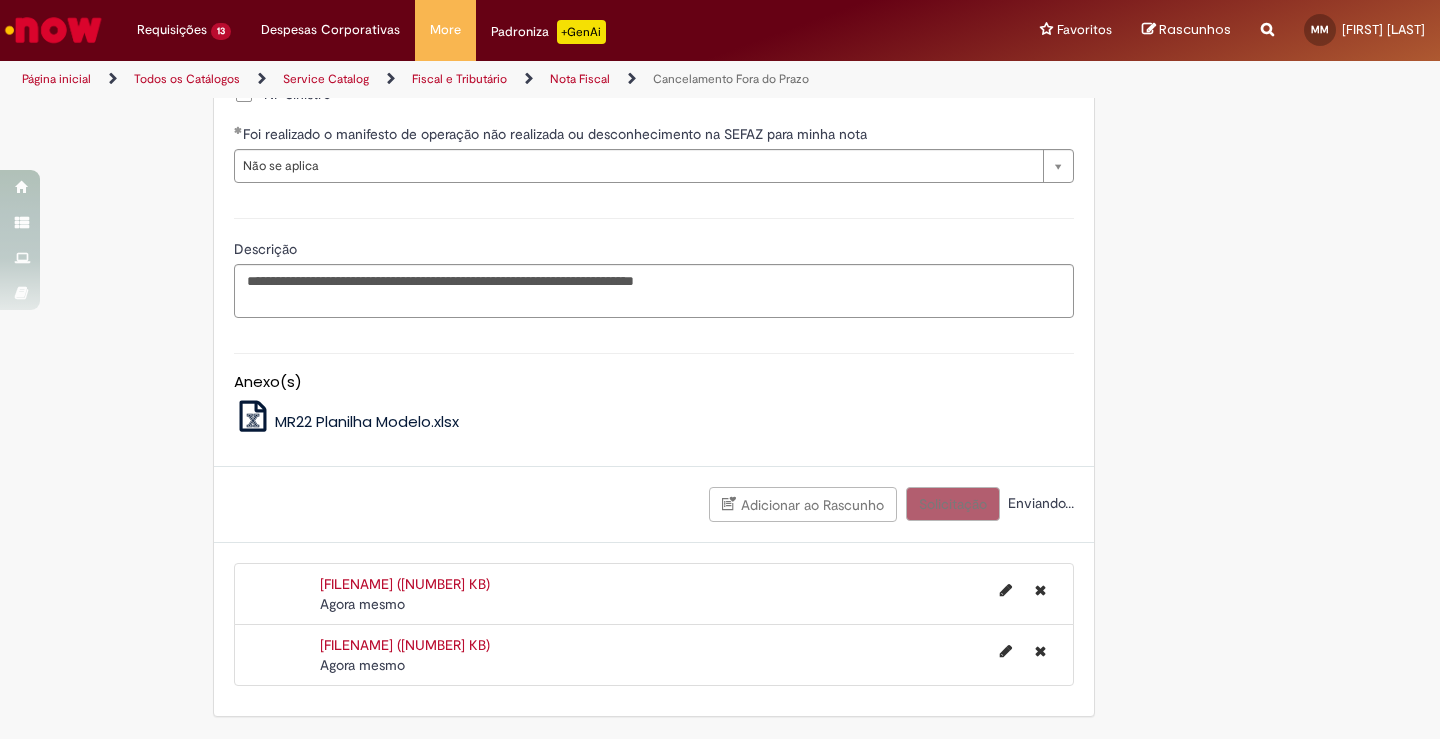 scroll, scrollTop: 3207, scrollLeft: 0, axis: vertical 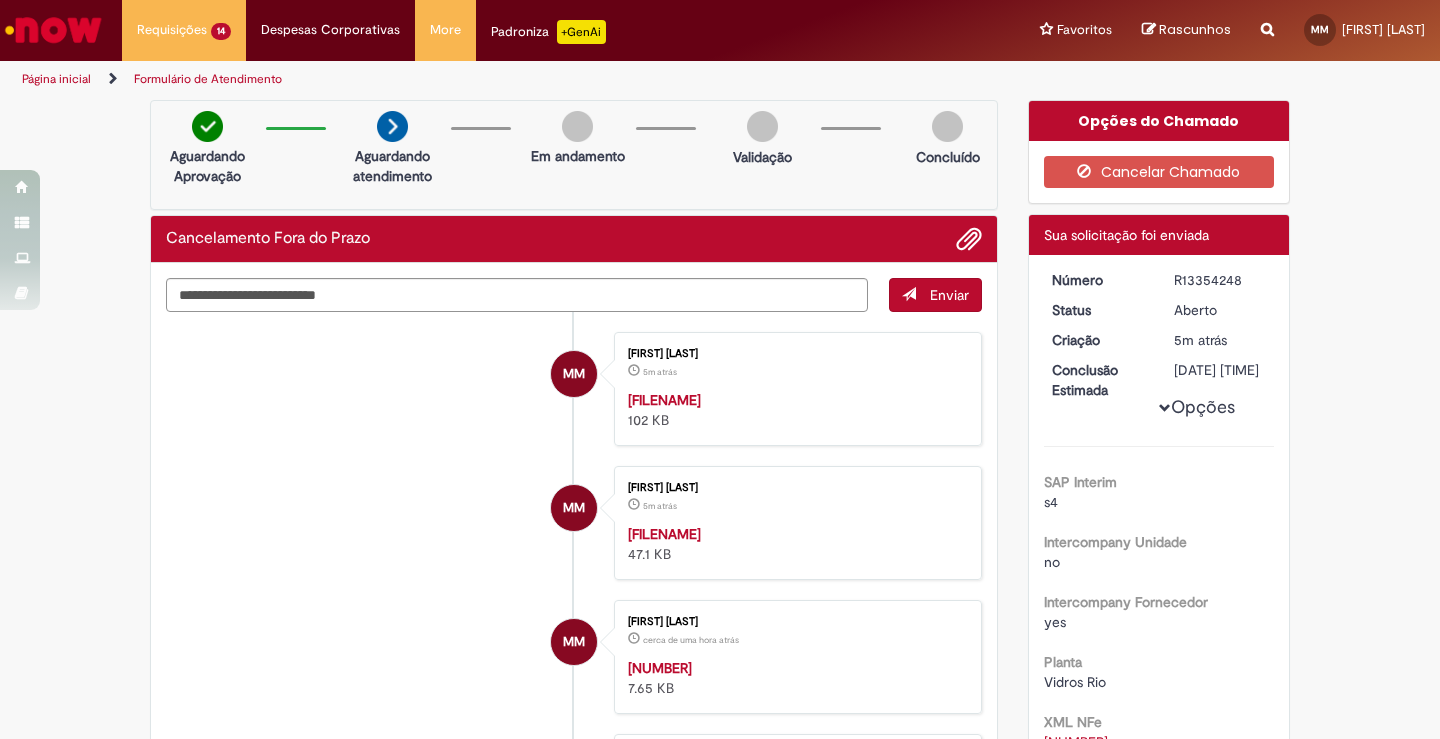 click on "Página inicial
Formulário de Atendimento" at bounding box center [720, 79] 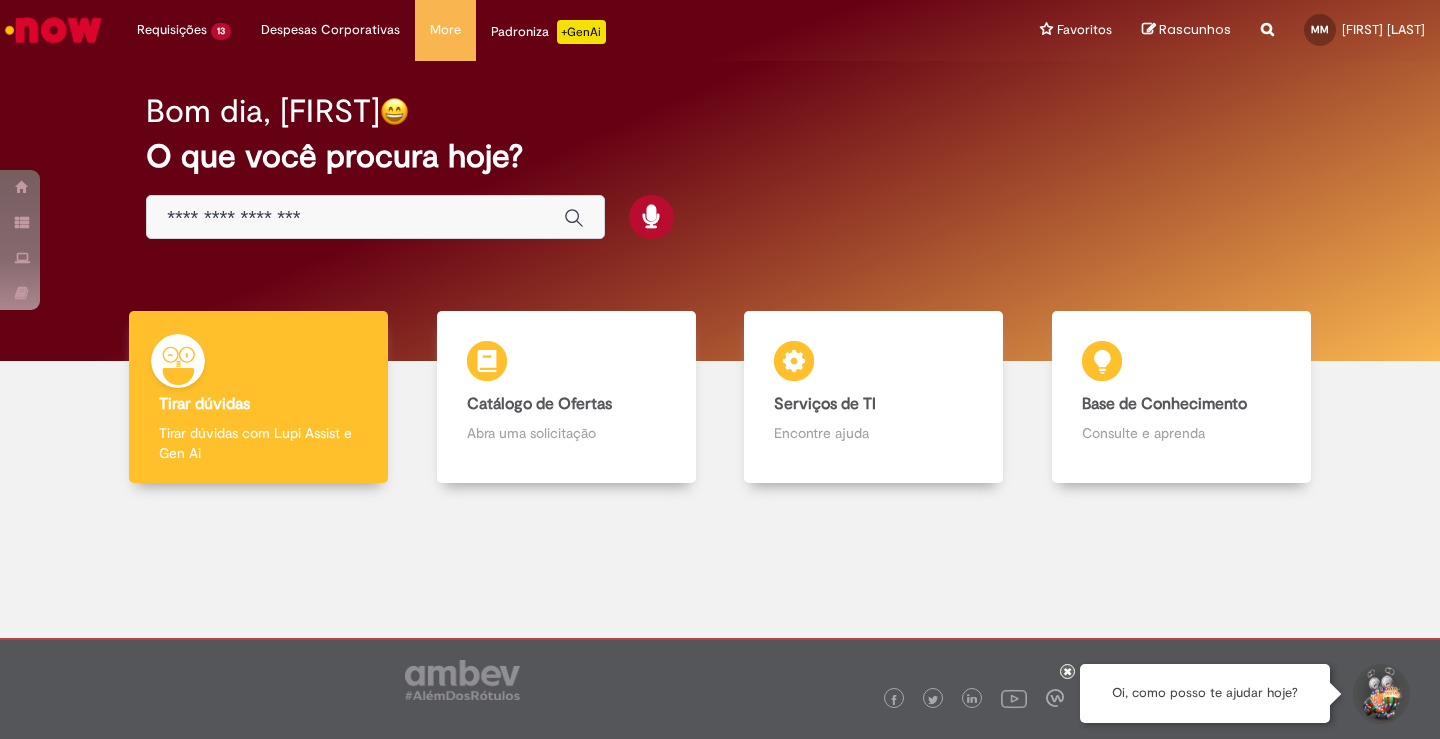 scroll, scrollTop: 0, scrollLeft: 0, axis: both 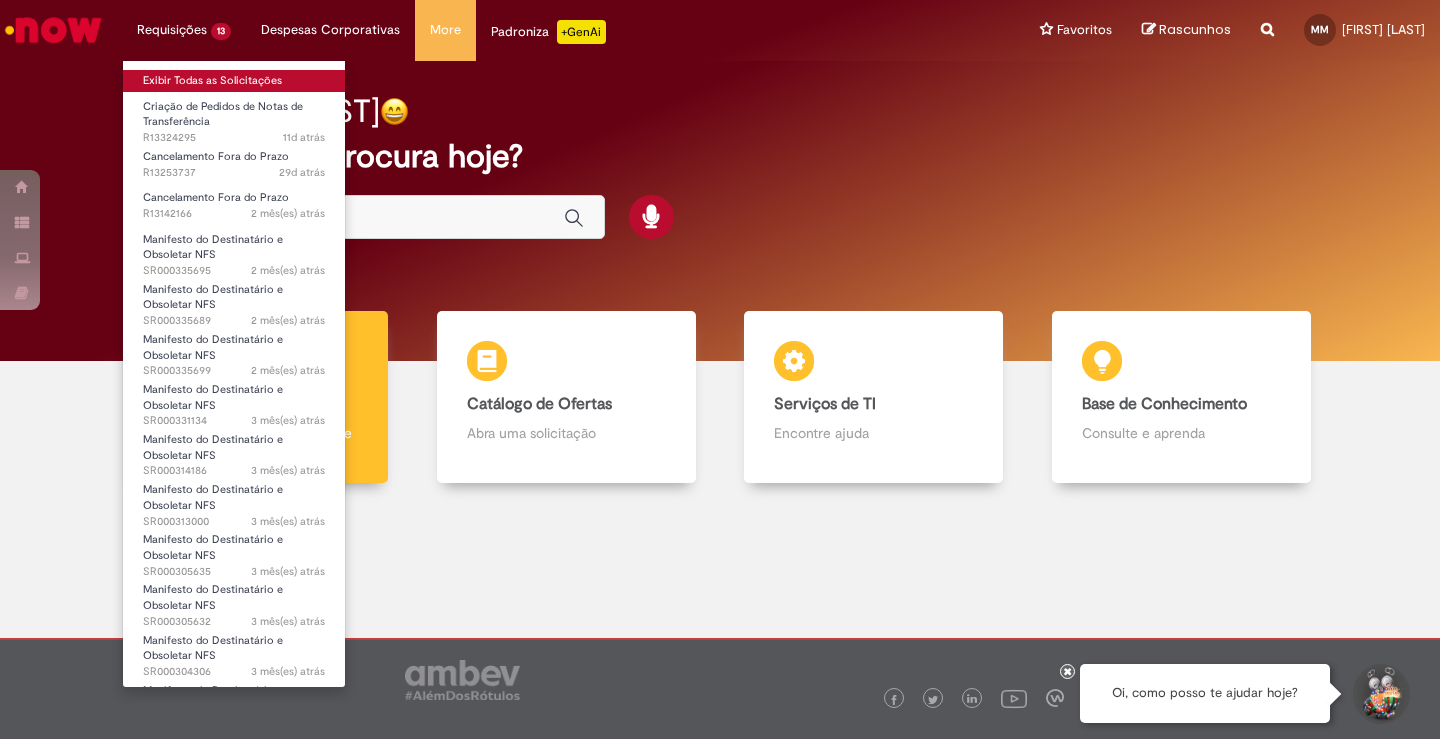 click on "Exibir Todas as Solicitações" at bounding box center (234, 81) 